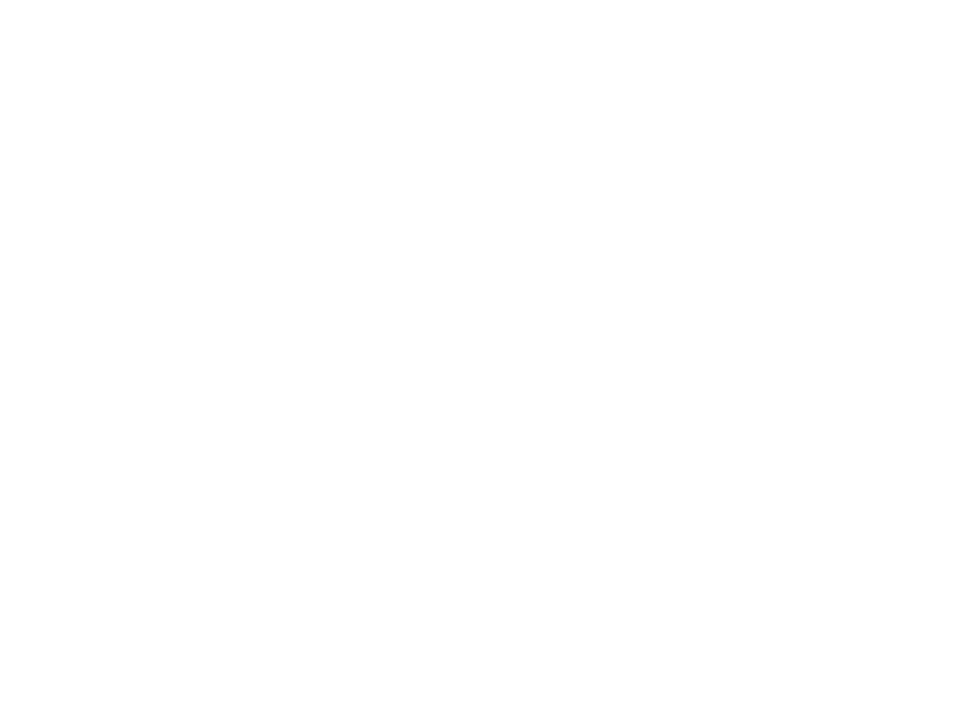 scroll, scrollTop: 0, scrollLeft: 0, axis: both 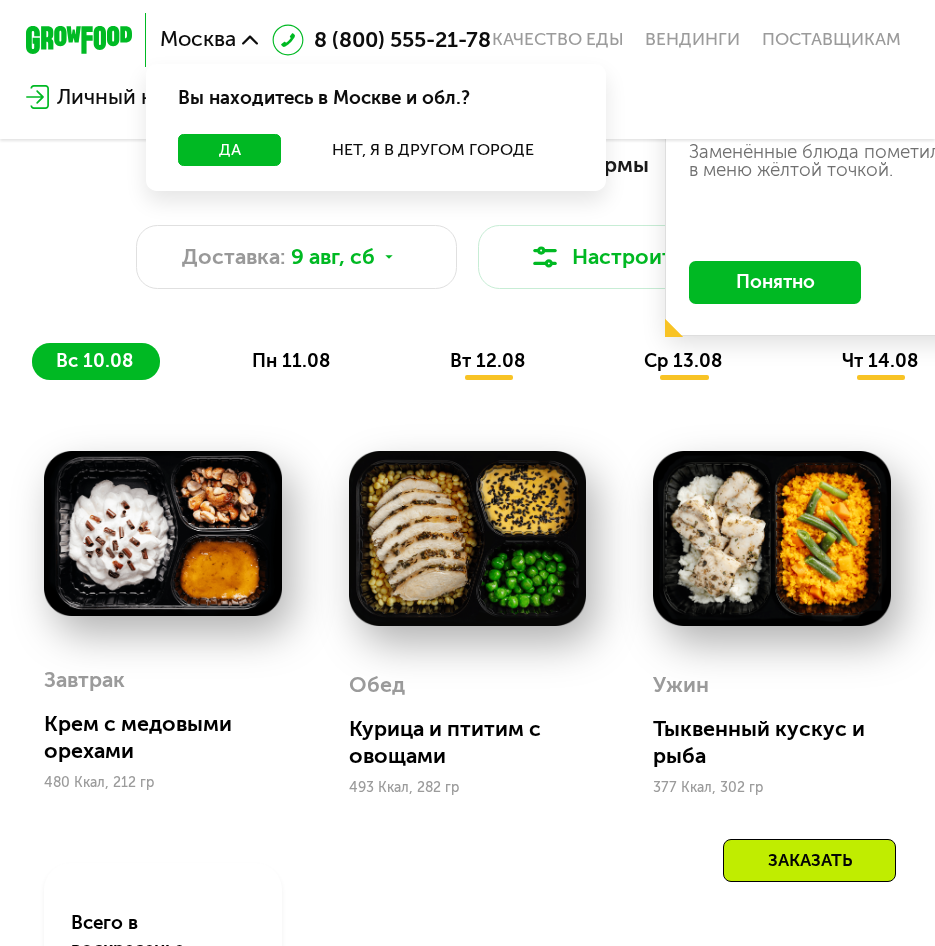 click at bounding box center [163, 533] 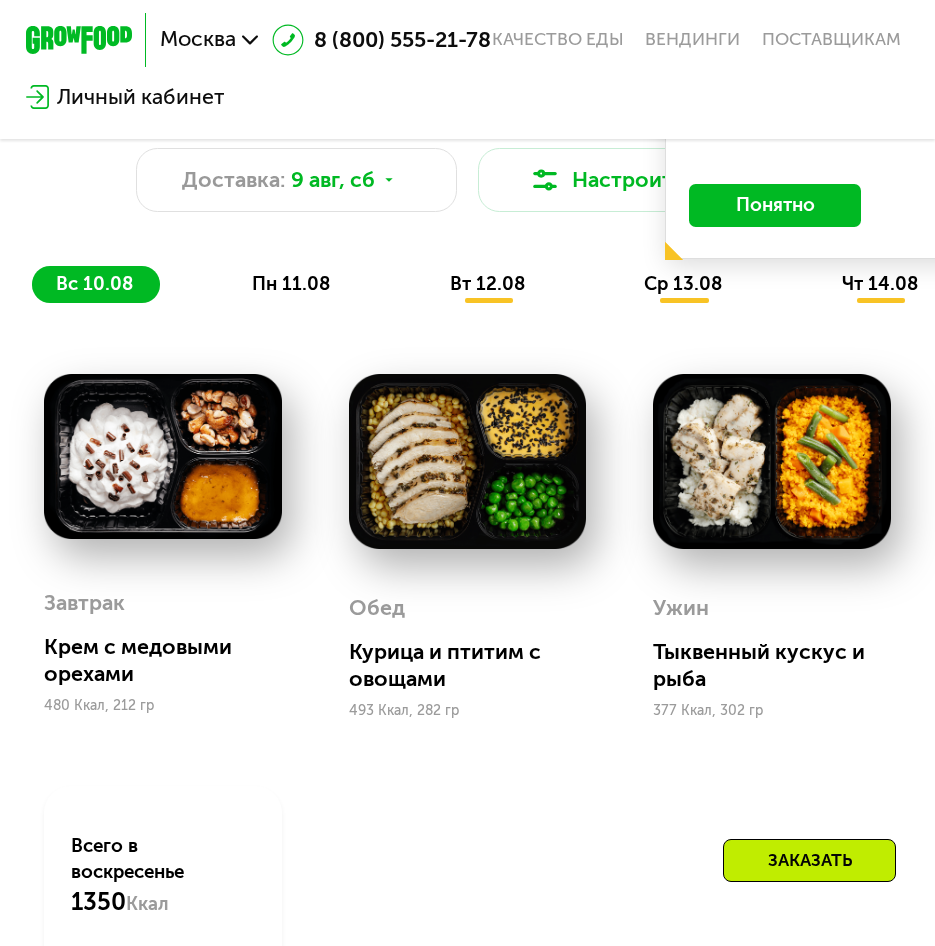 scroll, scrollTop: 1000, scrollLeft: 0, axis: vertical 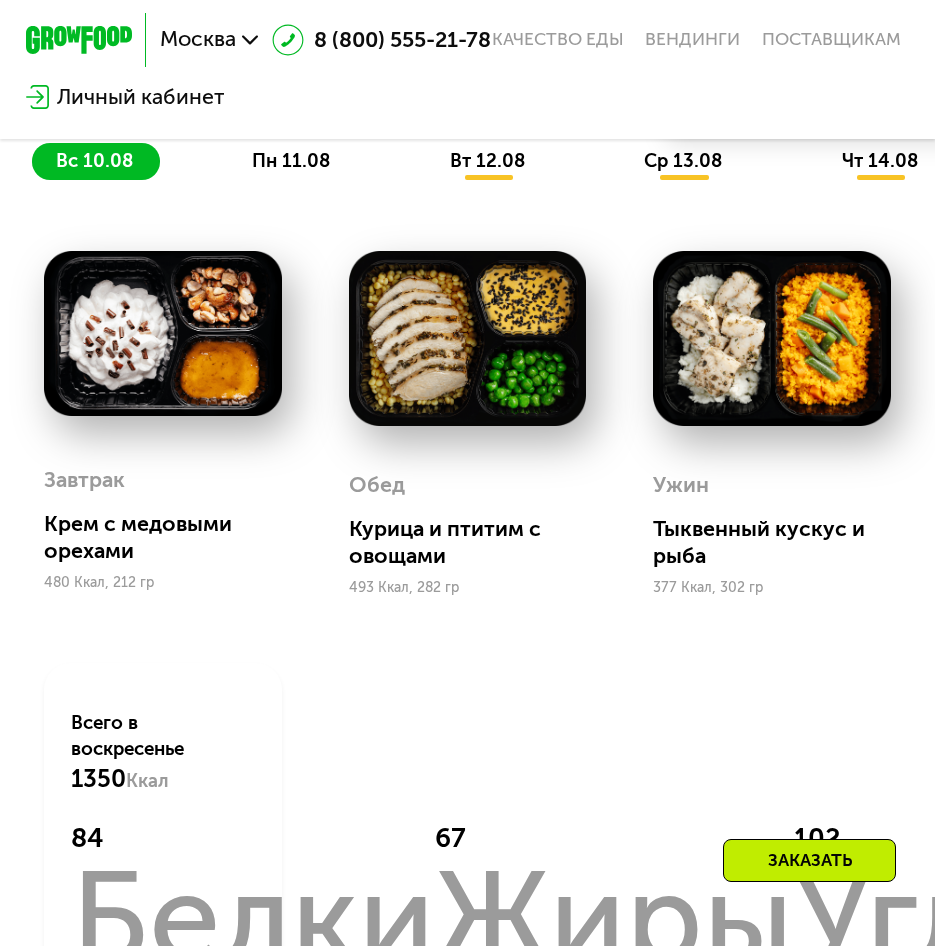 click on "Крем с медовыми орехами" at bounding box center [173, 537] 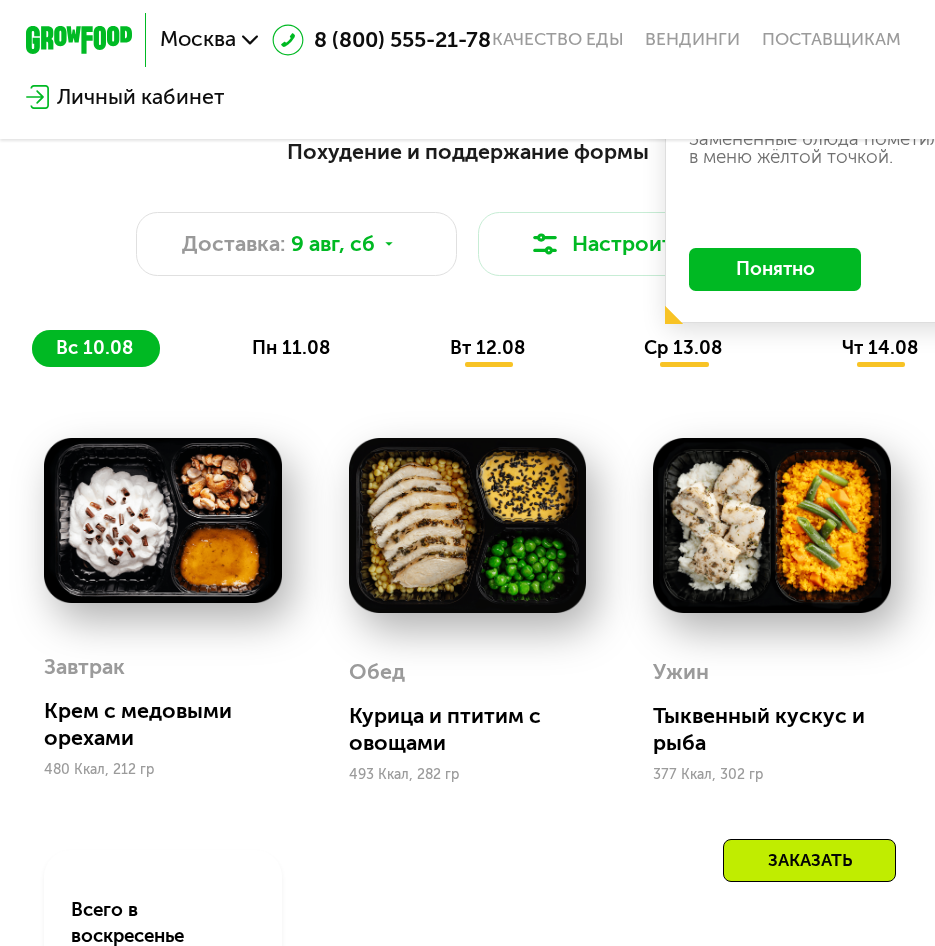 scroll, scrollTop: 800, scrollLeft: 0, axis: vertical 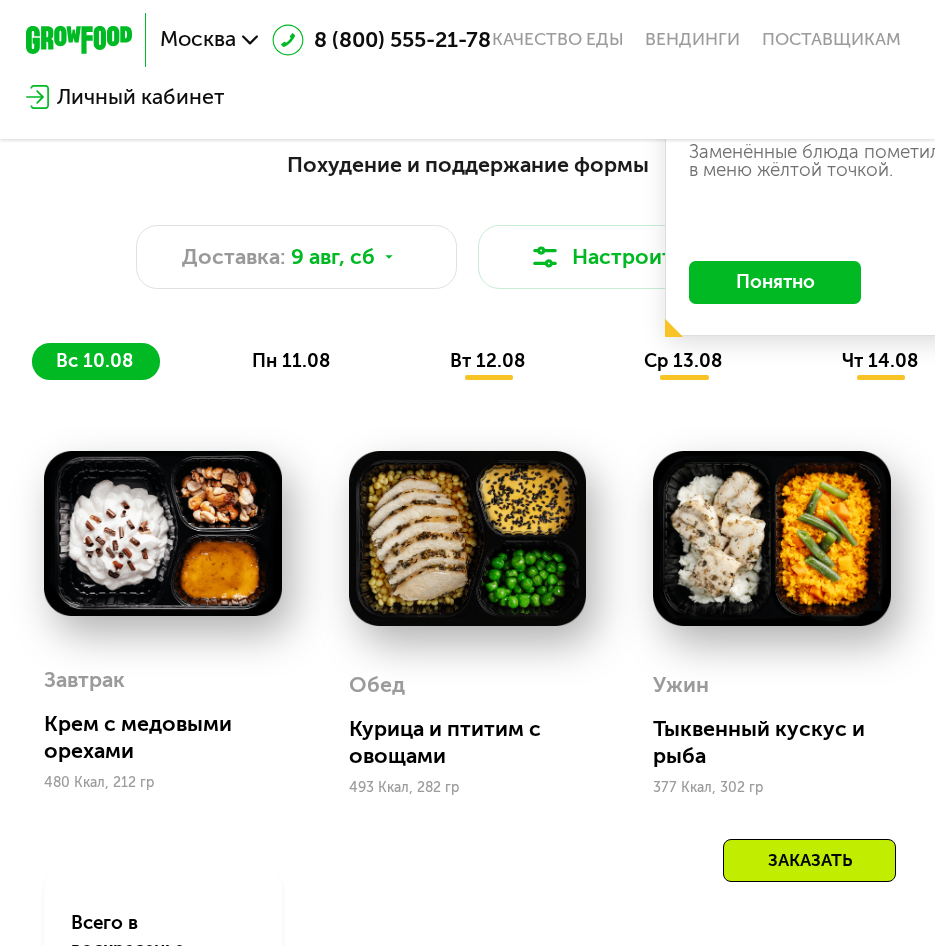 click at bounding box center (163, 533) 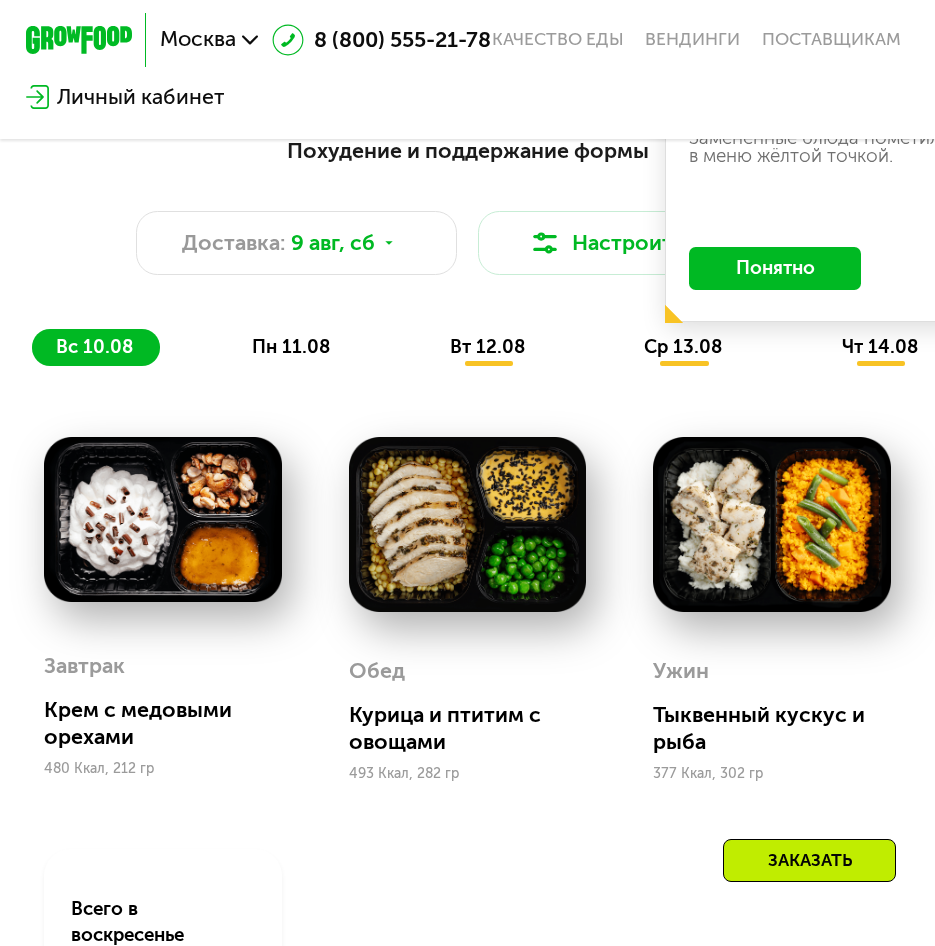 scroll, scrollTop: 800, scrollLeft: 0, axis: vertical 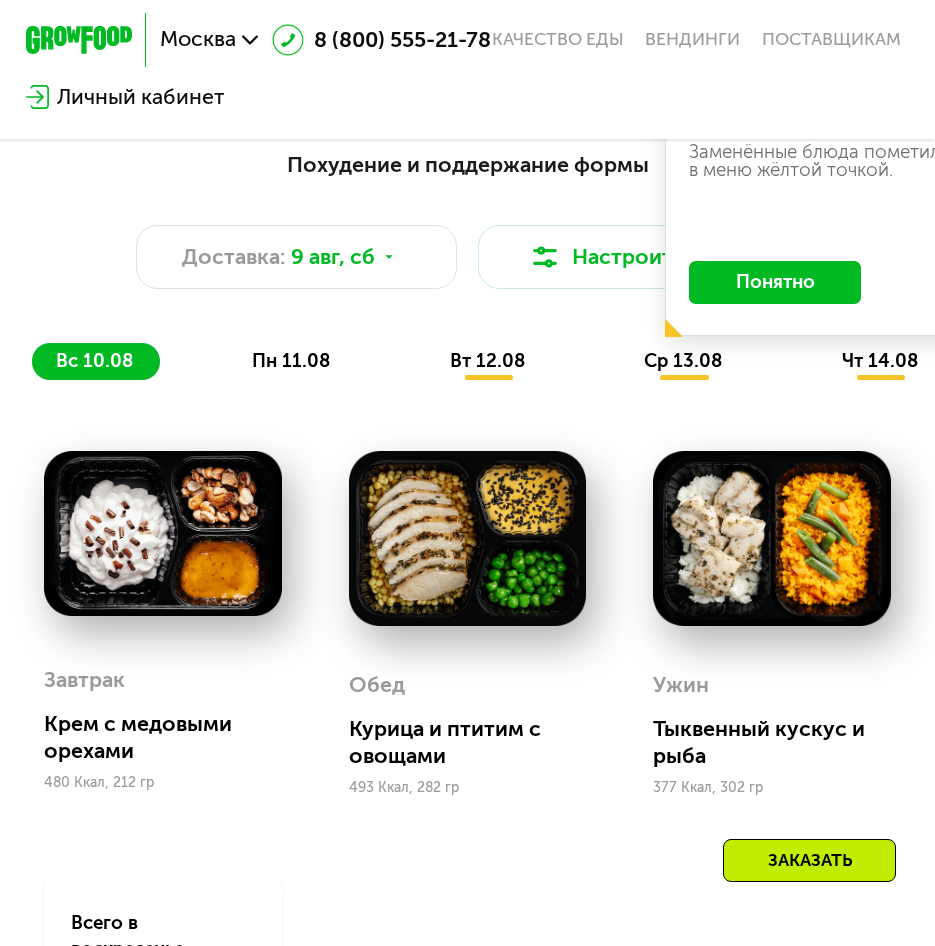 click on "вт 12.08" at bounding box center [487, 360] 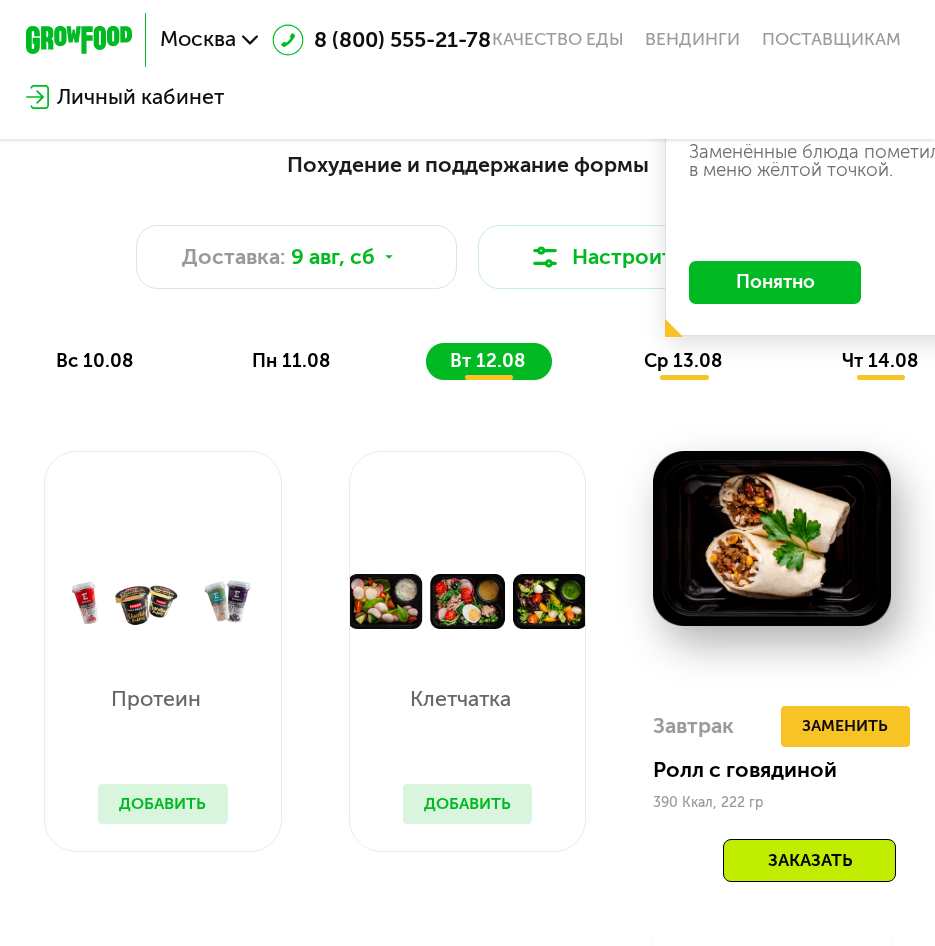 click on "пн 11.08" at bounding box center [291, 360] 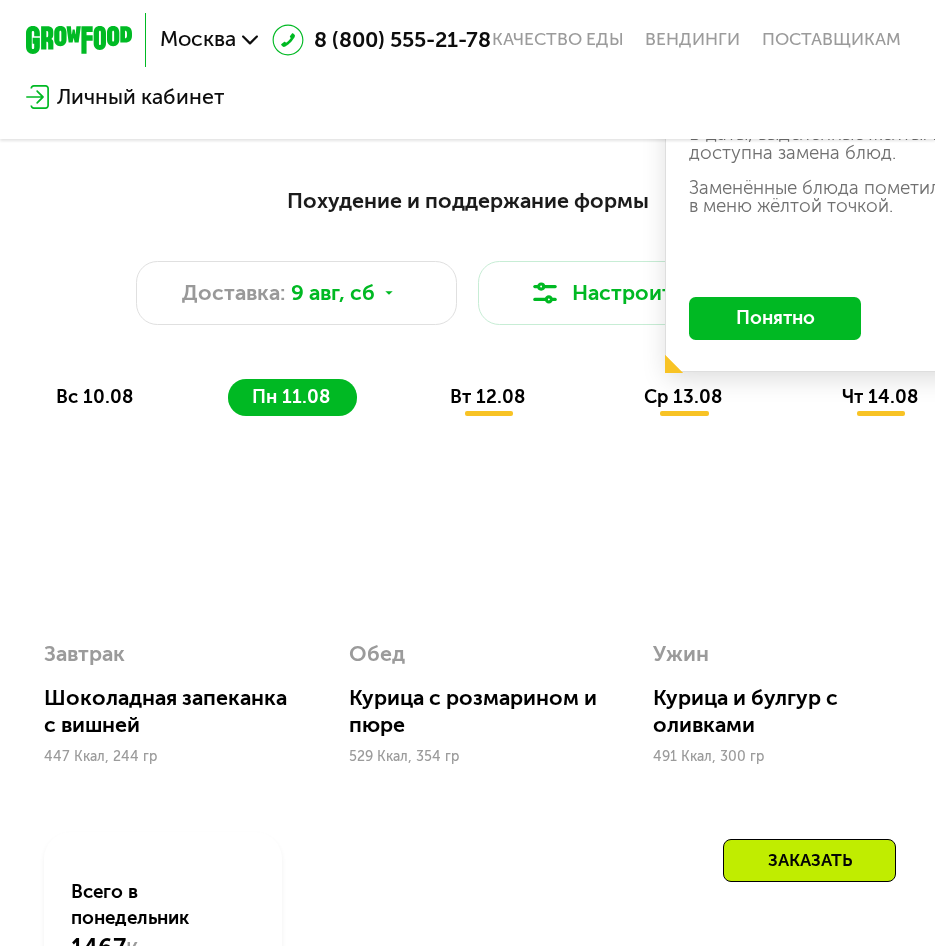 scroll, scrollTop: 700, scrollLeft: 0, axis: vertical 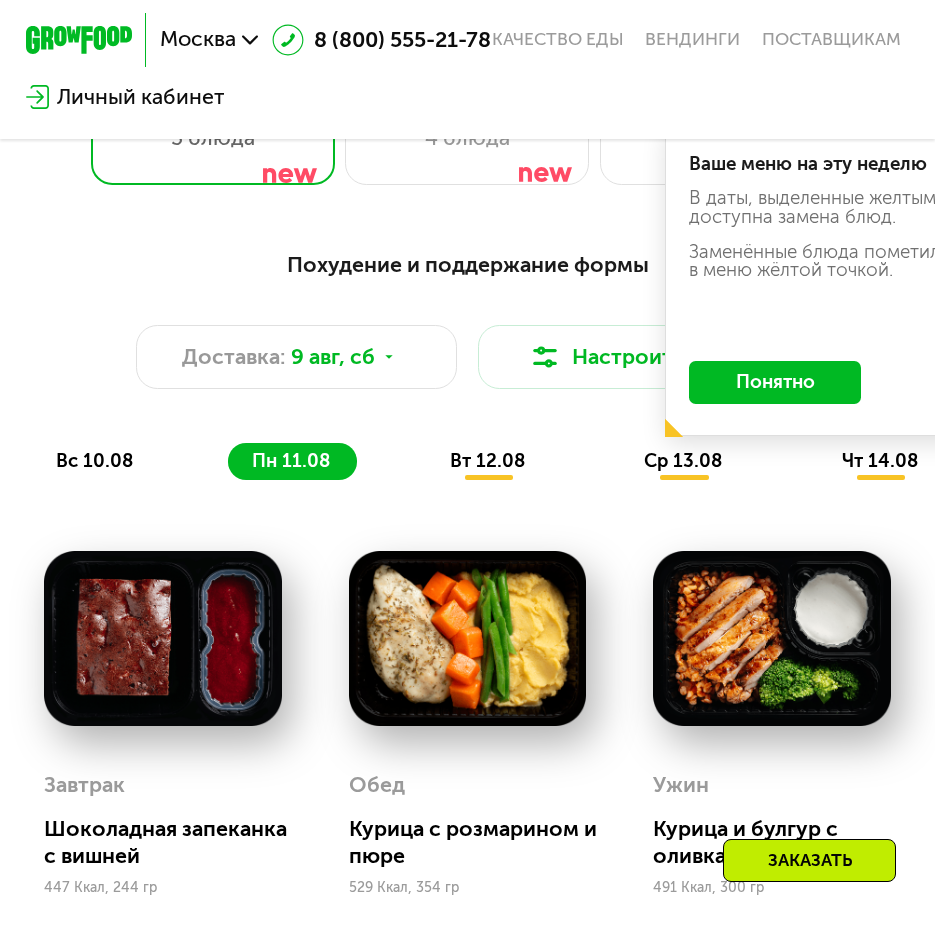click on "Понятно" 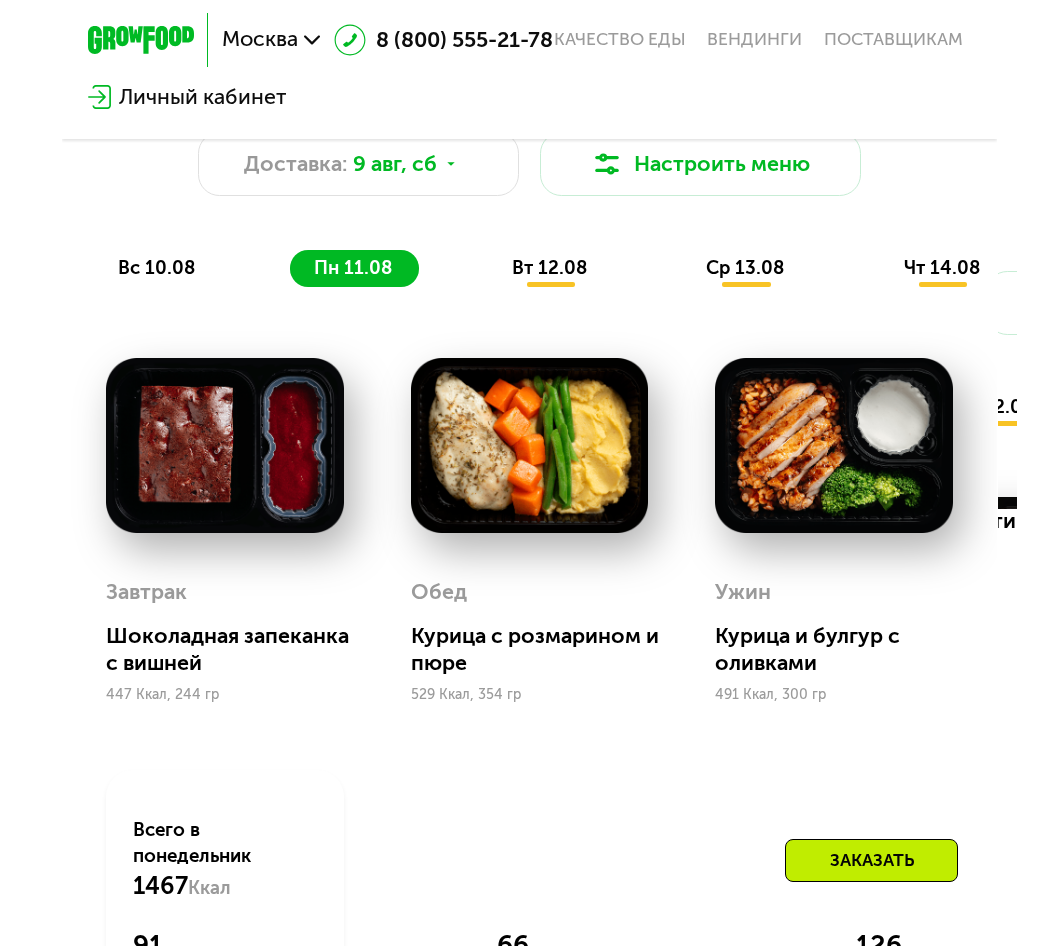 scroll, scrollTop: 900, scrollLeft: 0, axis: vertical 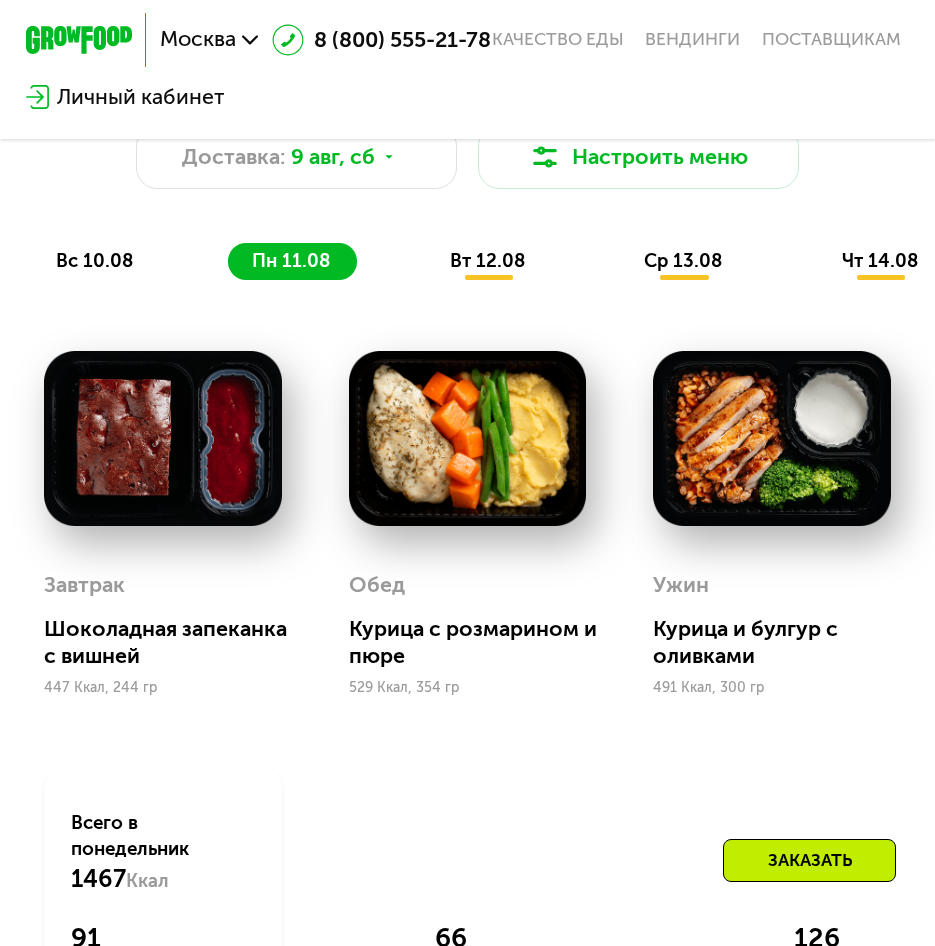 click on "Похудение и поддержание формы Доставка: [DATE], [DAY] Настроить меню  [DAY] [DATE] [DAY] [DATE] [DAY] [DATE] [DAY] [DATE] [DAY] [DATE] [DAY] [DATE]" at bounding box center (467, 164) 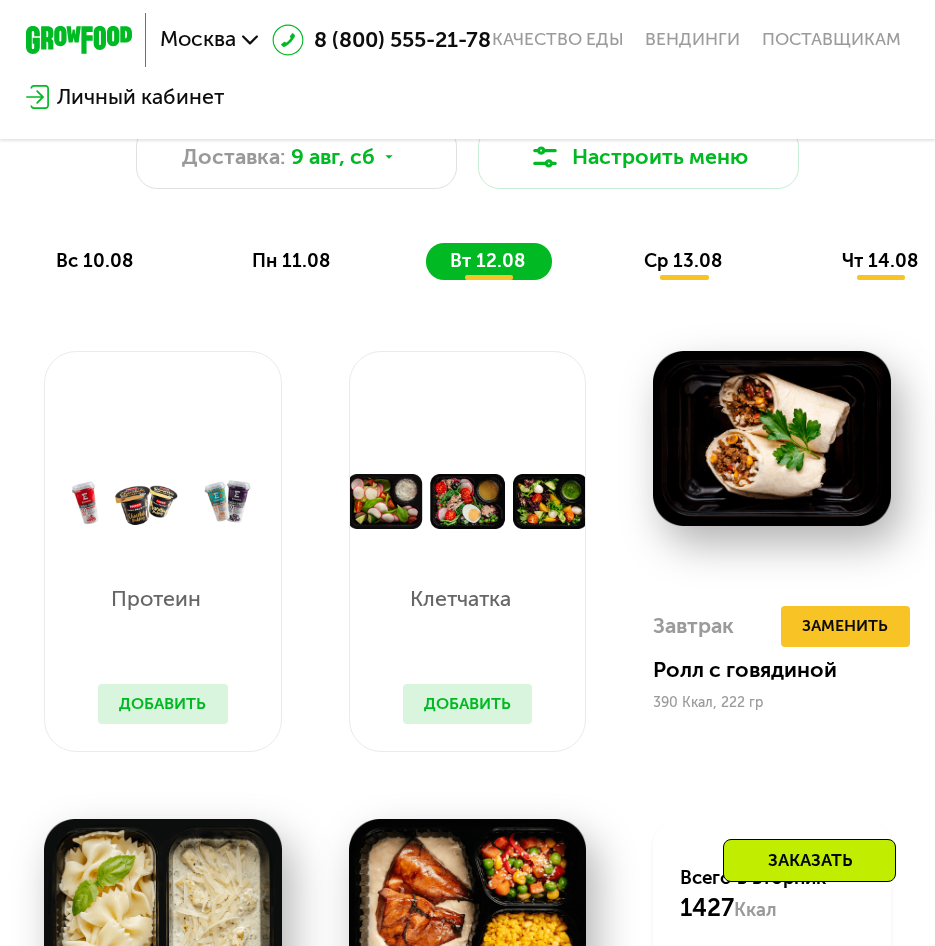 click on "Добавить" at bounding box center [163, 704] 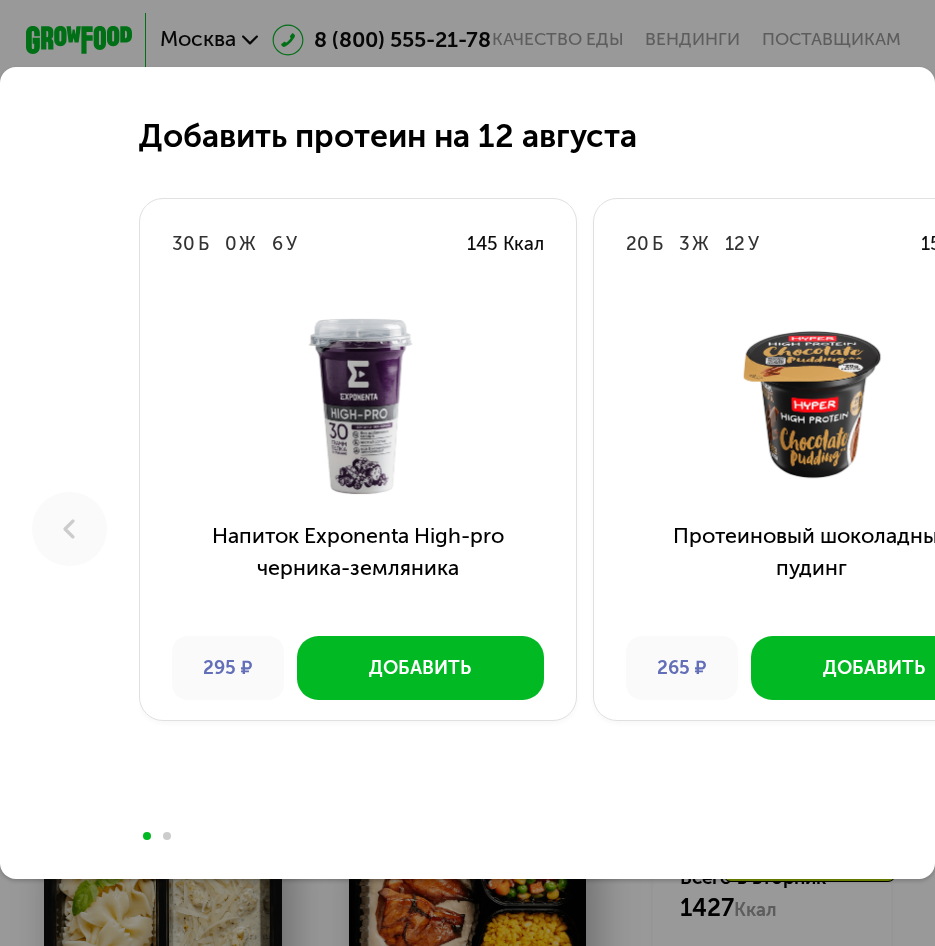 click on "Добавить протеин на 12 августа 30  Б  0  Ж  6  У  145 Ккал  Напиток Exponenta High-pro черника-земляника 295 ₽ Добавить 20  Б  3  Ж  12  У  155 Ккал  Протеиновый шоколадный пудинг 265 ₽ Добавить 30  Б  0  Ж  6  У  145 Ккал  Напиток Exponenta High-pro клубника-арбуз 295 ₽ Добавить 30  Б  0  Ж  6  У  145 Ккал  Напиток Exponenta High-pro соленая карамель 295 ₽ Добавить 20  Б  3  Ж  12  У  156 Ккал  Протеиновый ванильный пудинг 265 ₽ Добавить" 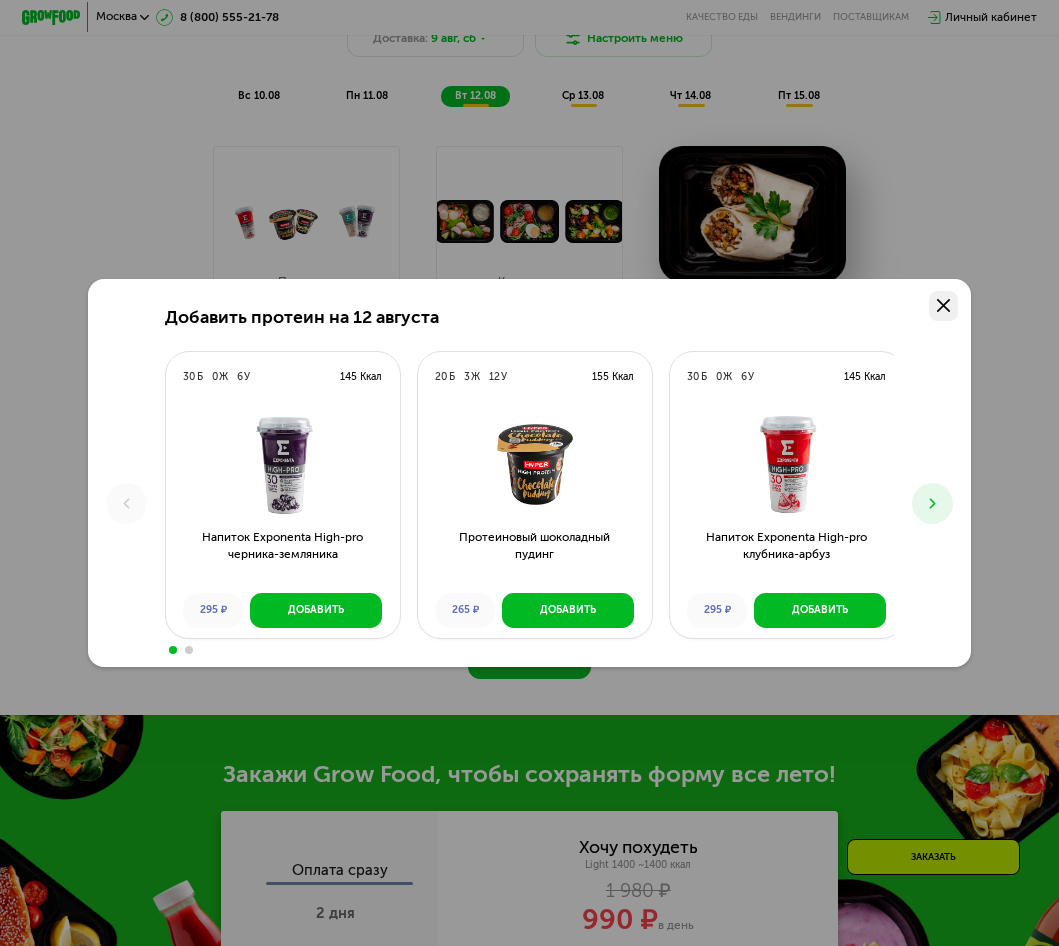 click 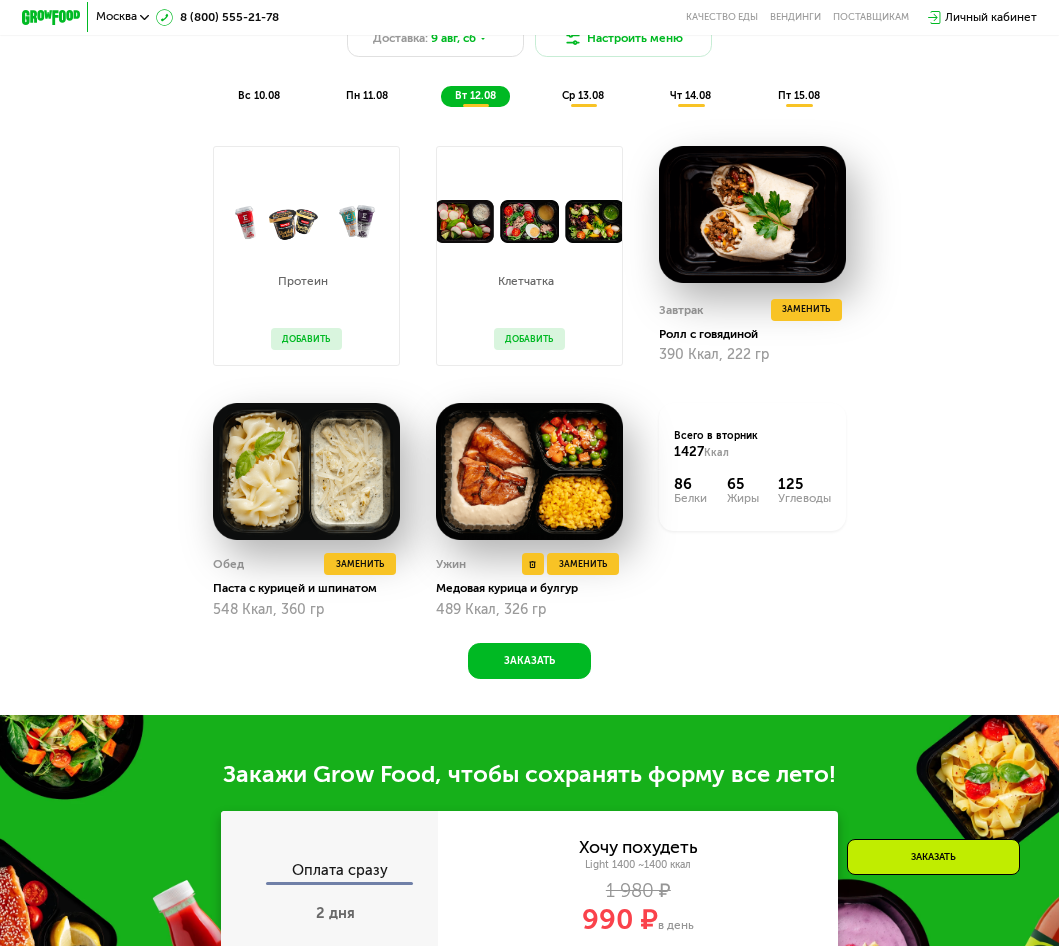 click at bounding box center [529, 471] 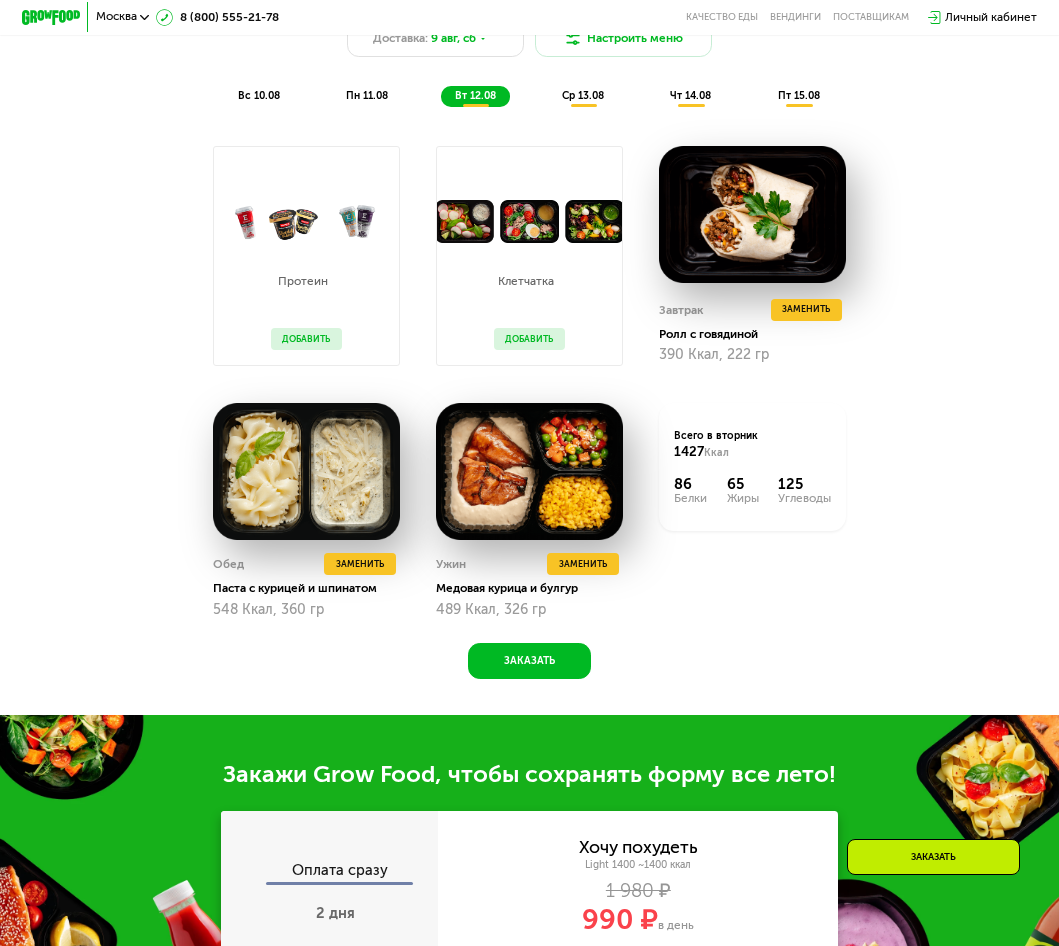 click on "Всего в [DAY] [NUMBER] Ккал [NUMBER]  Белки  [NUMBER]  Жиры  [NUMBER]  Углеводы" 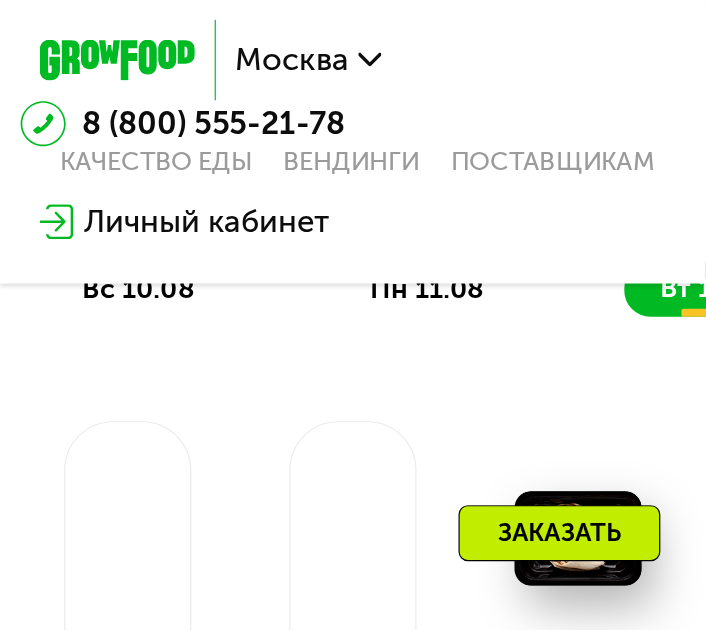 scroll, scrollTop: 1078, scrollLeft: 0, axis: vertical 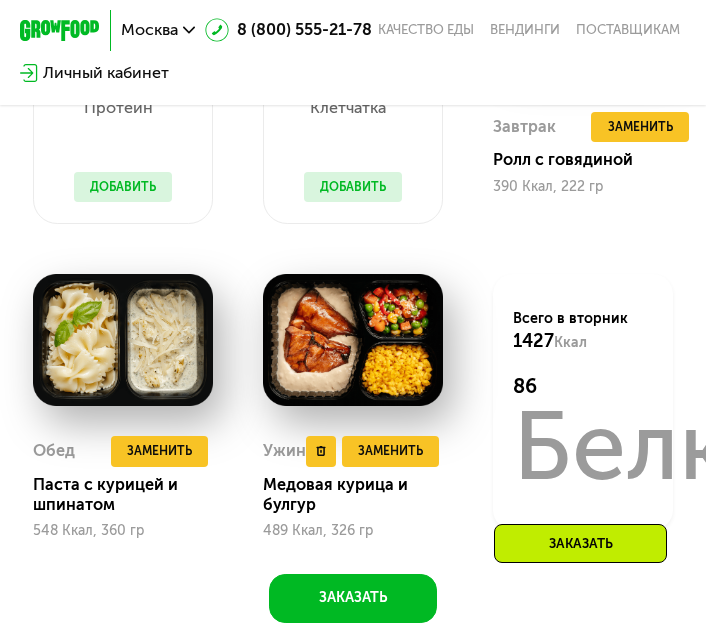 click at bounding box center (353, 340) 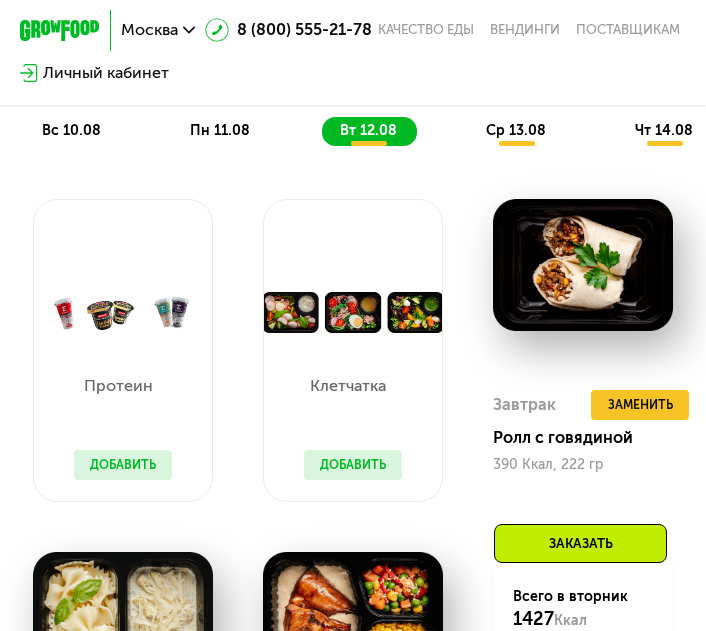 scroll, scrollTop: 800, scrollLeft: 0, axis: vertical 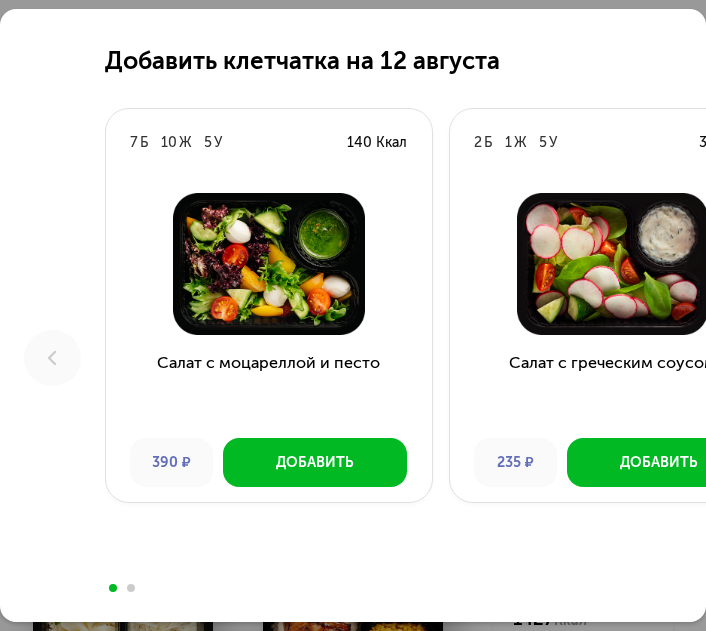 type 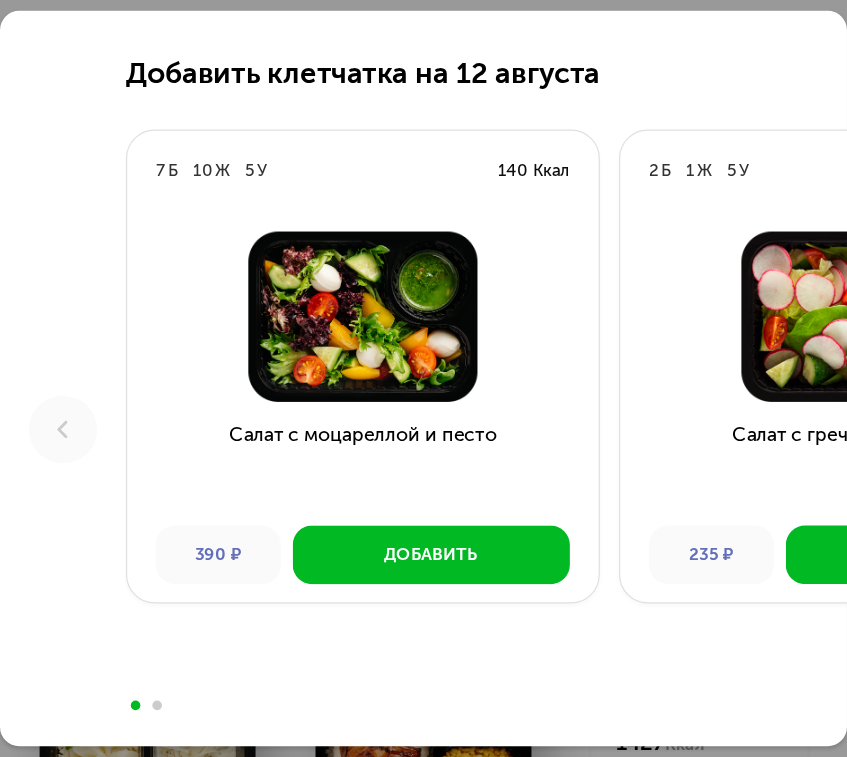 scroll, scrollTop: 755, scrollLeft: 0, axis: vertical 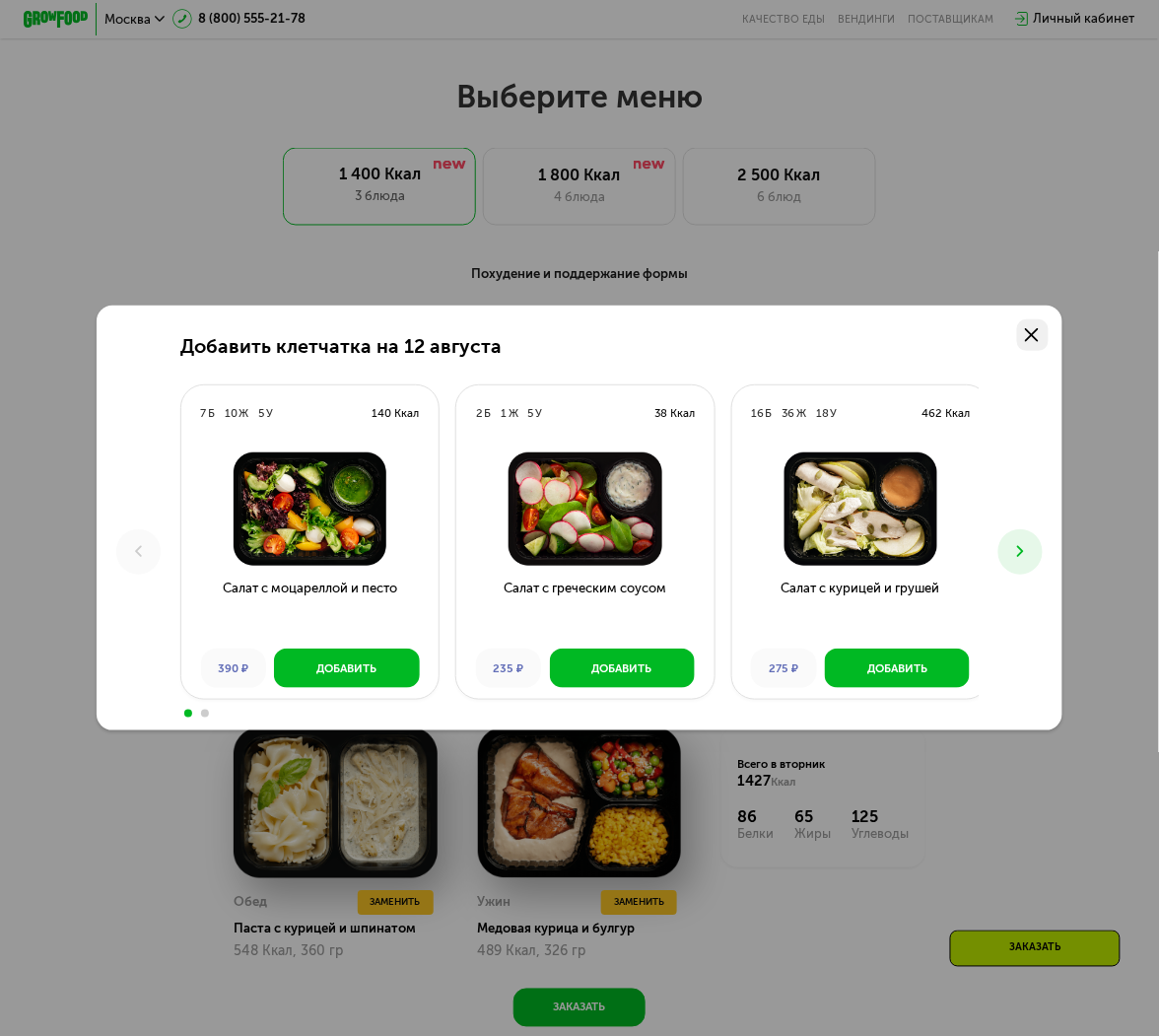 click 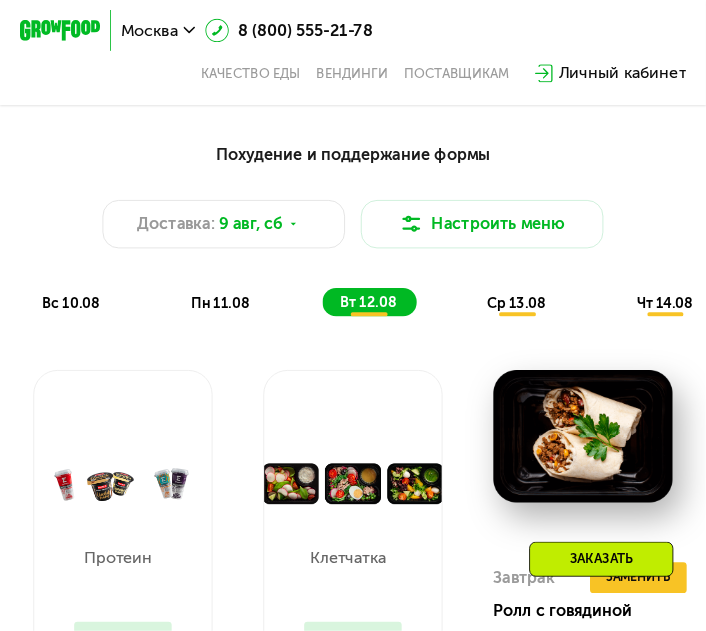 scroll, scrollTop: 747, scrollLeft: 0, axis: vertical 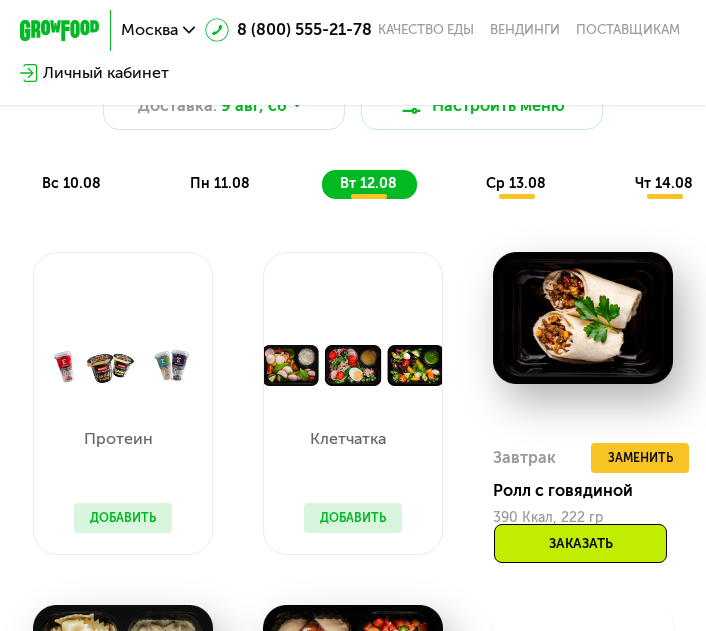 click on "ср 13.08" at bounding box center (516, 183) 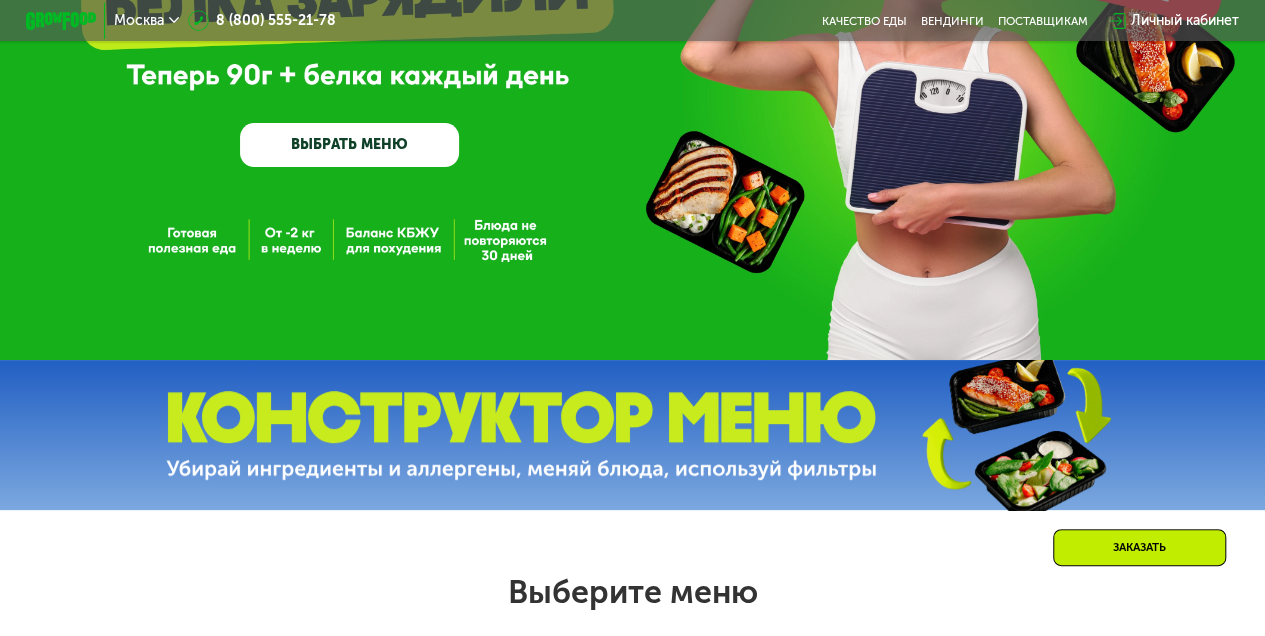 scroll, scrollTop: 214, scrollLeft: 0, axis: vertical 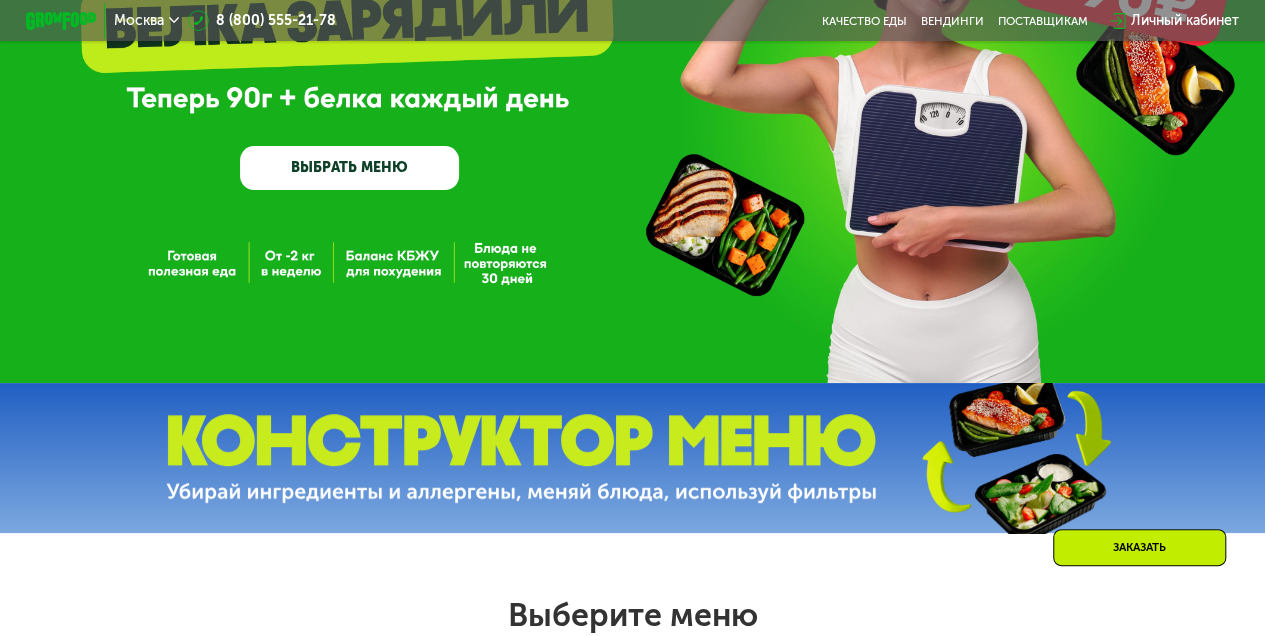 click at bounding box center [521, 458] 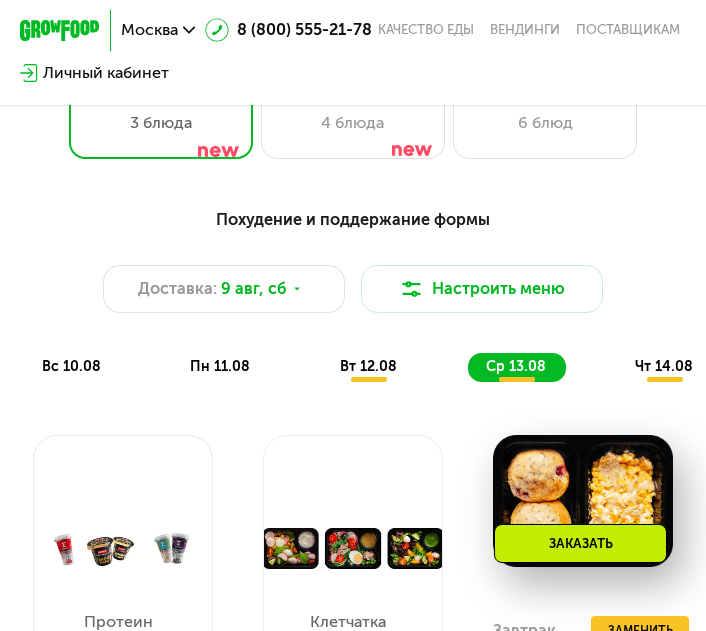 scroll, scrollTop: 630, scrollLeft: 0, axis: vertical 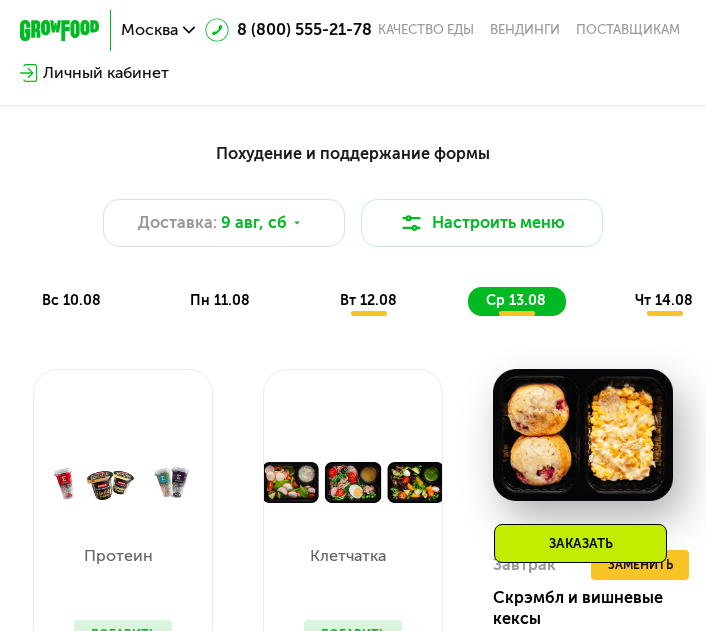 click on "чт 14.08" at bounding box center (664, 300) 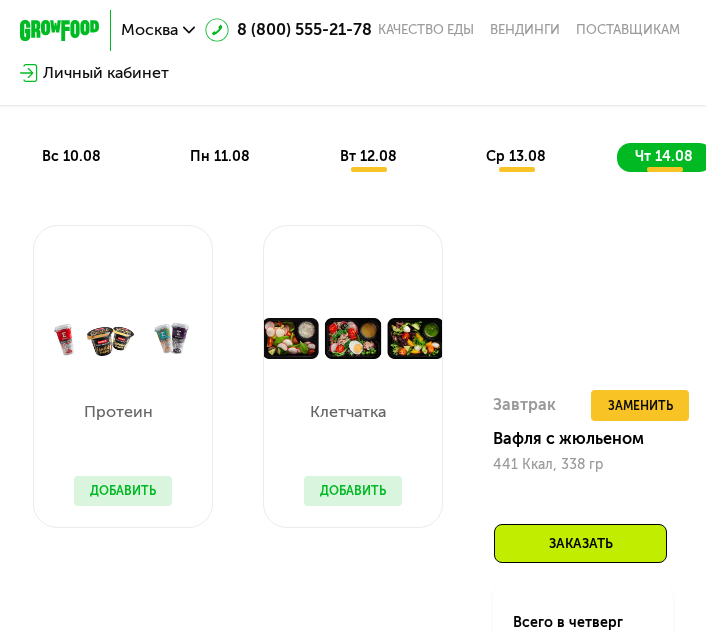 scroll, scrollTop: 764, scrollLeft: 0, axis: vertical 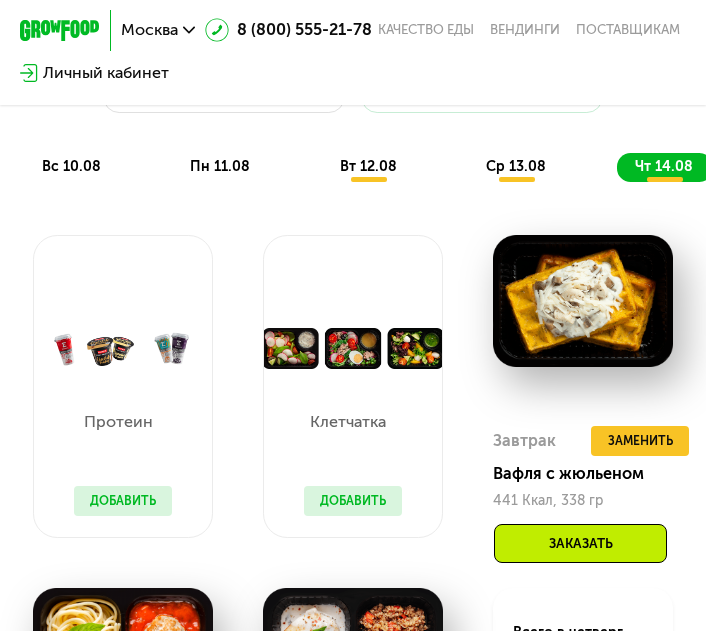 click on "пн 11.08" at bounding box center (220, 166) 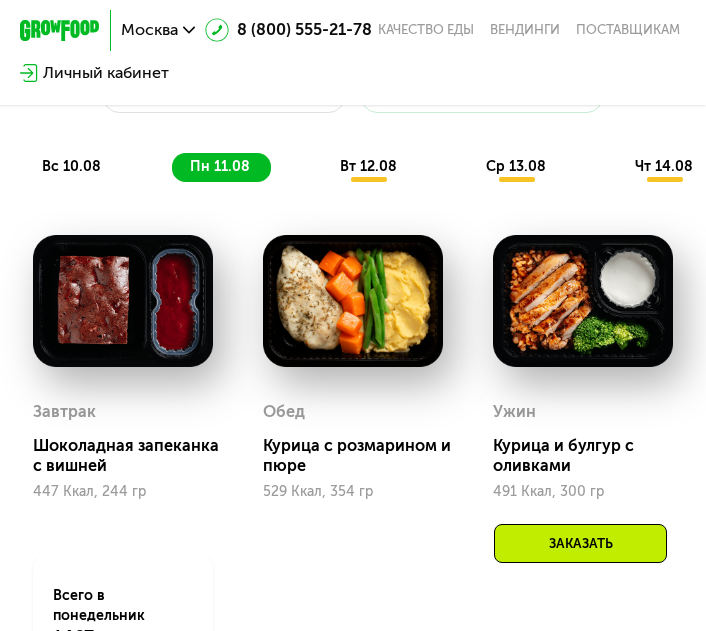 click on "вт 12.08" at bounding box center [368, 166] 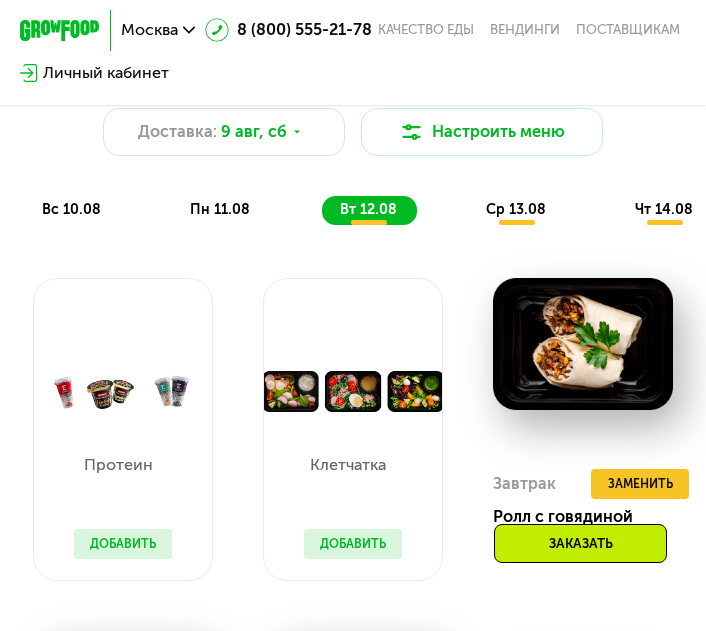 scroll, scrollTop: 697, scrollLeft: 0, axis: vertical 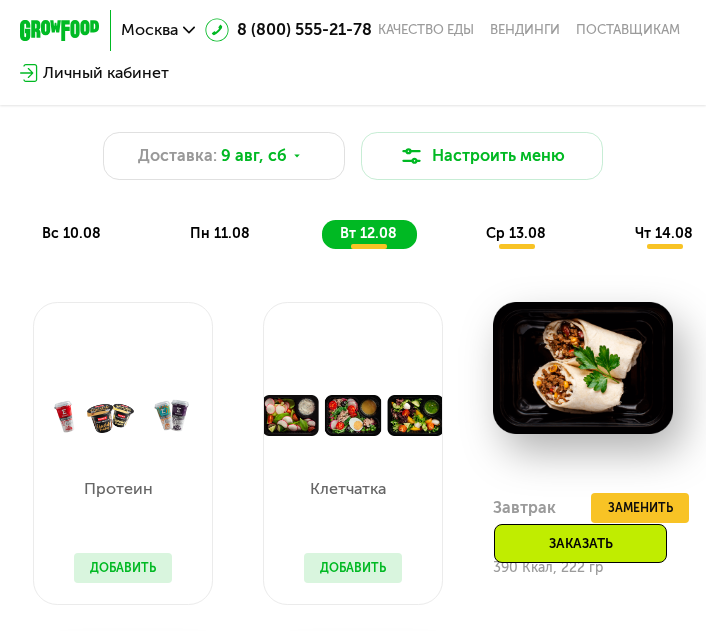click on "ср 13.08" at bounding box center (516, 233) 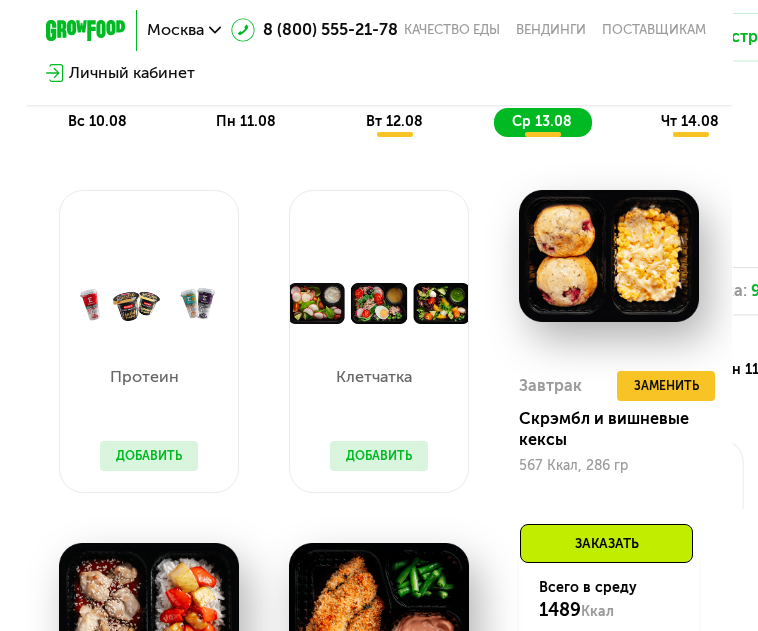 scroll, scrollTop: 830, scrollLeft: 0, axis: vertical 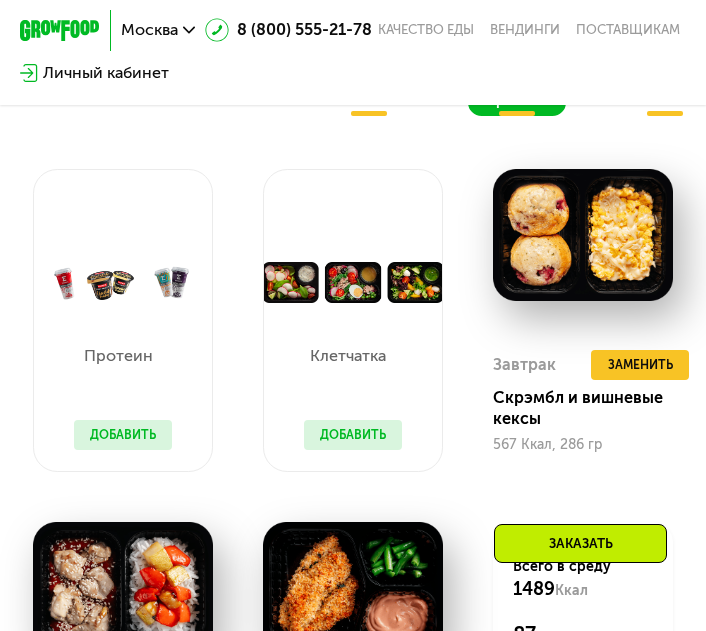 click on "вт 12.08" at bounding box center (368, 100) 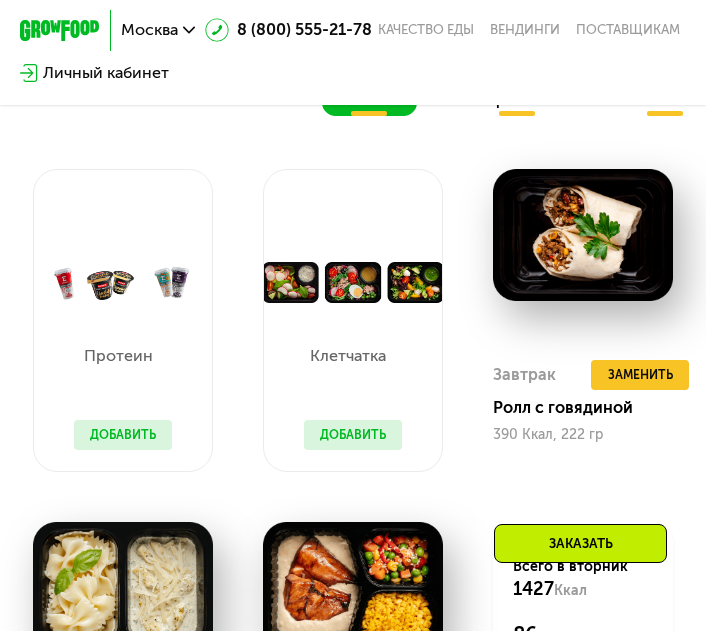 click on "пн 11.08" at bounding box center [220, 100] 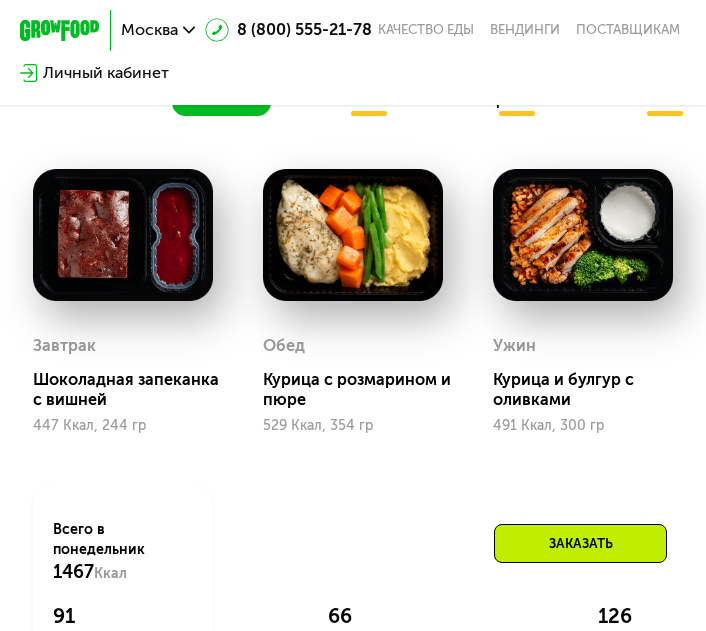 click on "вт 12.08" at bounding box center [368, 100] 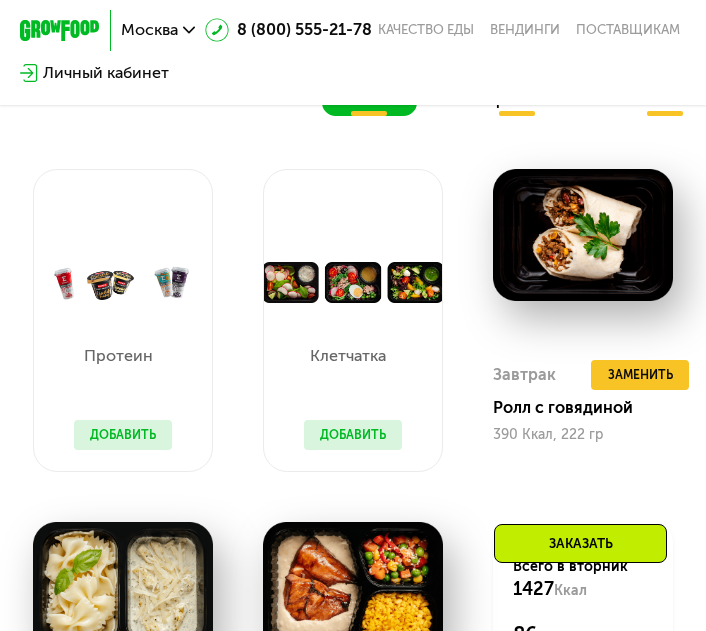 click on "Добавить" at bounding box center [353, 435] 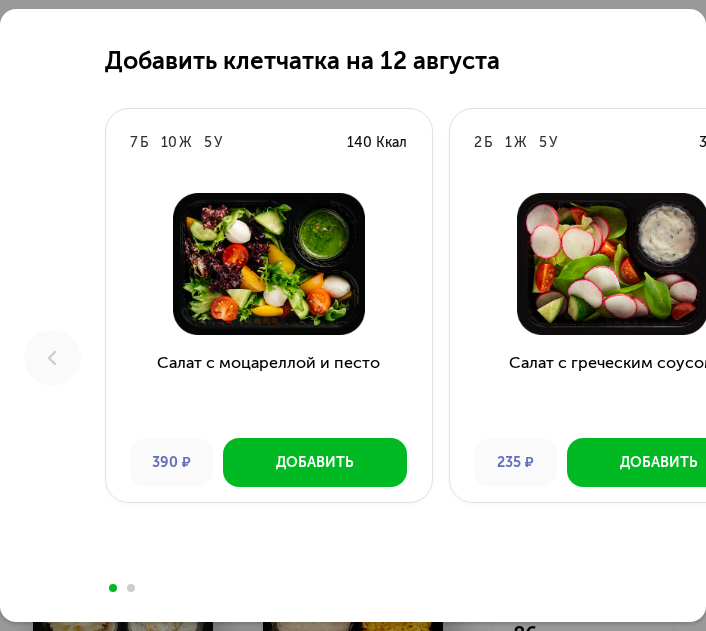 click at bounding box center [605, 559] 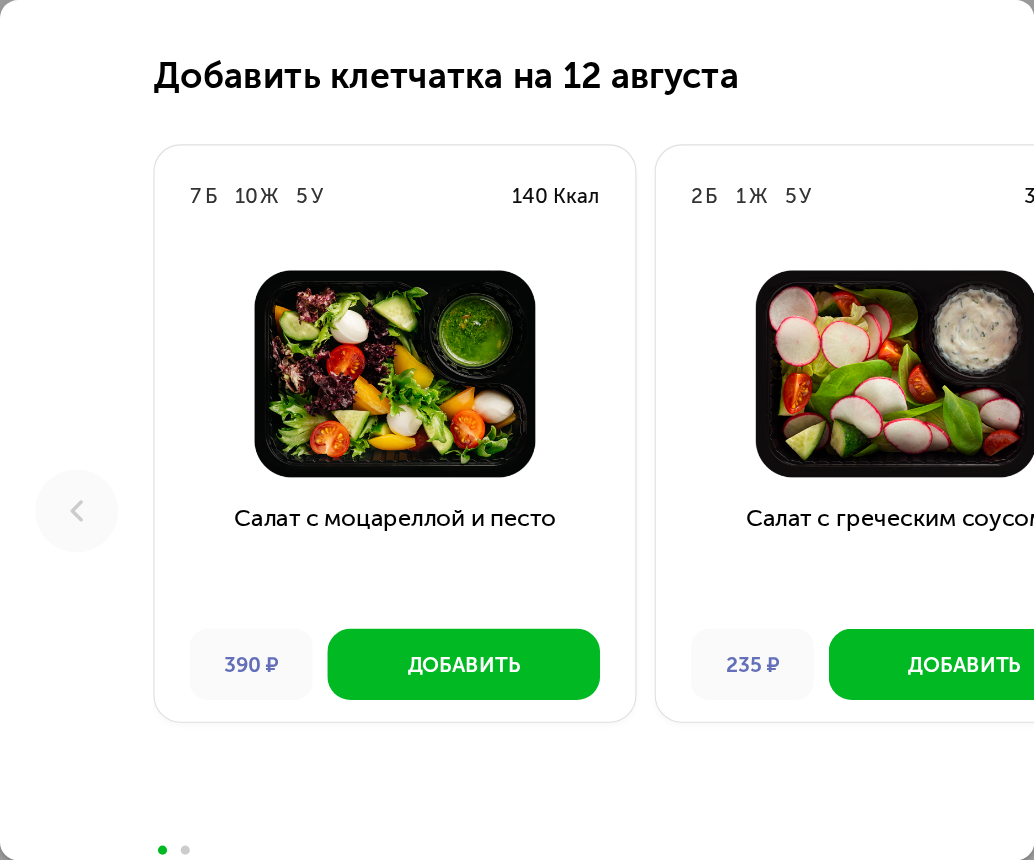 scroll, scrollTop: 830, scrollLeft: 0, axis: vertical 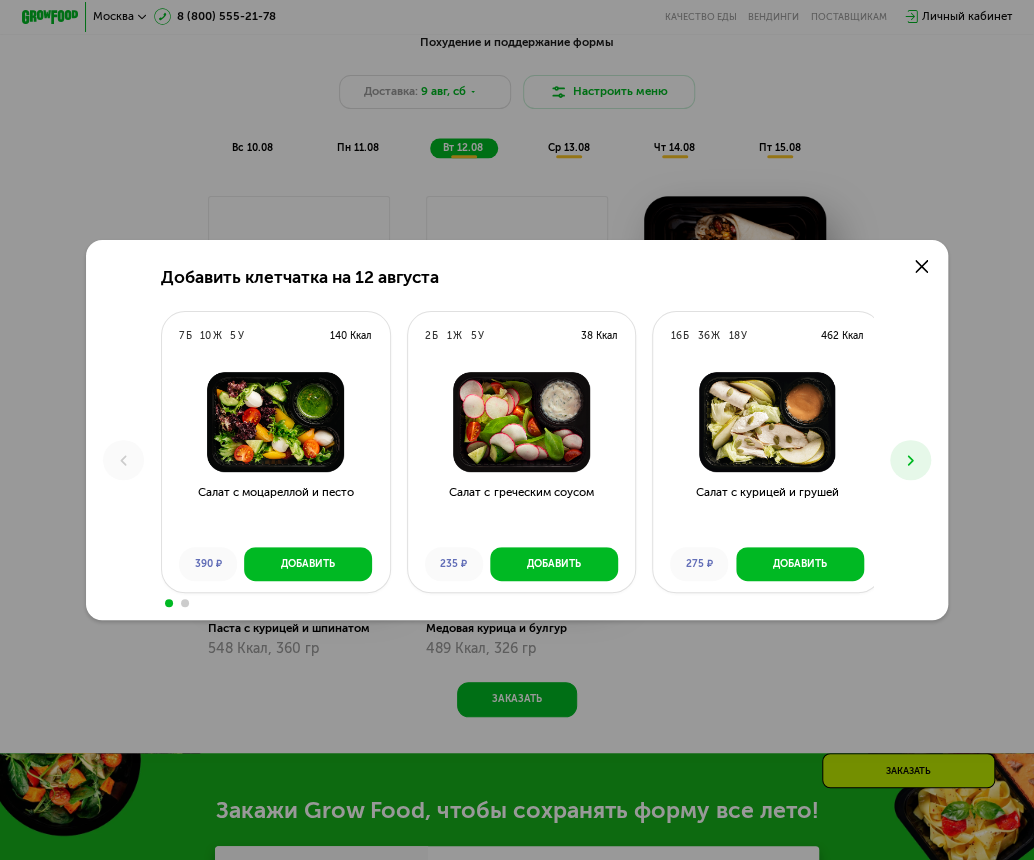 click at bounding box center [185, 603] 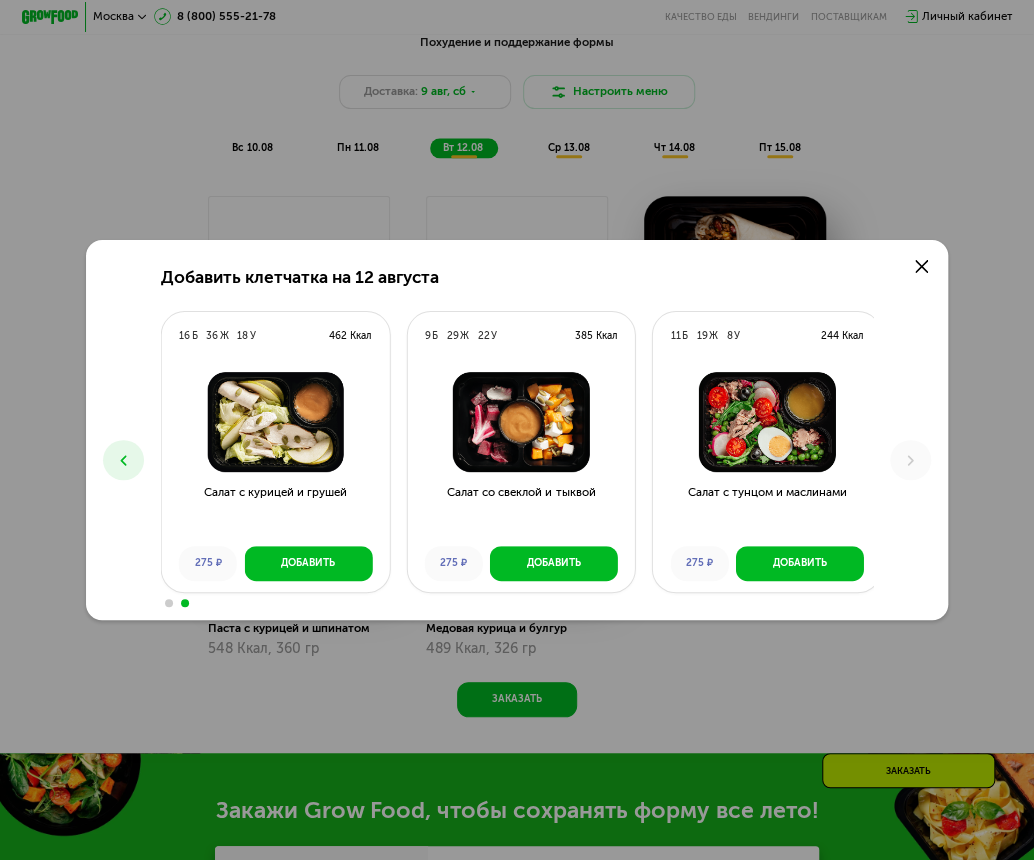 click at bounding box center (169, 603) 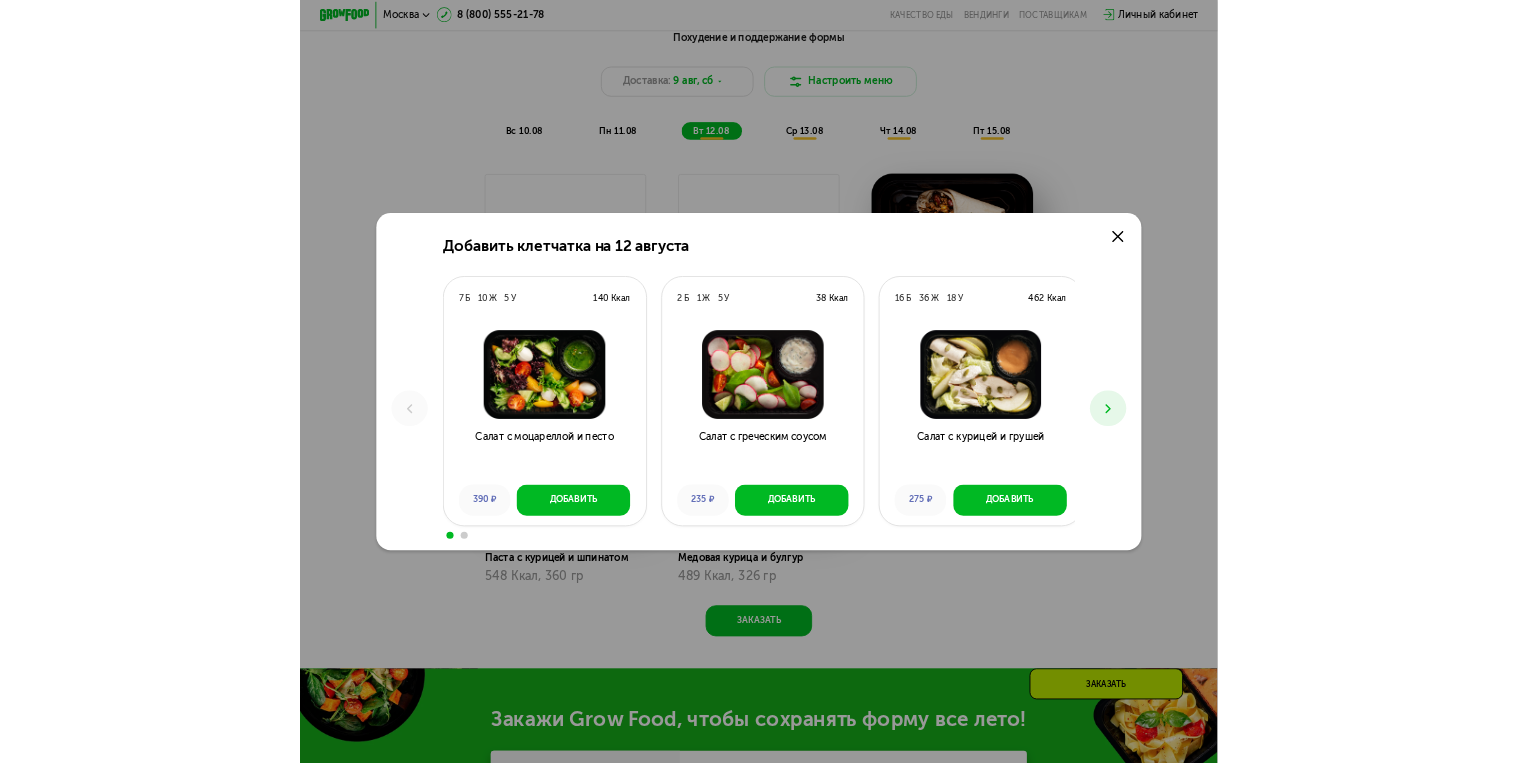 scroll, scrollTop: 830, scrollLeft: 0, axis: vertical 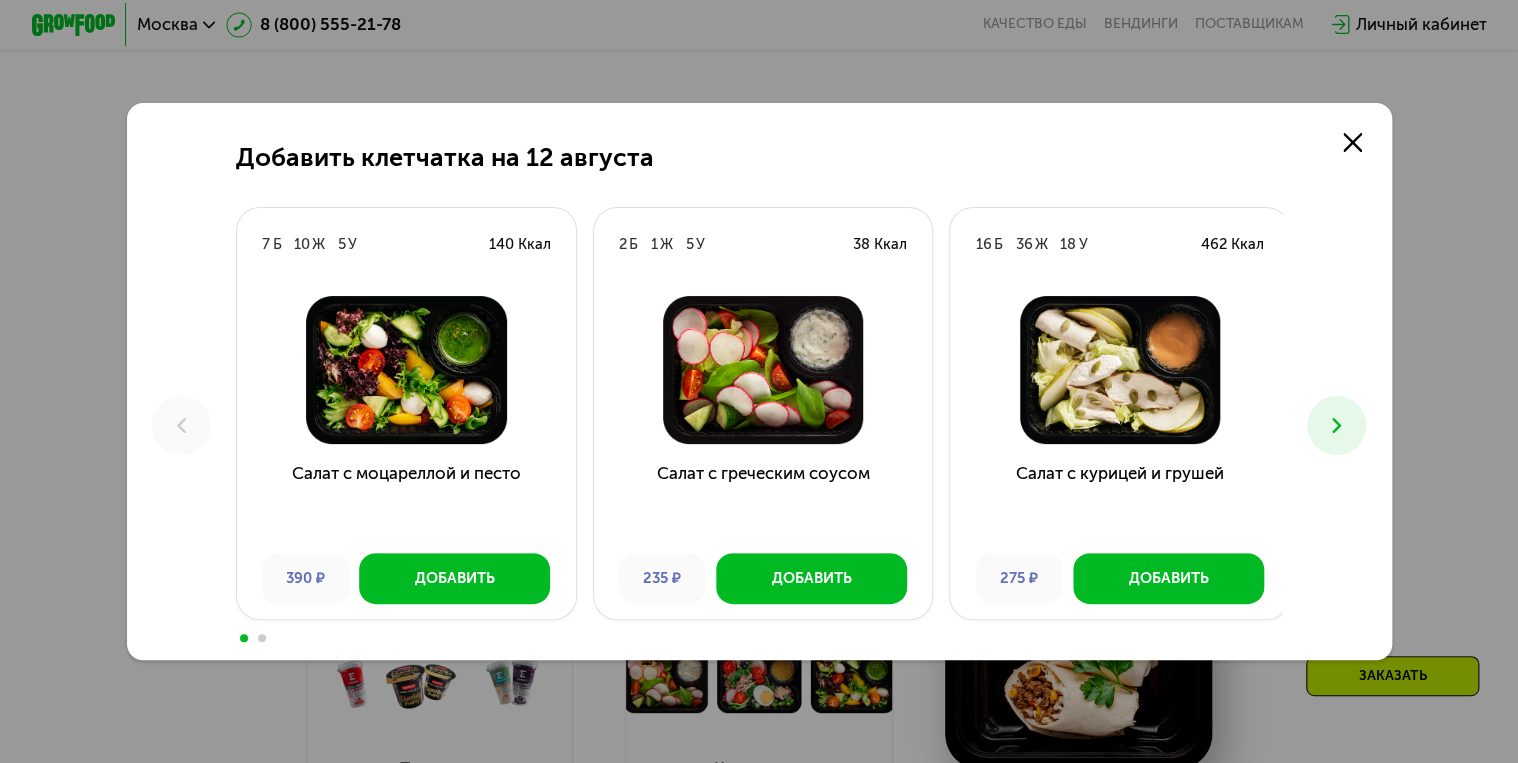 click 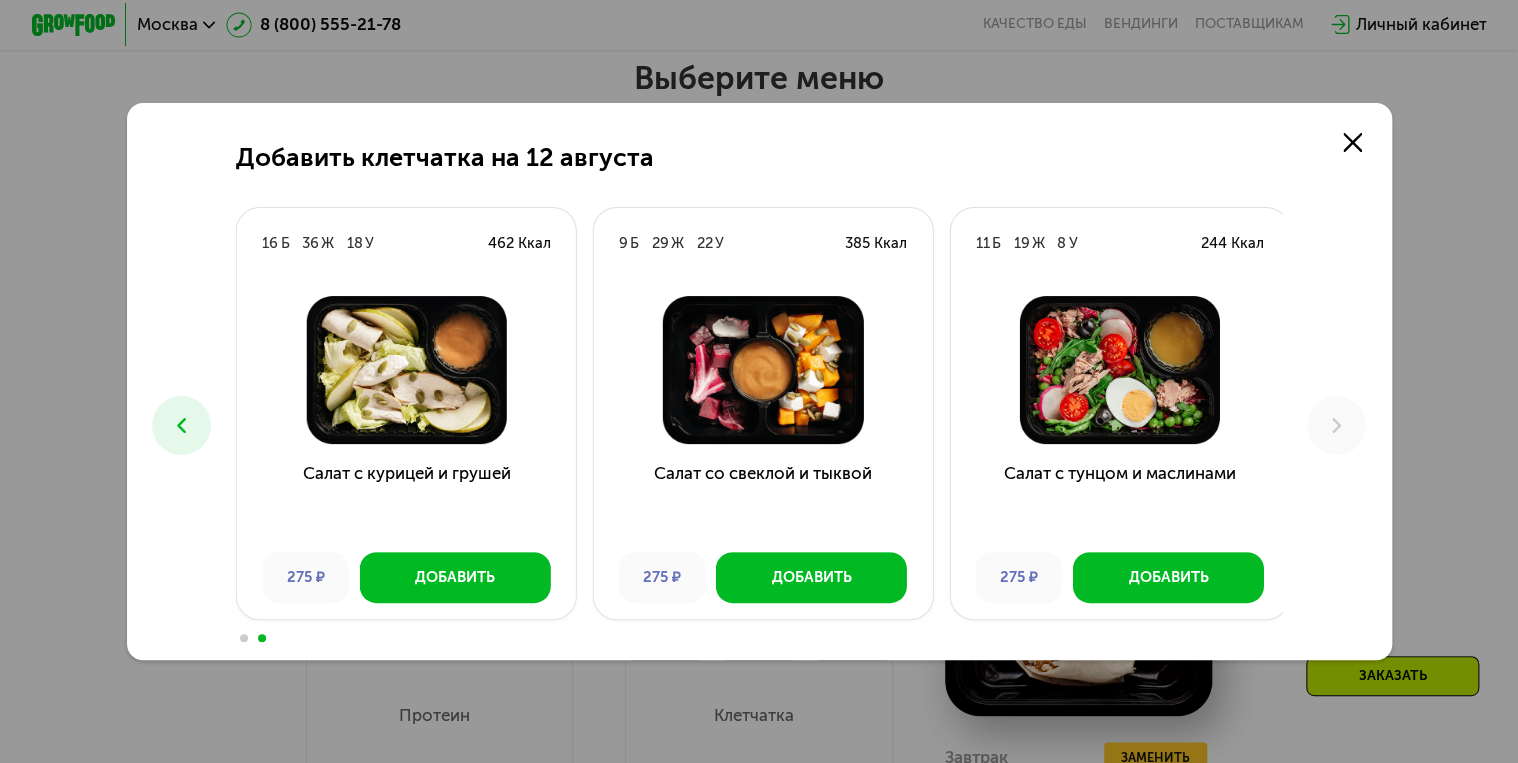 scroll, scrollTop: 912, scrollLeft: 0, axis: vertical 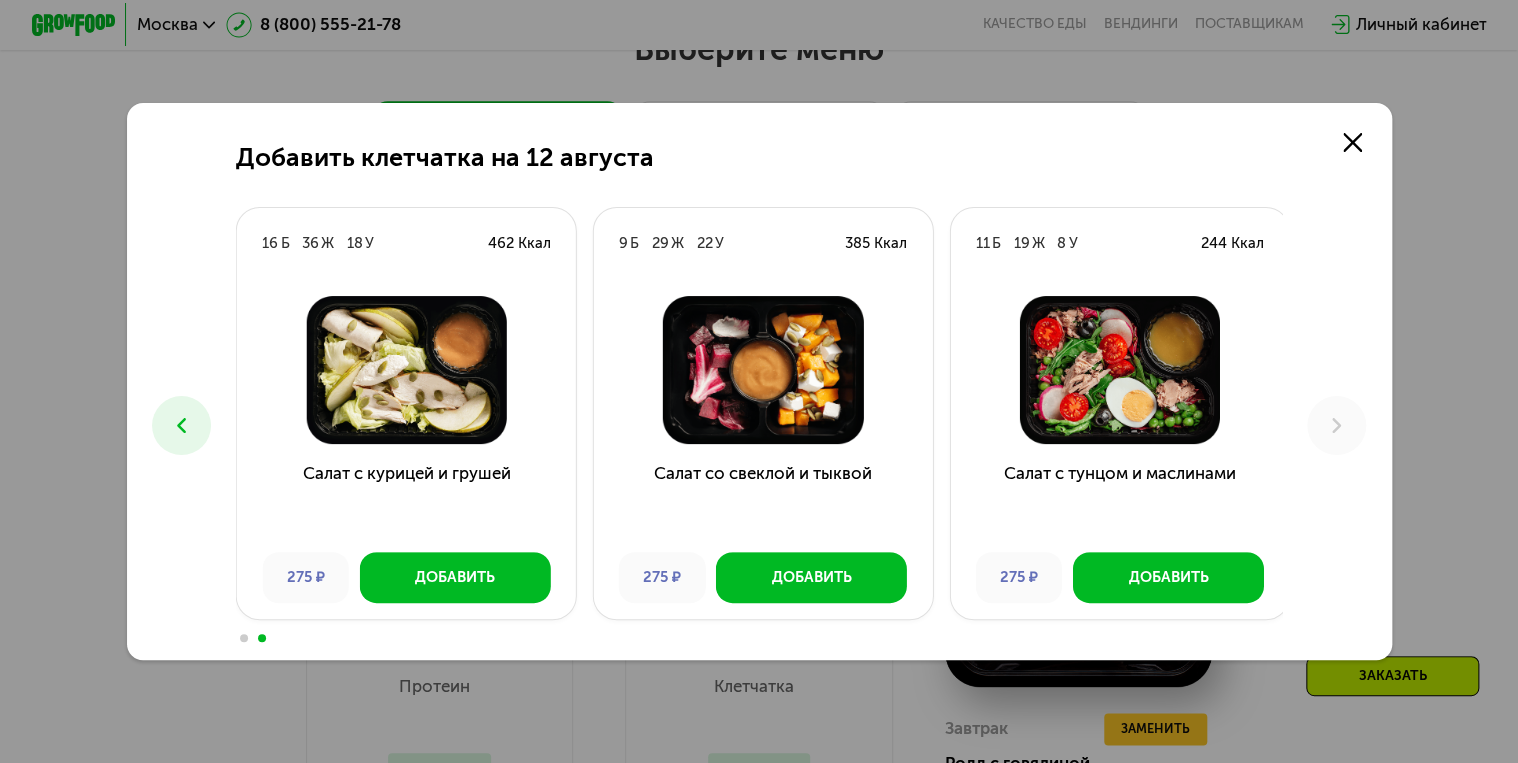 click 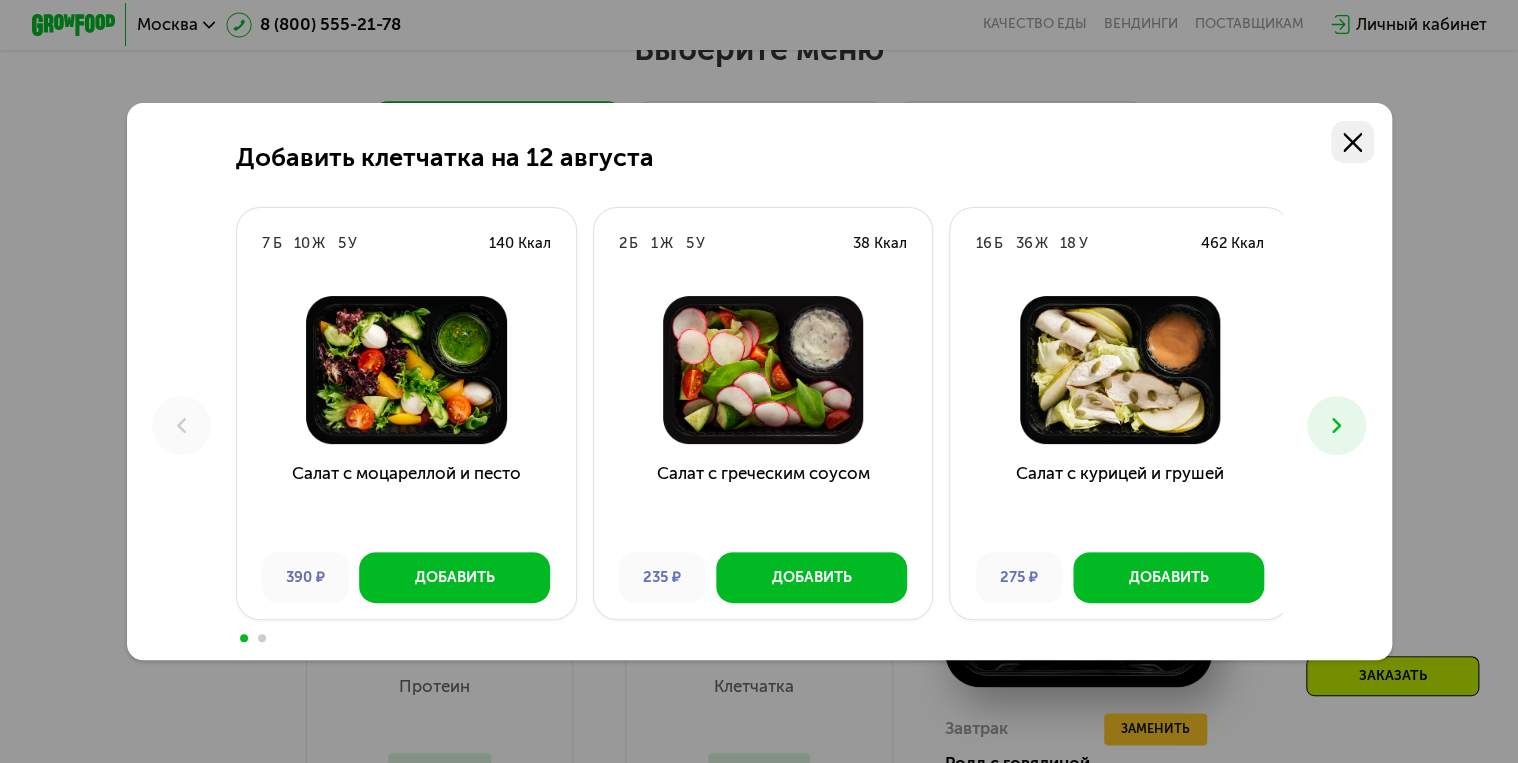 click 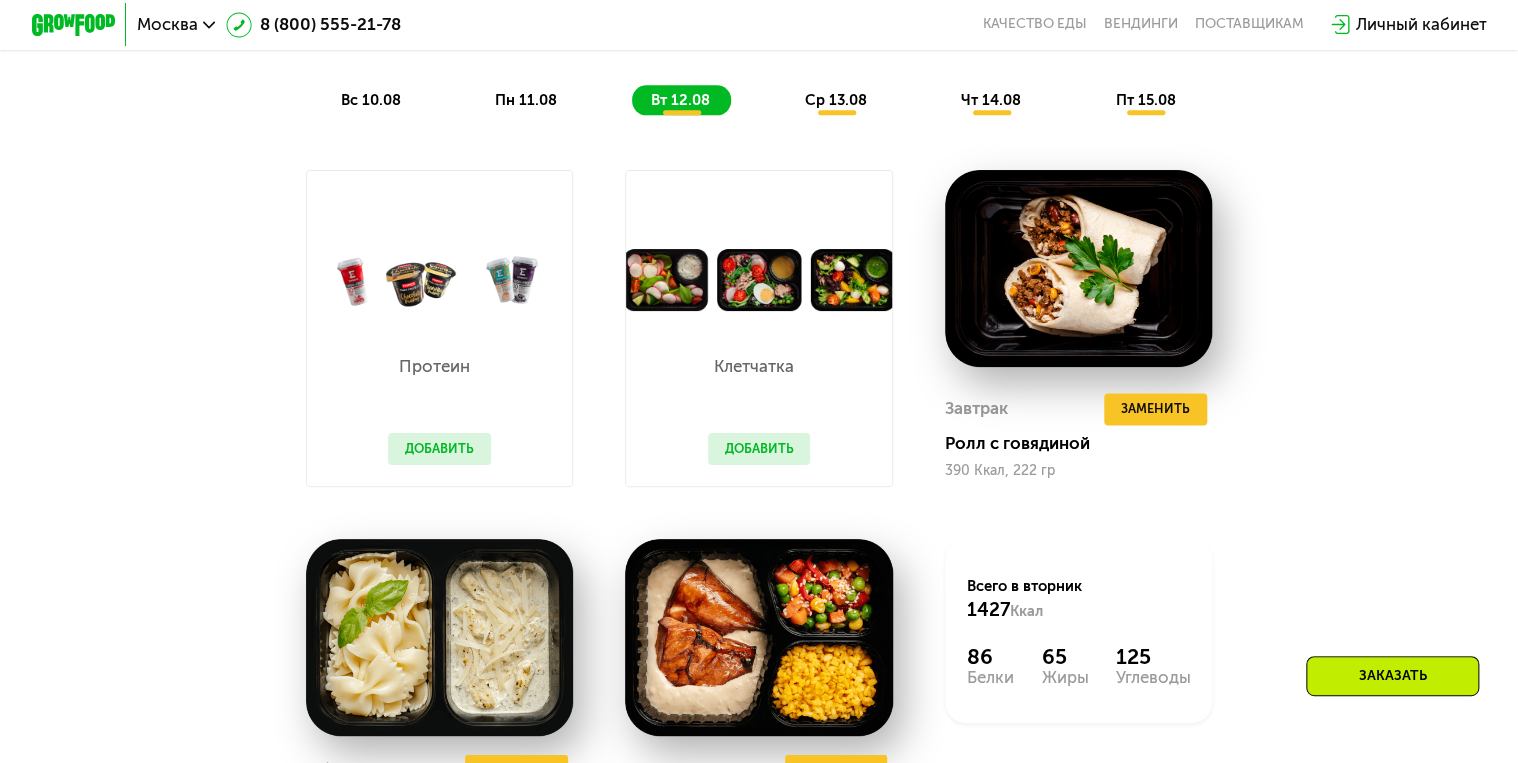 scroll, scrollTop: 1152, scrollLeft: 0, axis: vertical 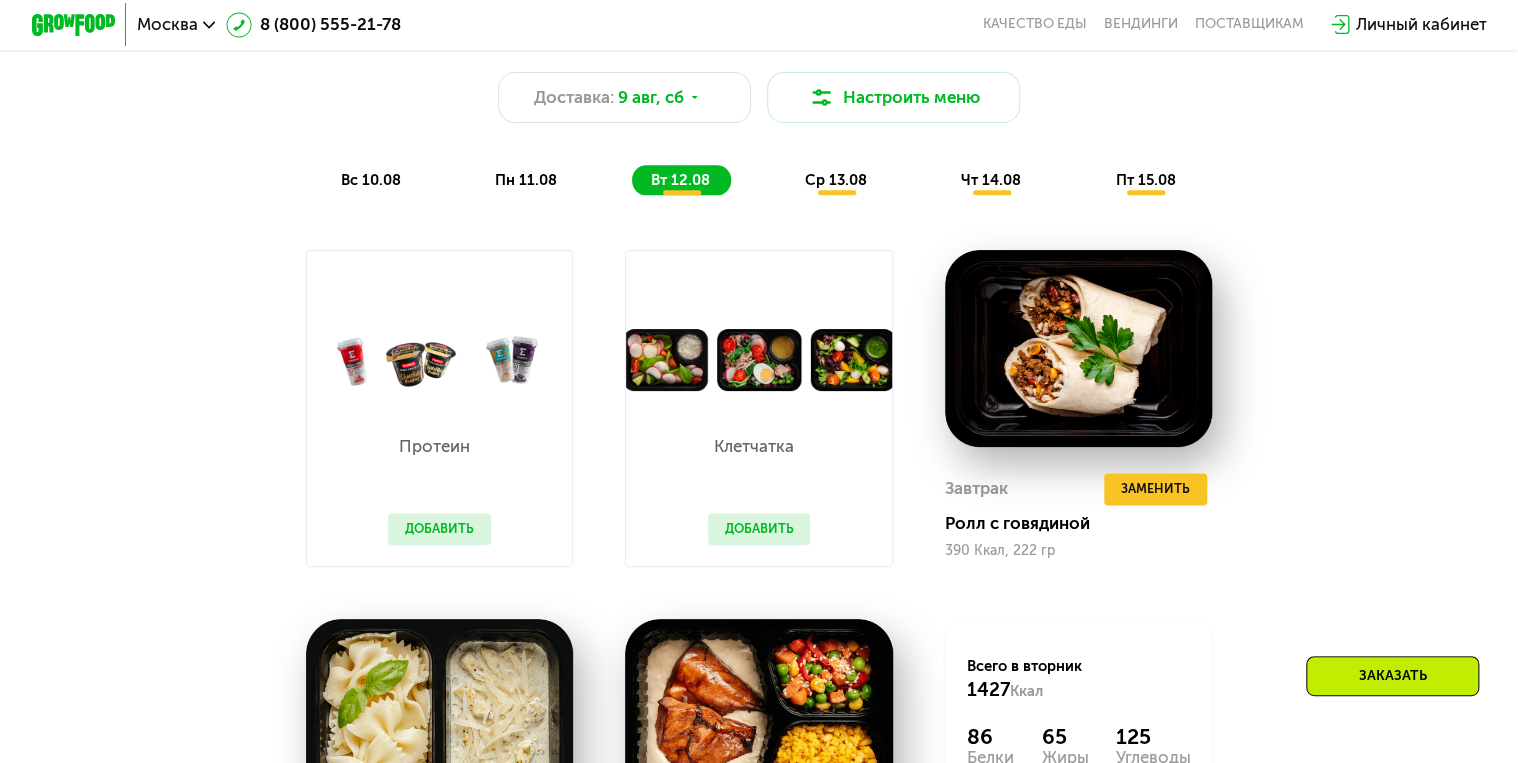 click on "ср 13.08" at bounding box center (836, 180) 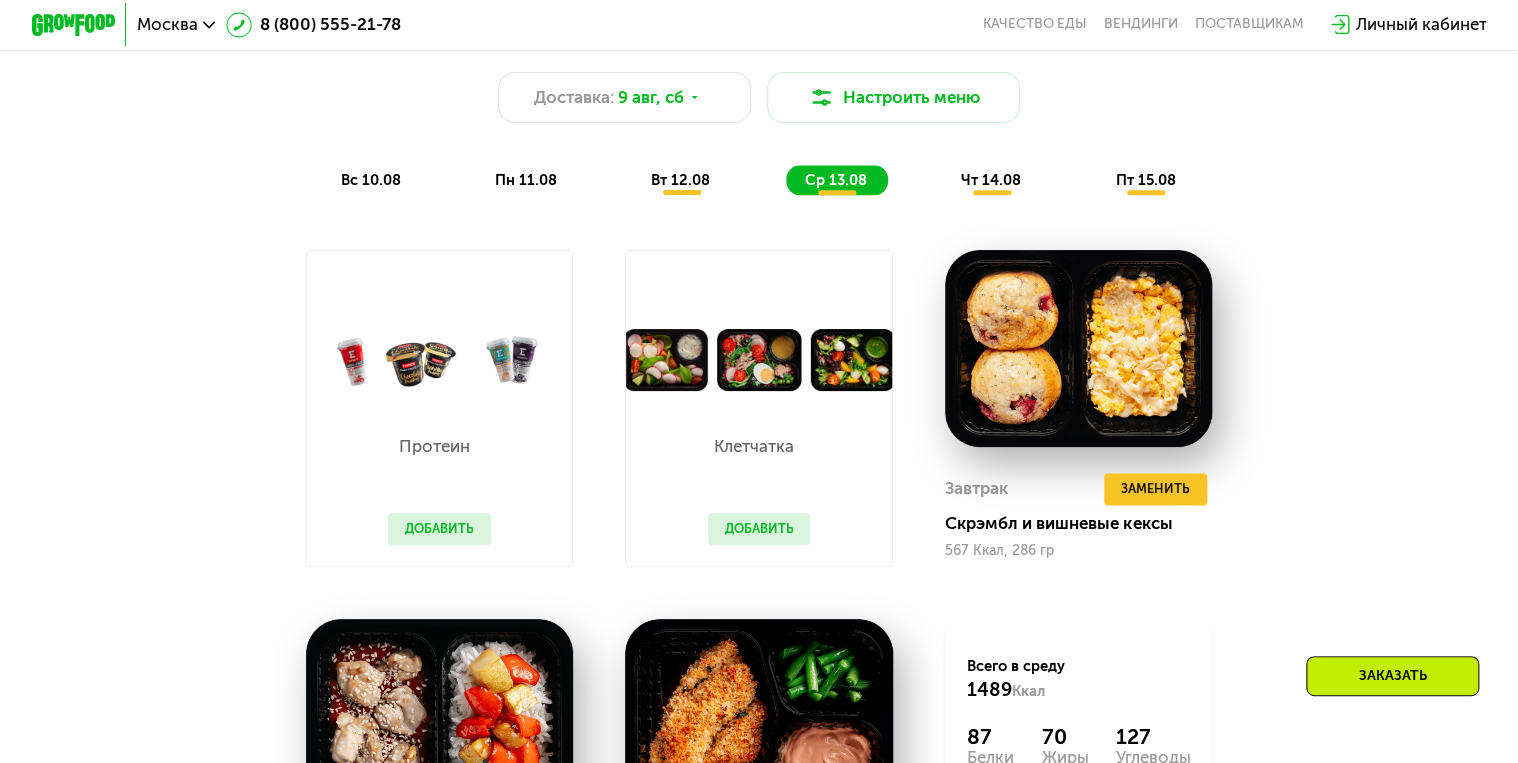 click on "Добавить" at bounding box center [759, 529] 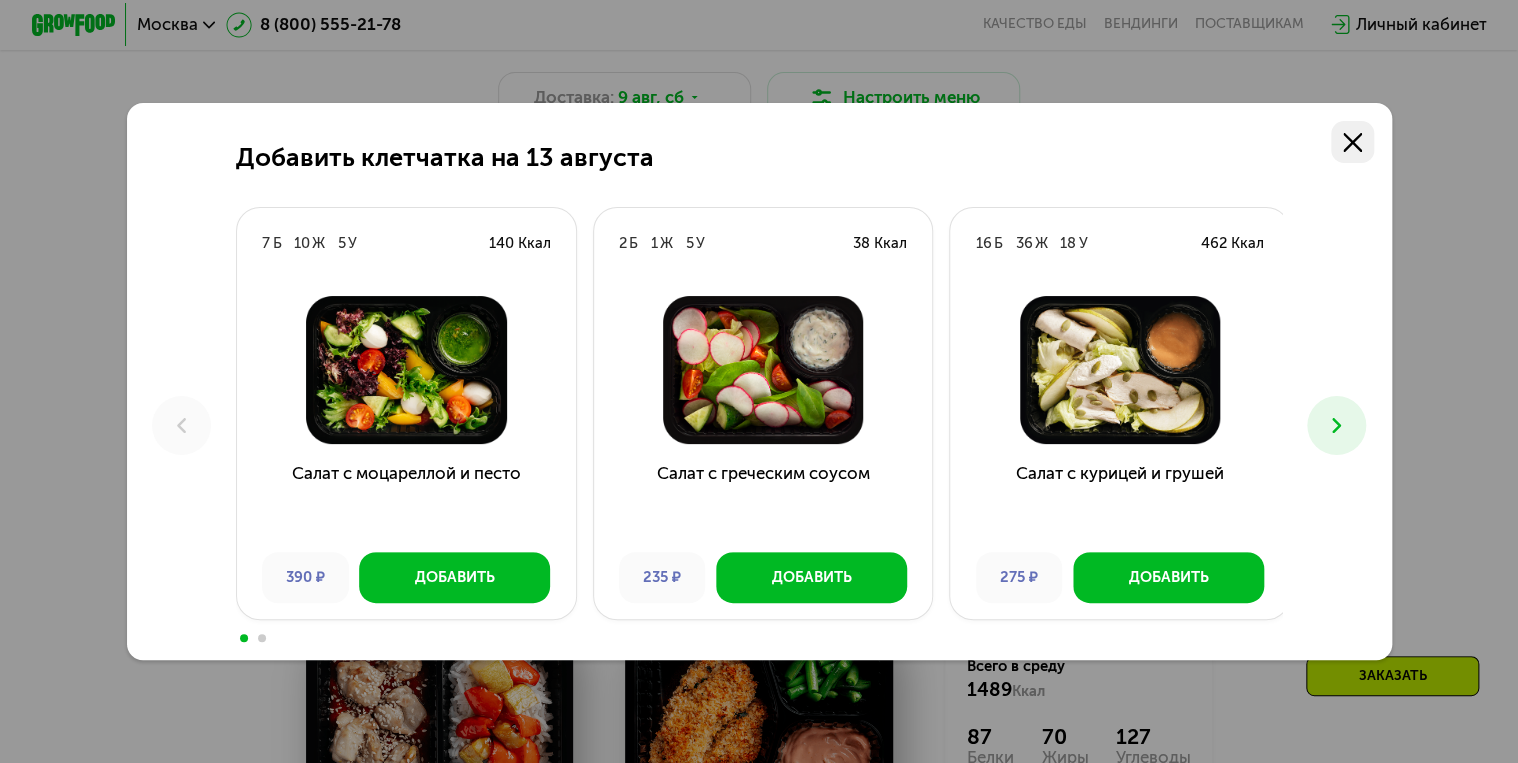 click at bounding box center (1352, 142) 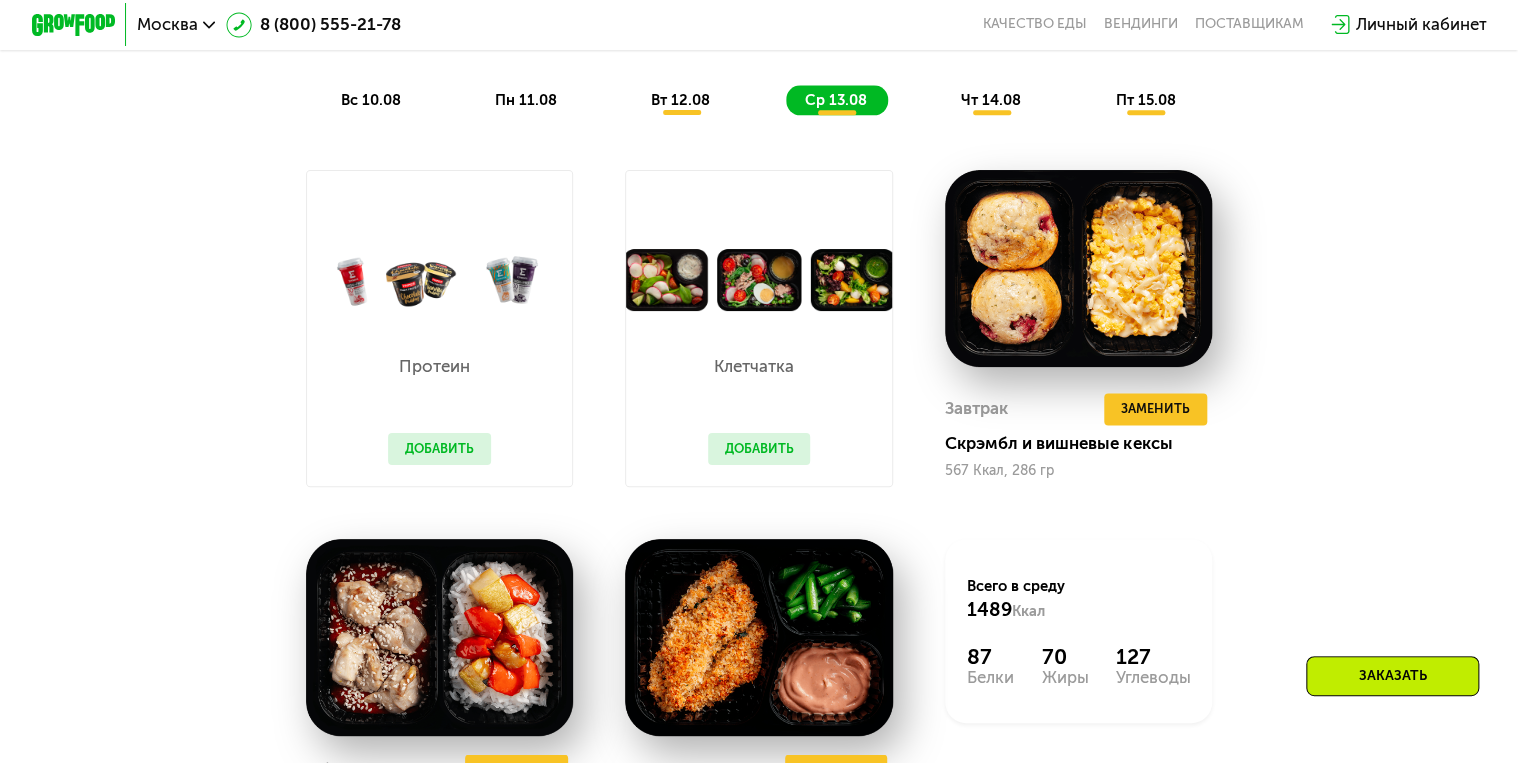 scroll, scrollTop: 1152, scrollLeft: 0, axis: vertical 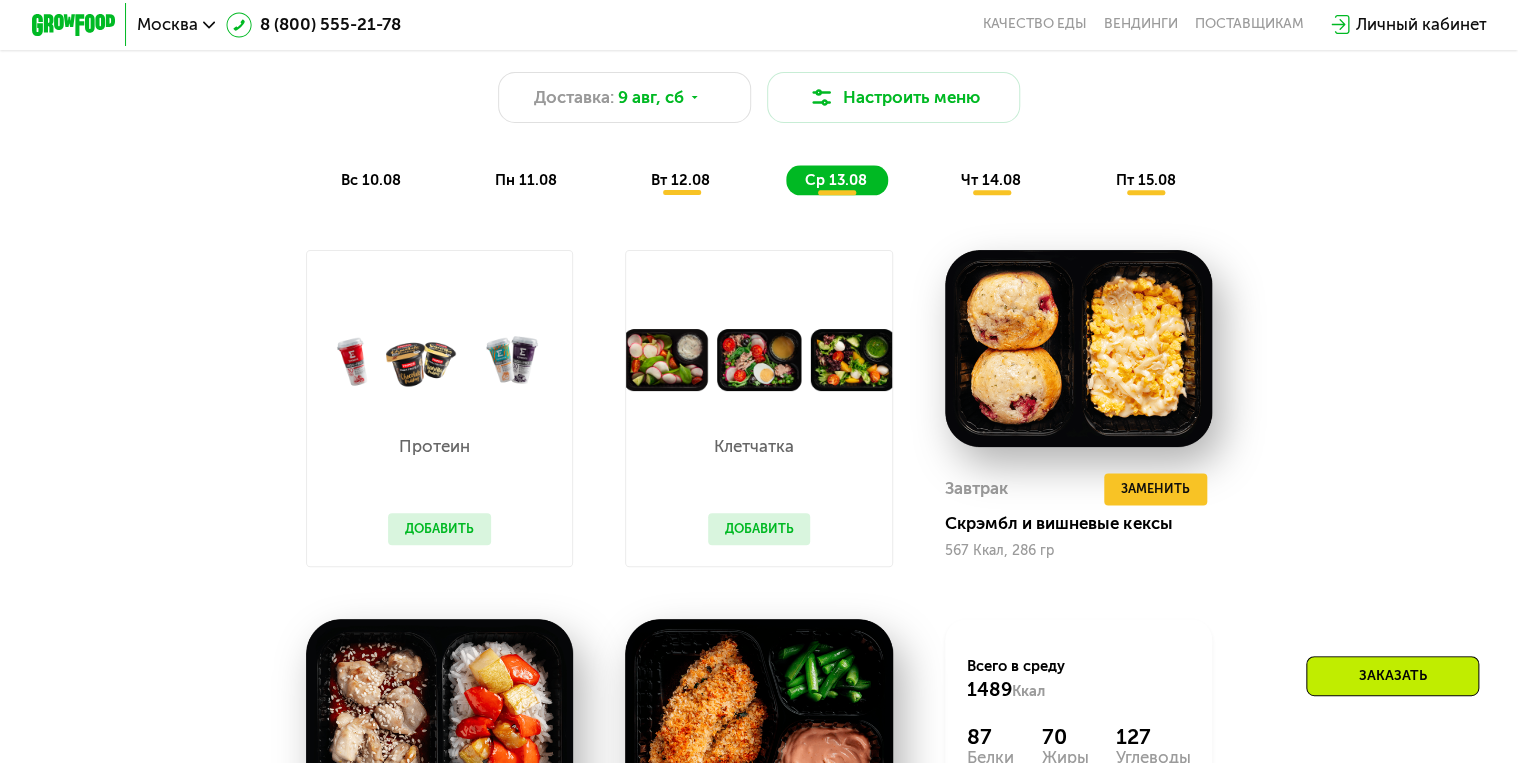 click on "чт 14.08" at bounding box center (991, 180) 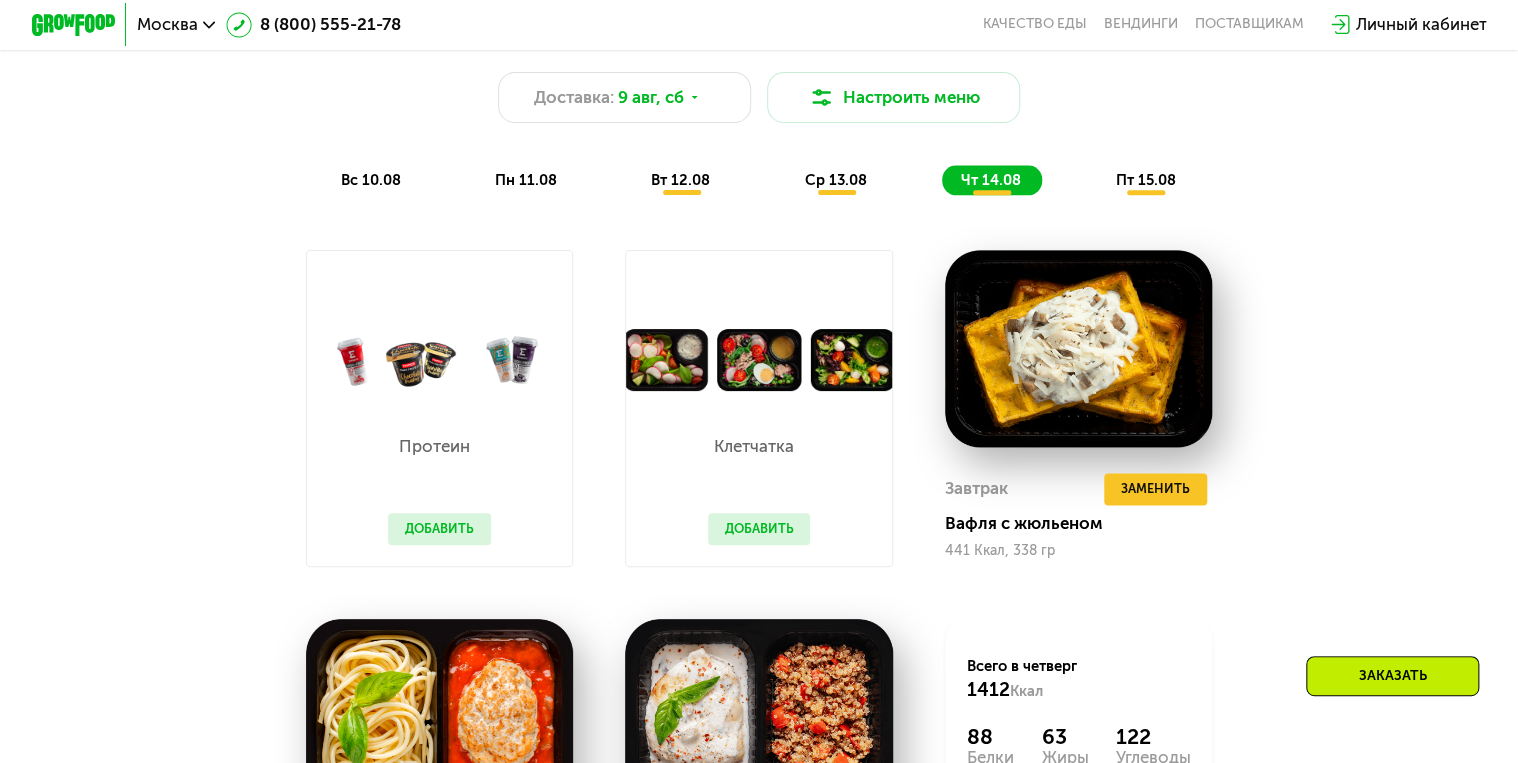 click on "Добавить" at bounding box center [759, 529] 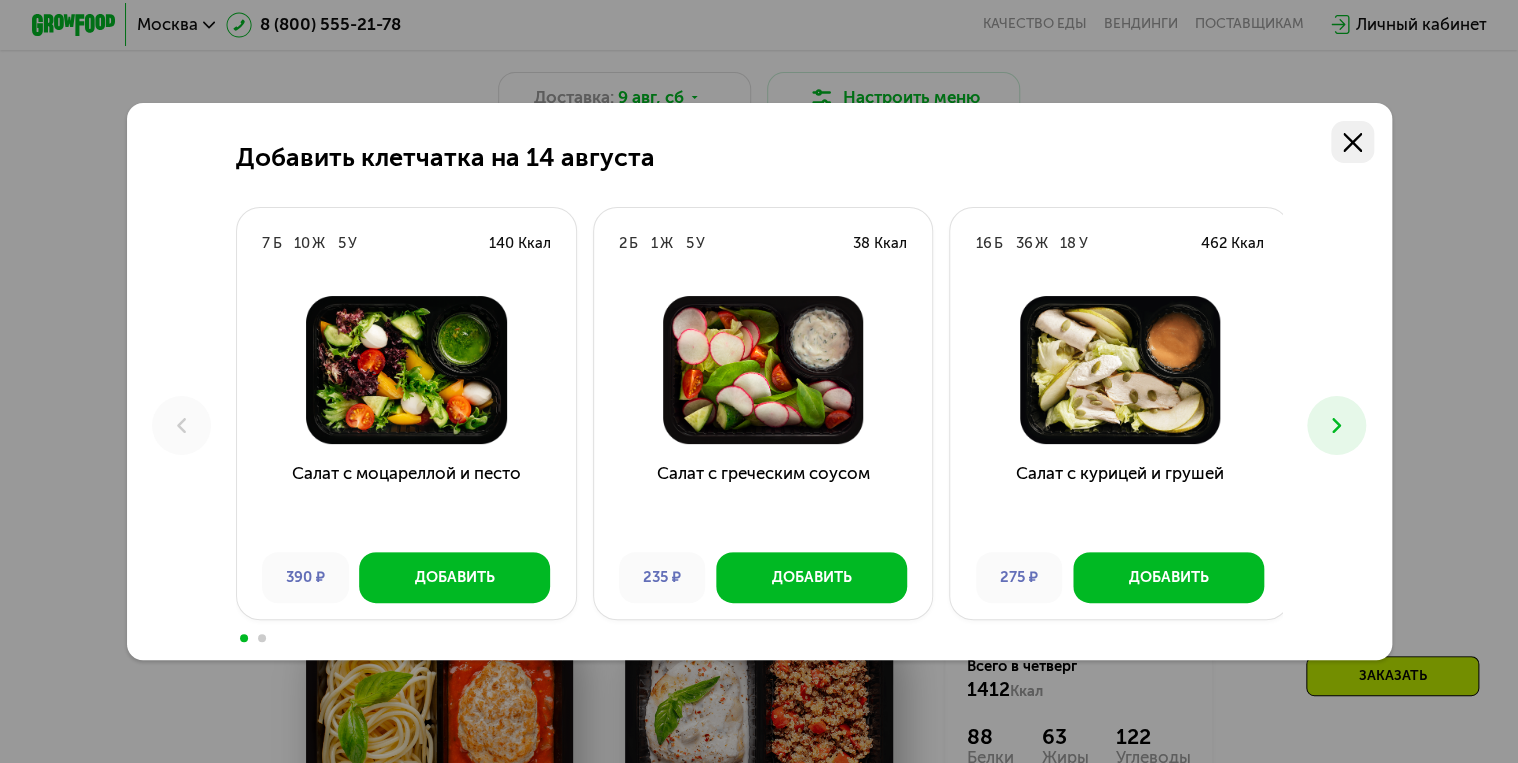 click 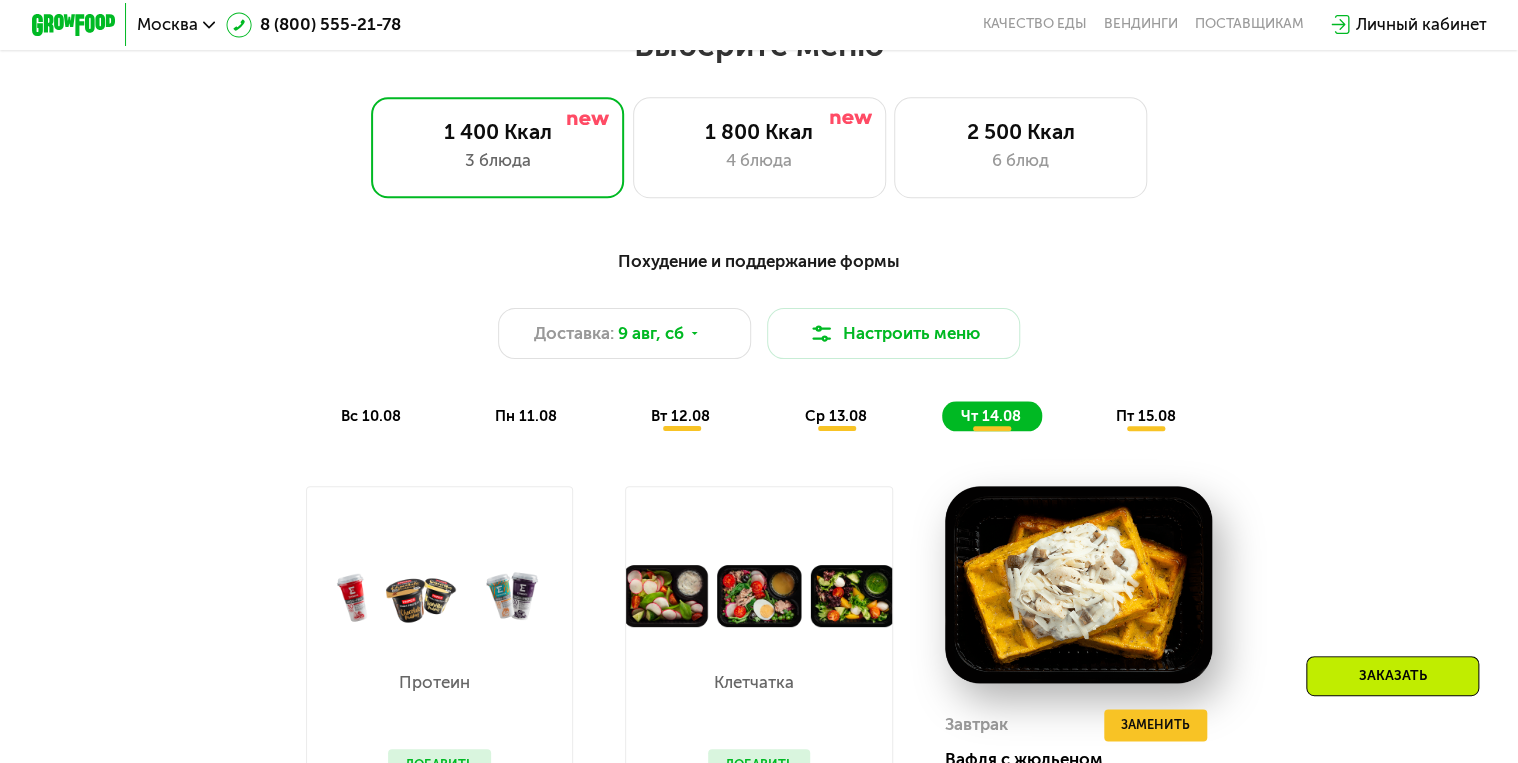 scroll, scrollTop: 912, scrollLeft: 0, axis: vertical 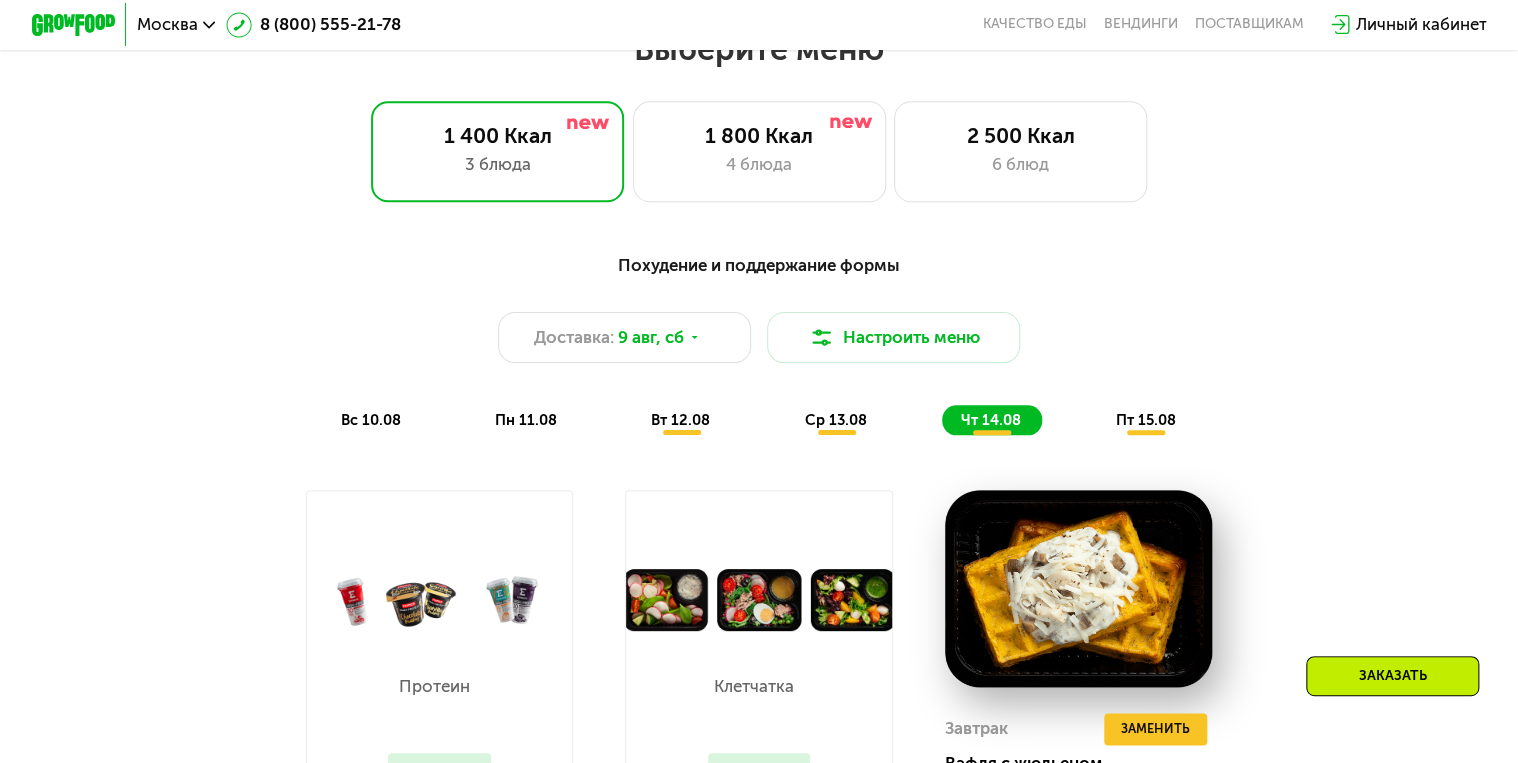 click on "пт 15.08" at bounding box center (1145, 420) 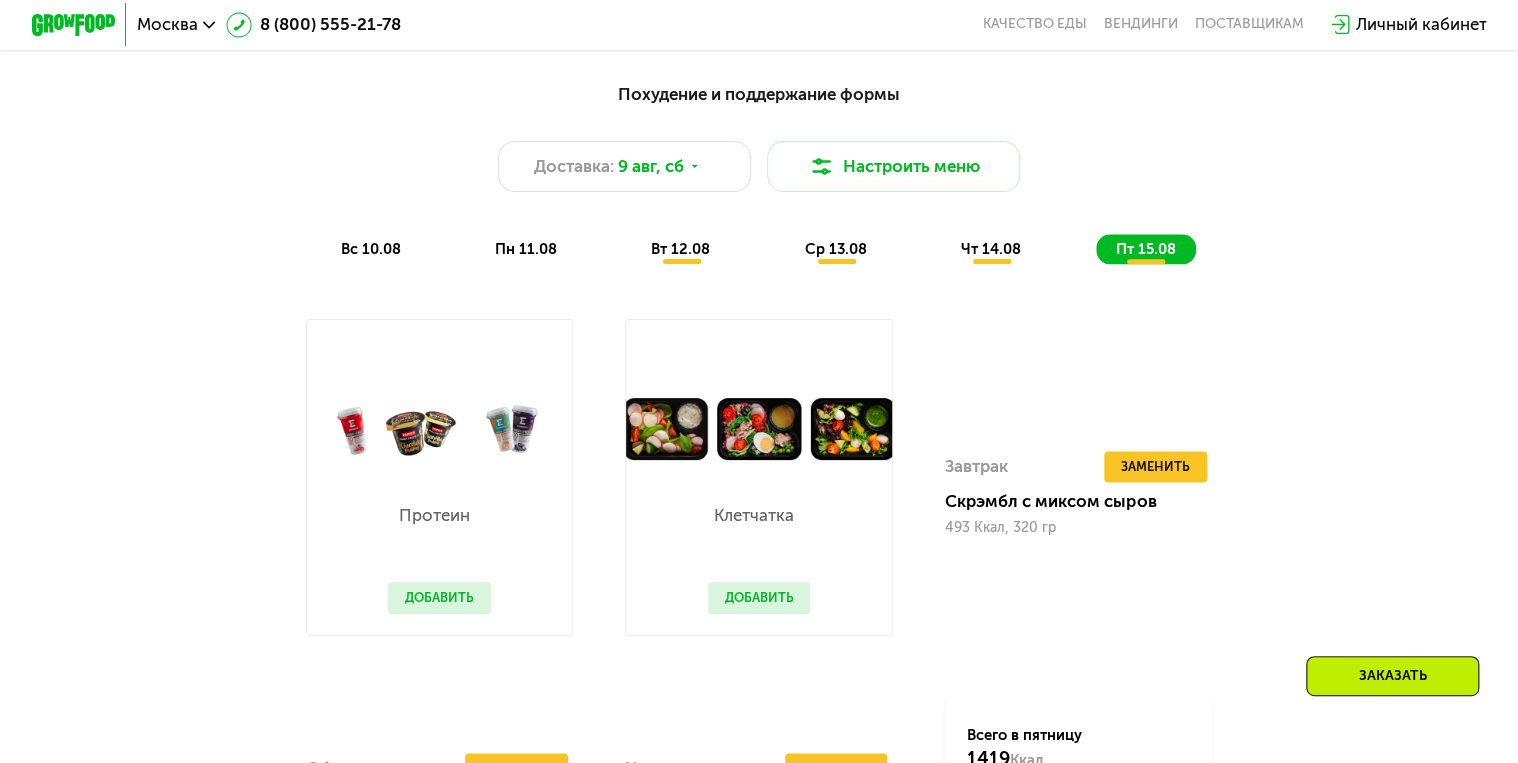 scroll, scrollTop: 1072, scrollLeft: 0, axis: vertical 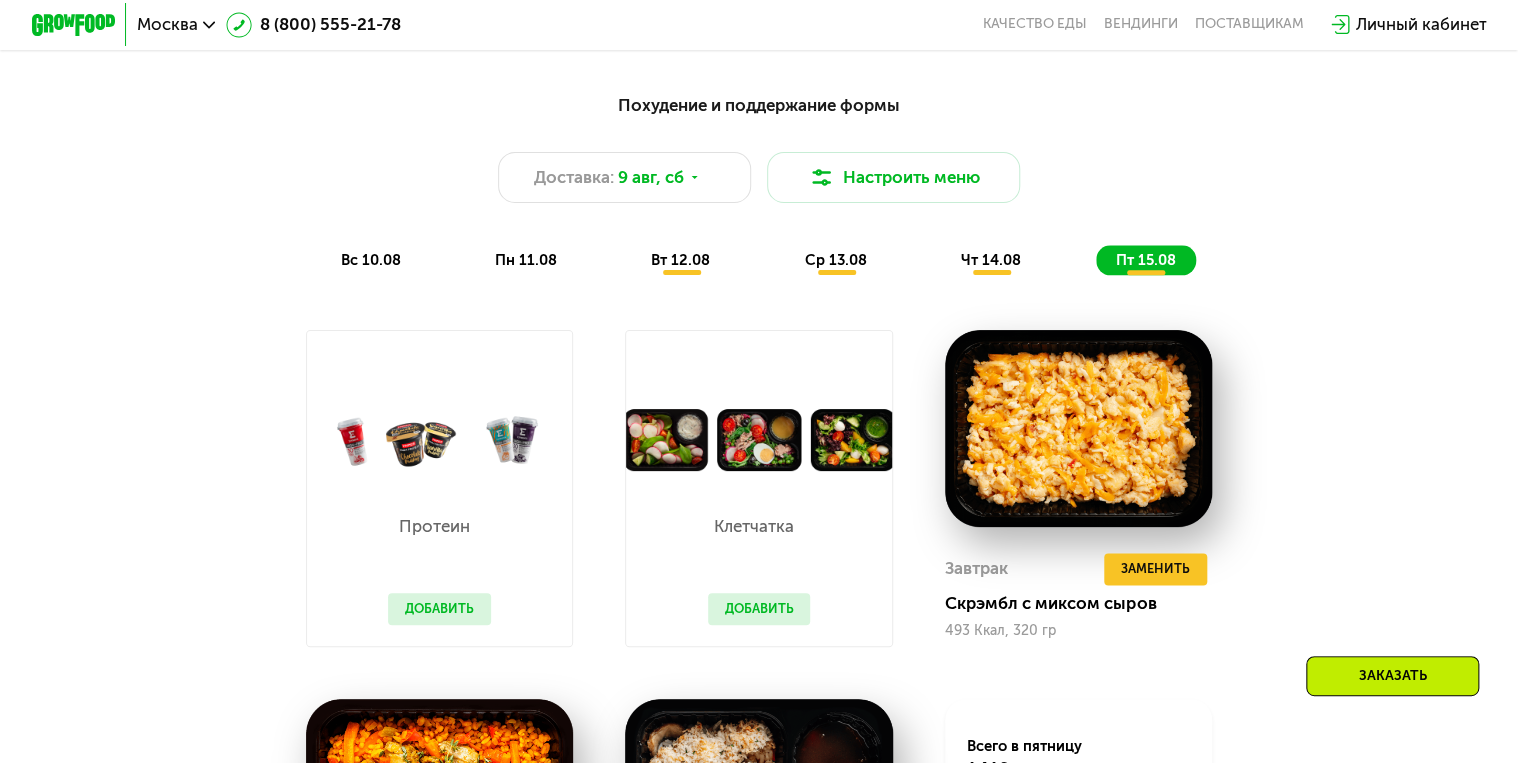 click on "Похудение и поддержание формы Доставка: 9 авг, сб Настроить меню  вс 10.08 пн 11.08 вт 12.08 ср 13.08 чт 14.08 пт 15.08 Завтрак Крем с медовыми орехами 480 Ккал, 212 гр Обед Курица и птитим с овощами 493 Ккал, 282 гр Ужин Тыквенный кускус и рыба 377 Ккал, 302 гр  Всего в воскресенье 1350 Ккал 84  Белки  67  Жиры  102  Углеводы  Завтрак Шоколадная запеканка с вишней 447 Ккал, 244 гр Обед Курица с розмарином и пюре 529 Ккал, 354 гр Ужин Курица и булгур с оливками 491 Ккал, 300 гр  Всего в понедельник 1467 Ккал 91  Белки  66  Жиры  126  Углеводы  Протеин  Добавить  Клетчатка  Добавить  Завтрак  Удалить Завтрак  Заменить" at bounding box center (759, 583) 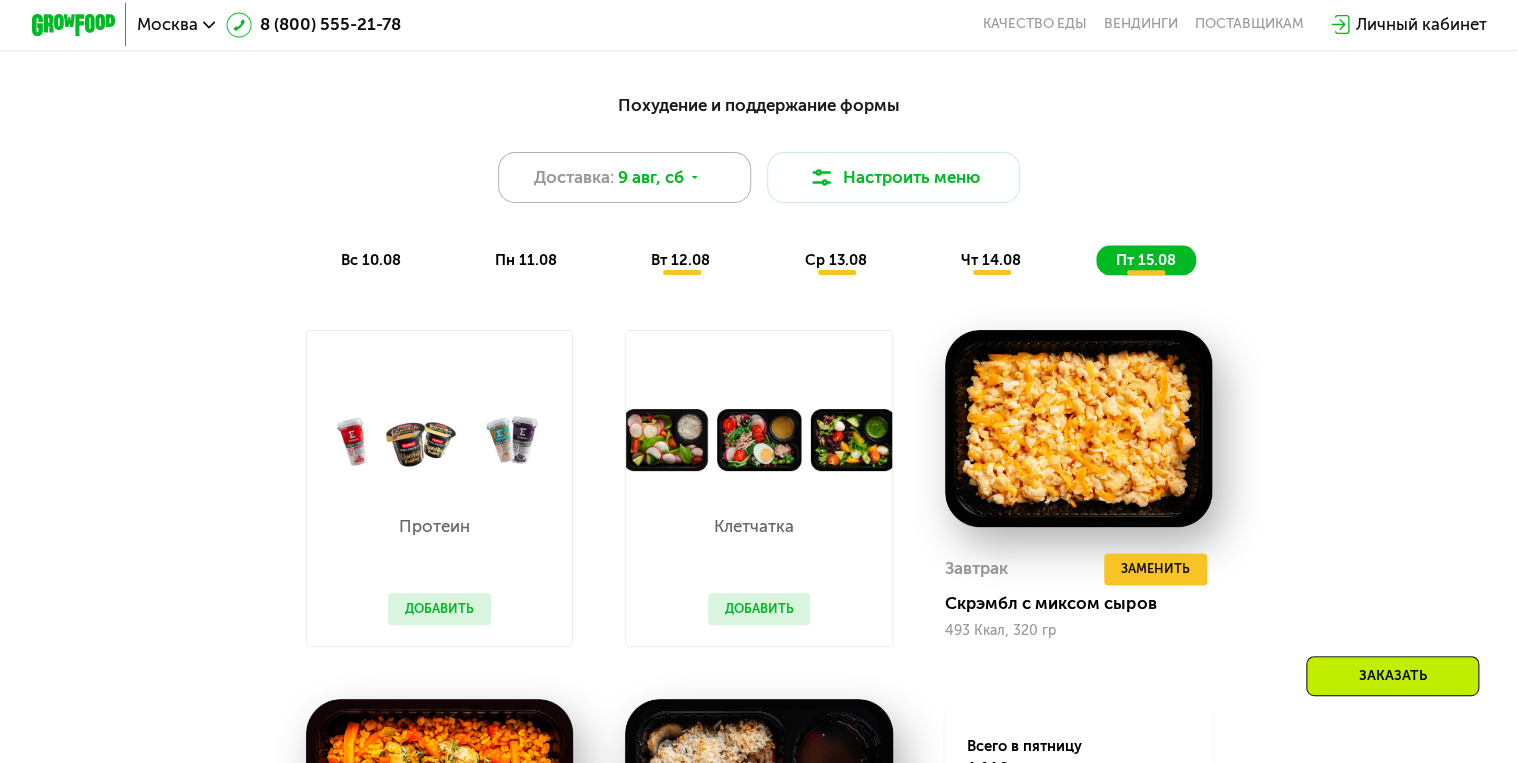 click on "9 авг, сб" at bounding box center (651, 177) 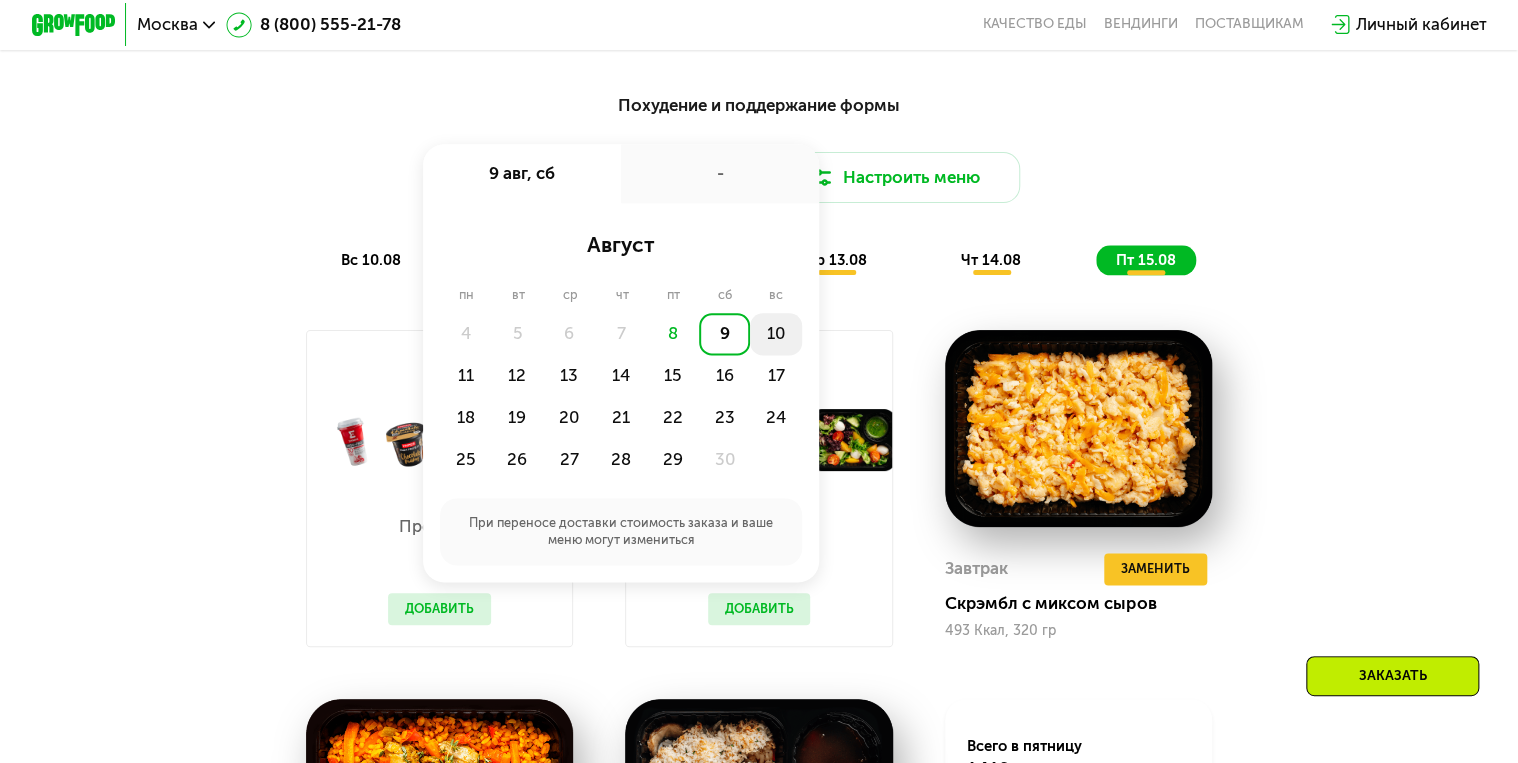 click on "10" 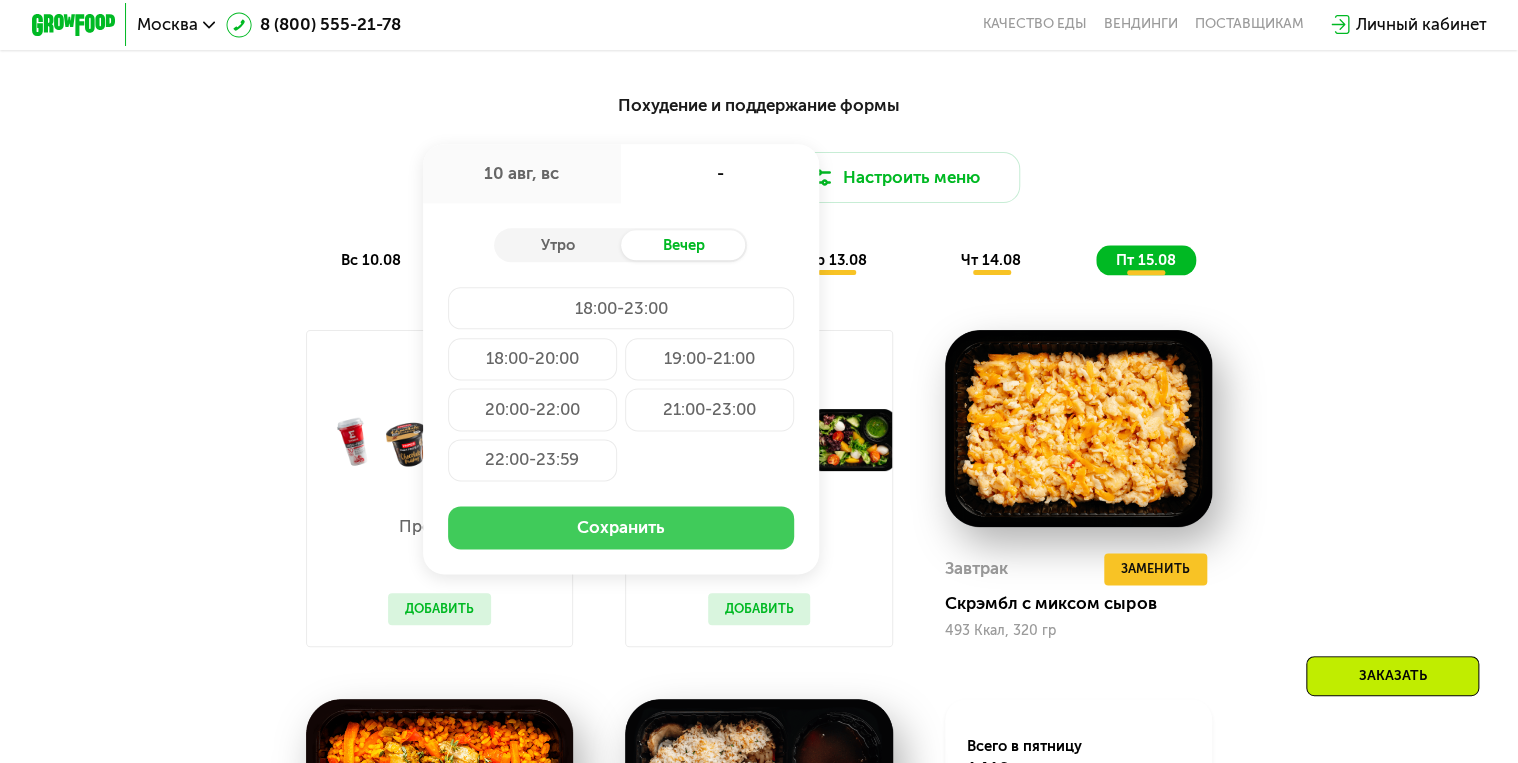 click on "Сохранить" at bounding box center (621, 527) 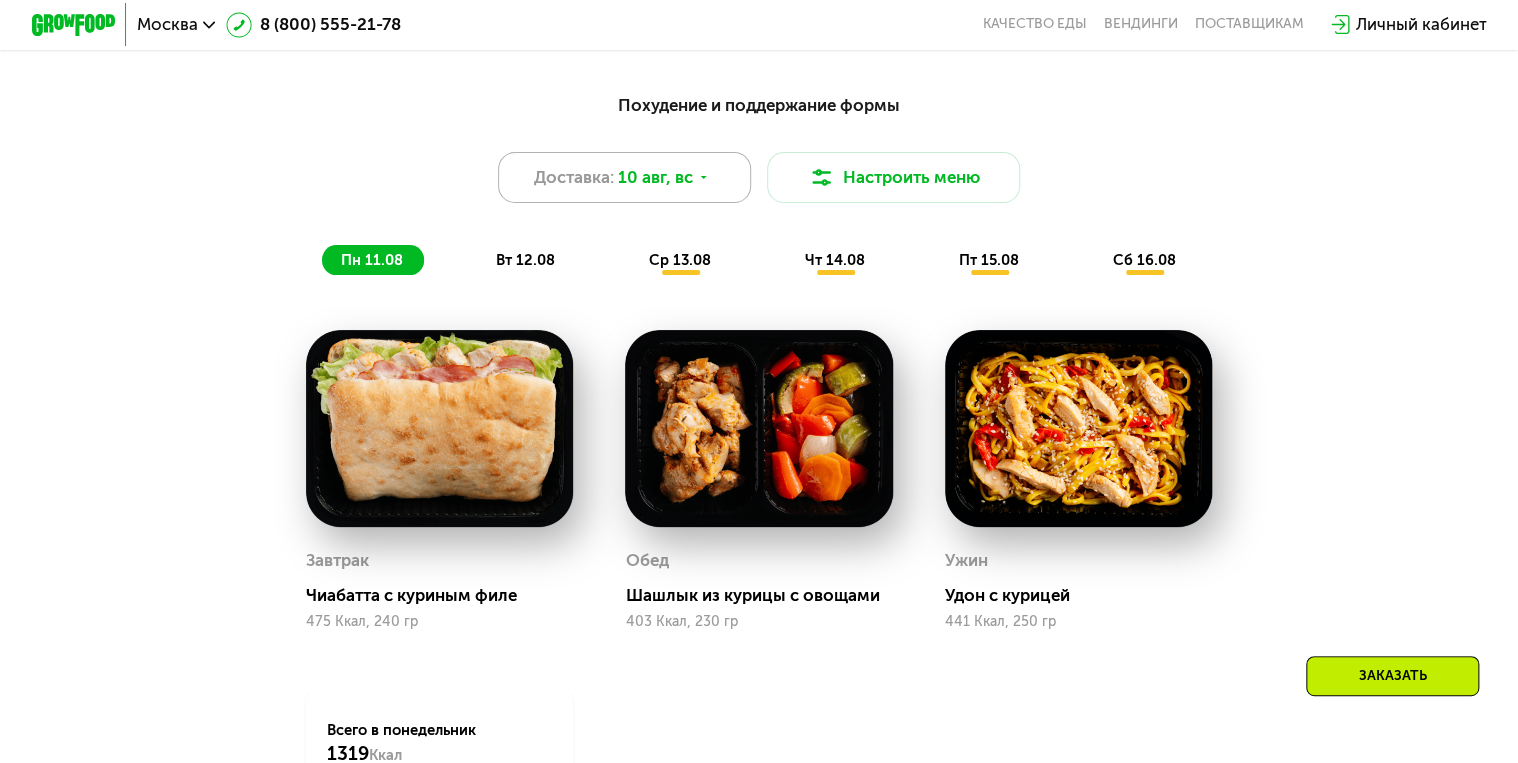 click on "10 авг, вс" at bounding box center (655, 177) 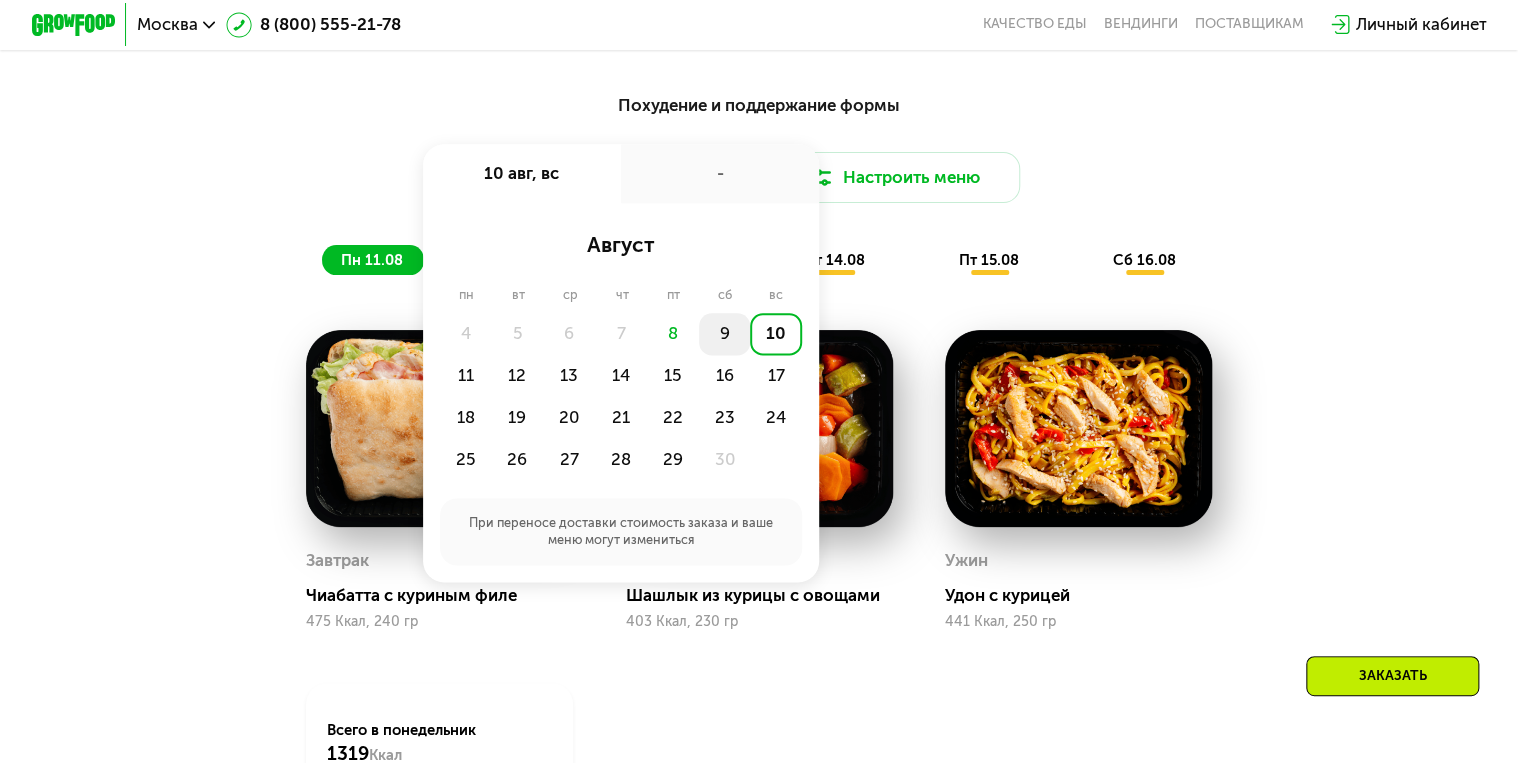 click on "9" 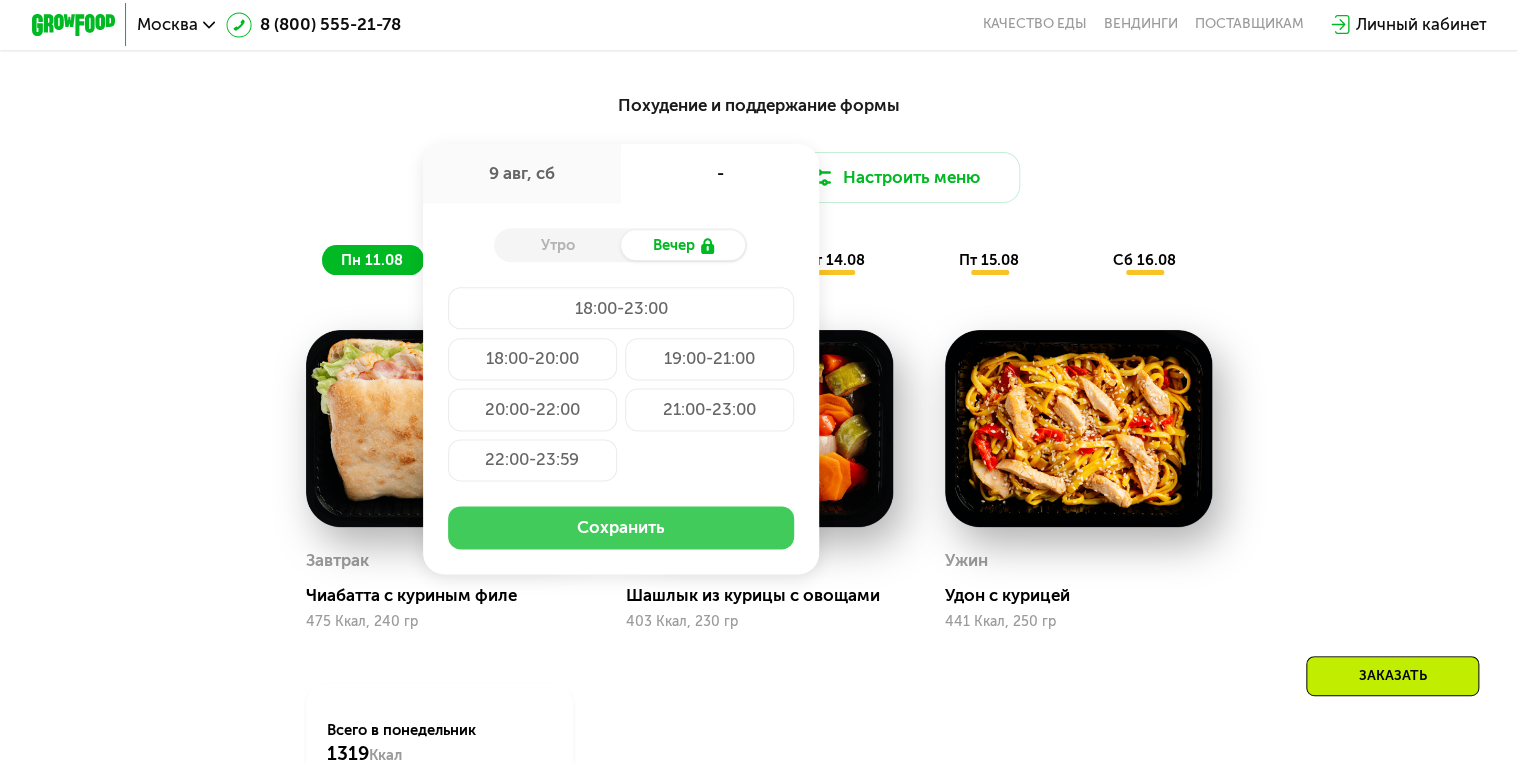 click on "Сохранить" at bounding box center (621, 527) 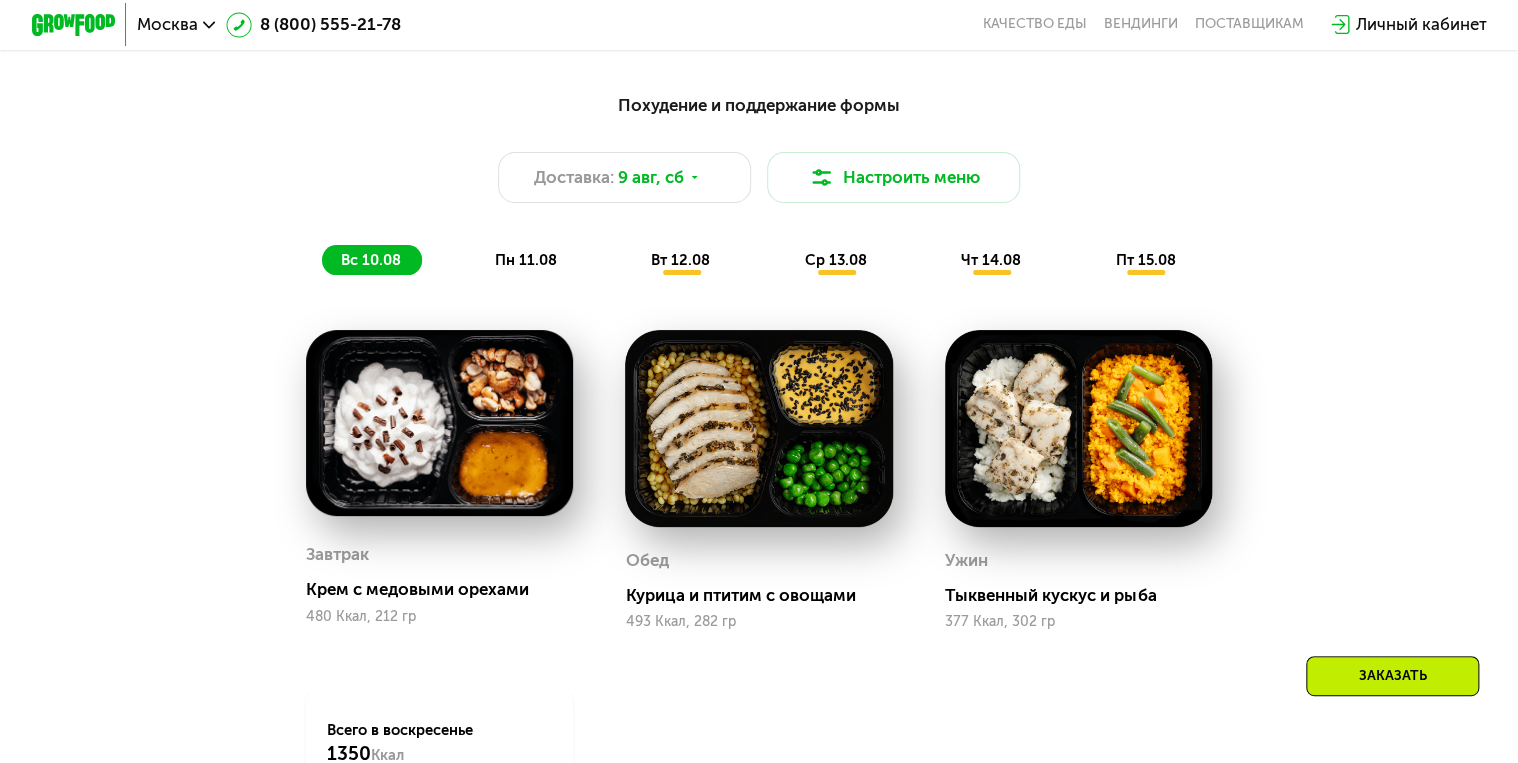 click on "пн 11.08" 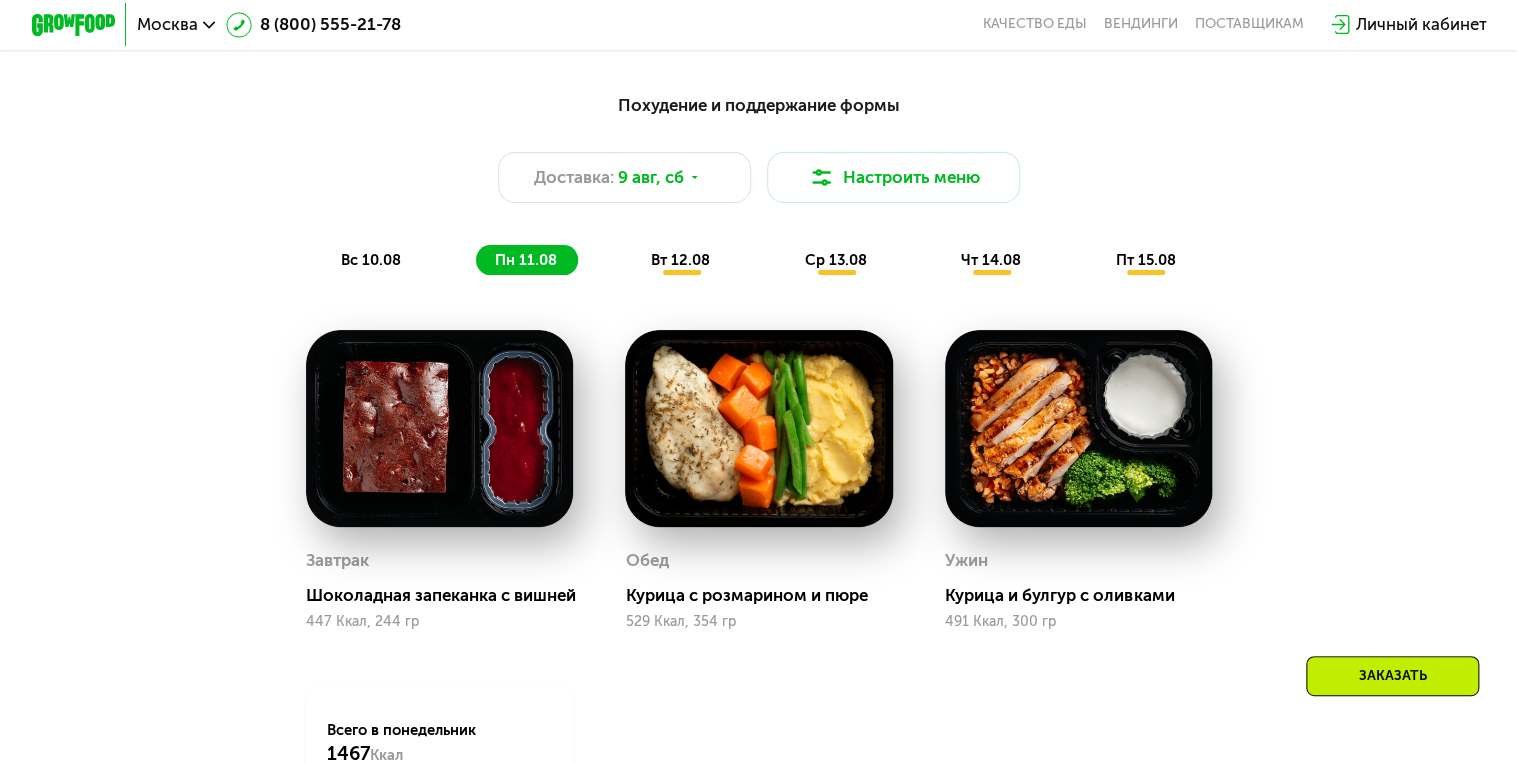 click on "вс 10.08" at bounding box center [370, 260] 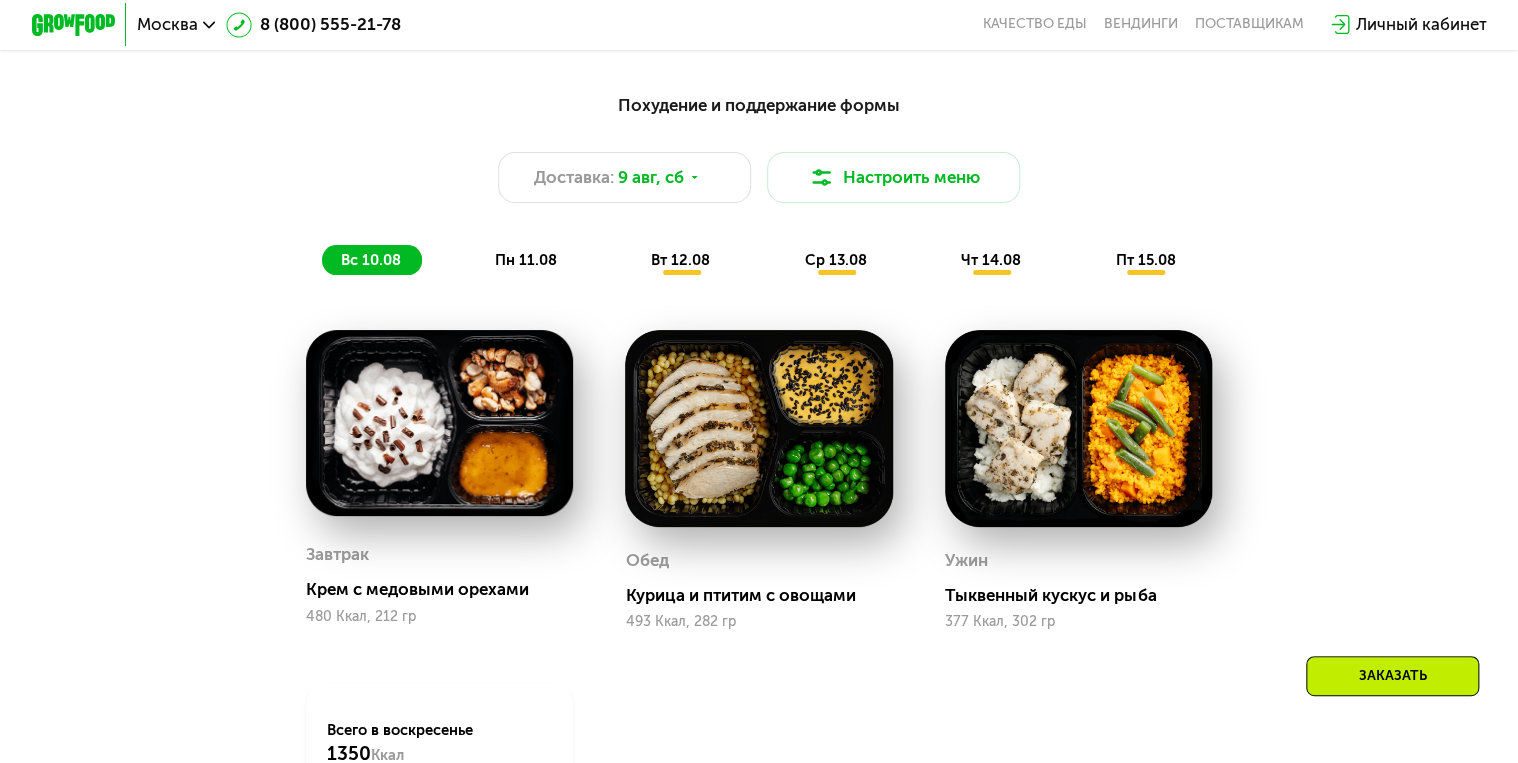 click on "пн 11.08" at bounding box center [526, 260] 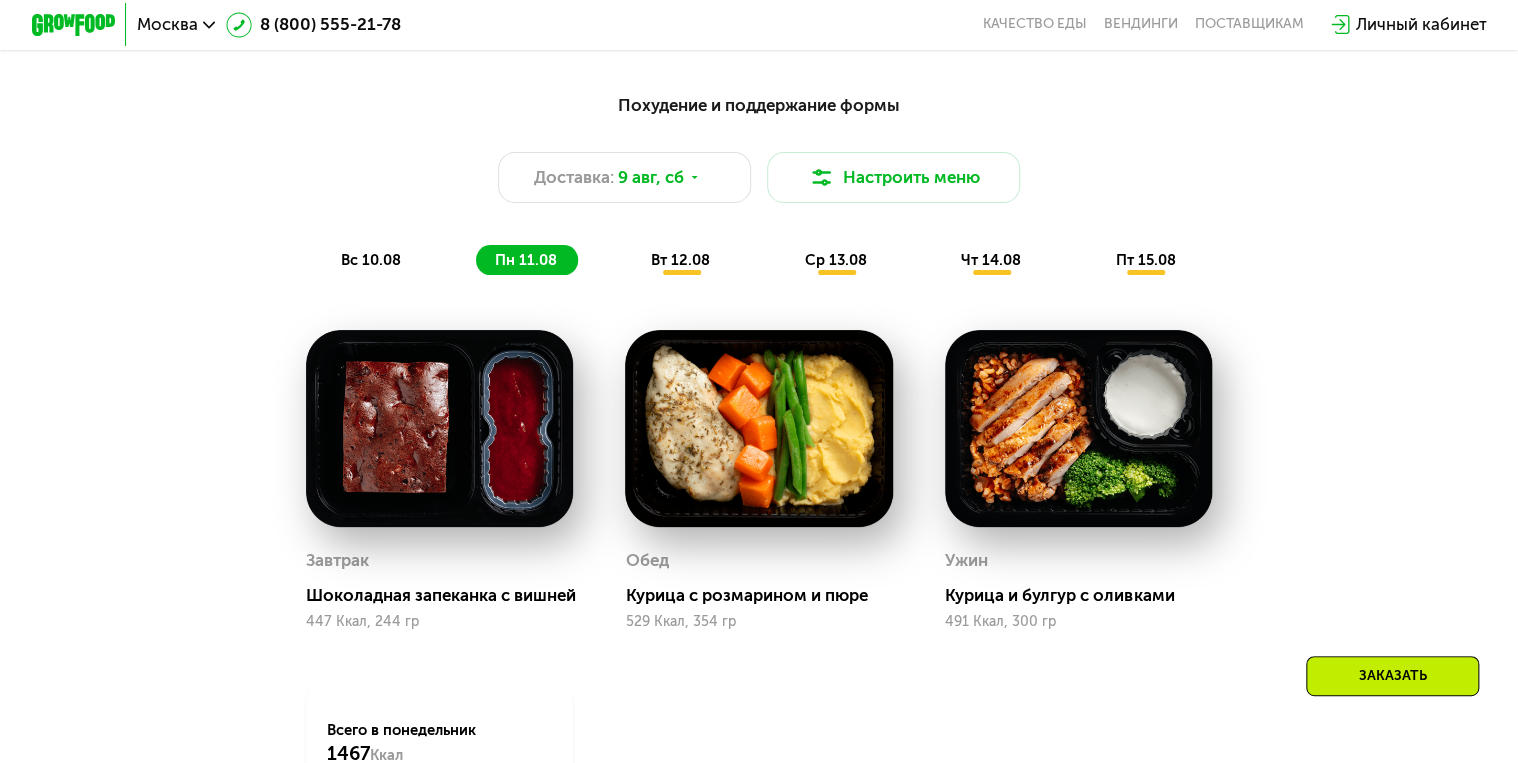 click on "вс 10.08" 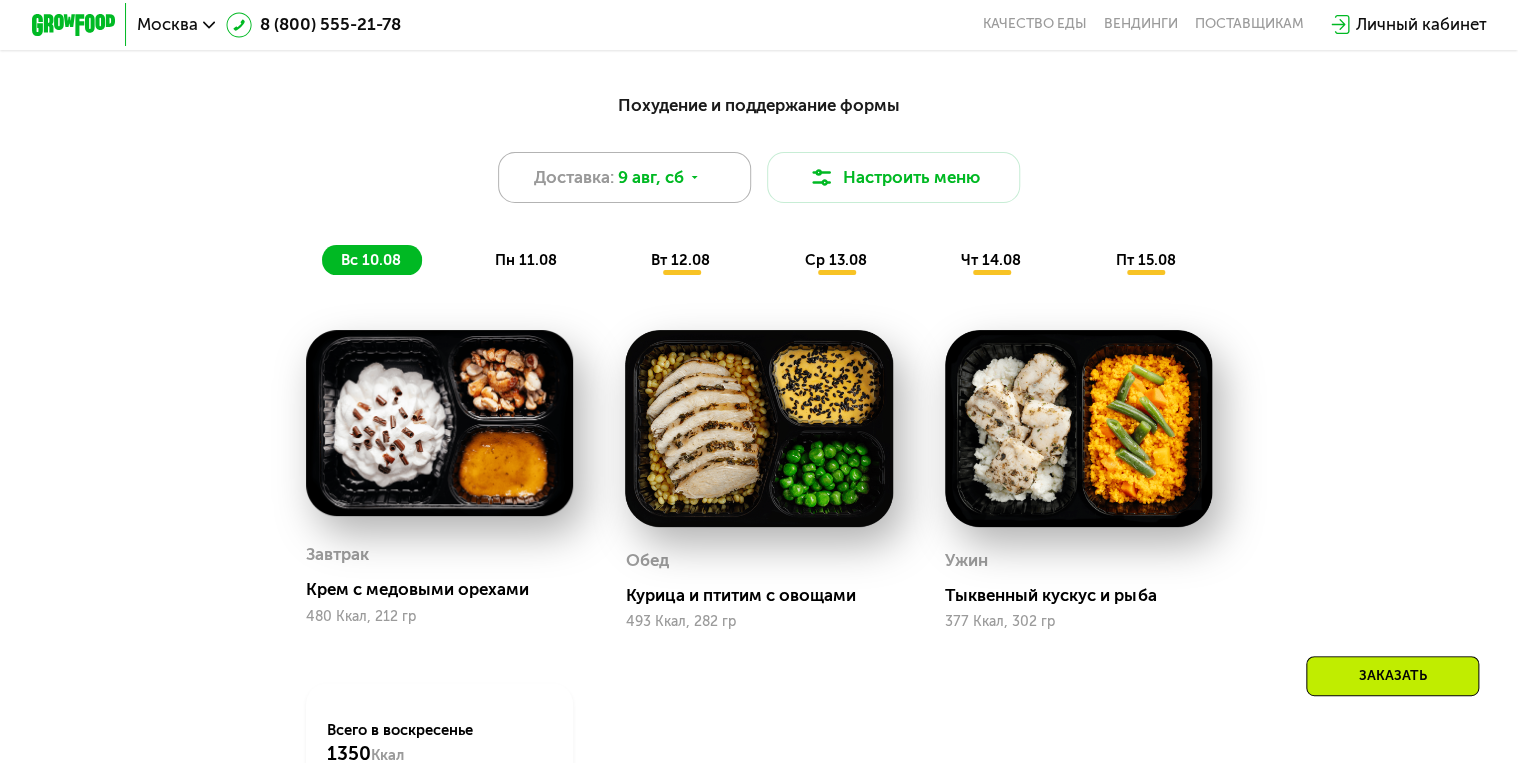 click on "Доставка: [DATE], [DAY]" at bounding box center [624, 177] 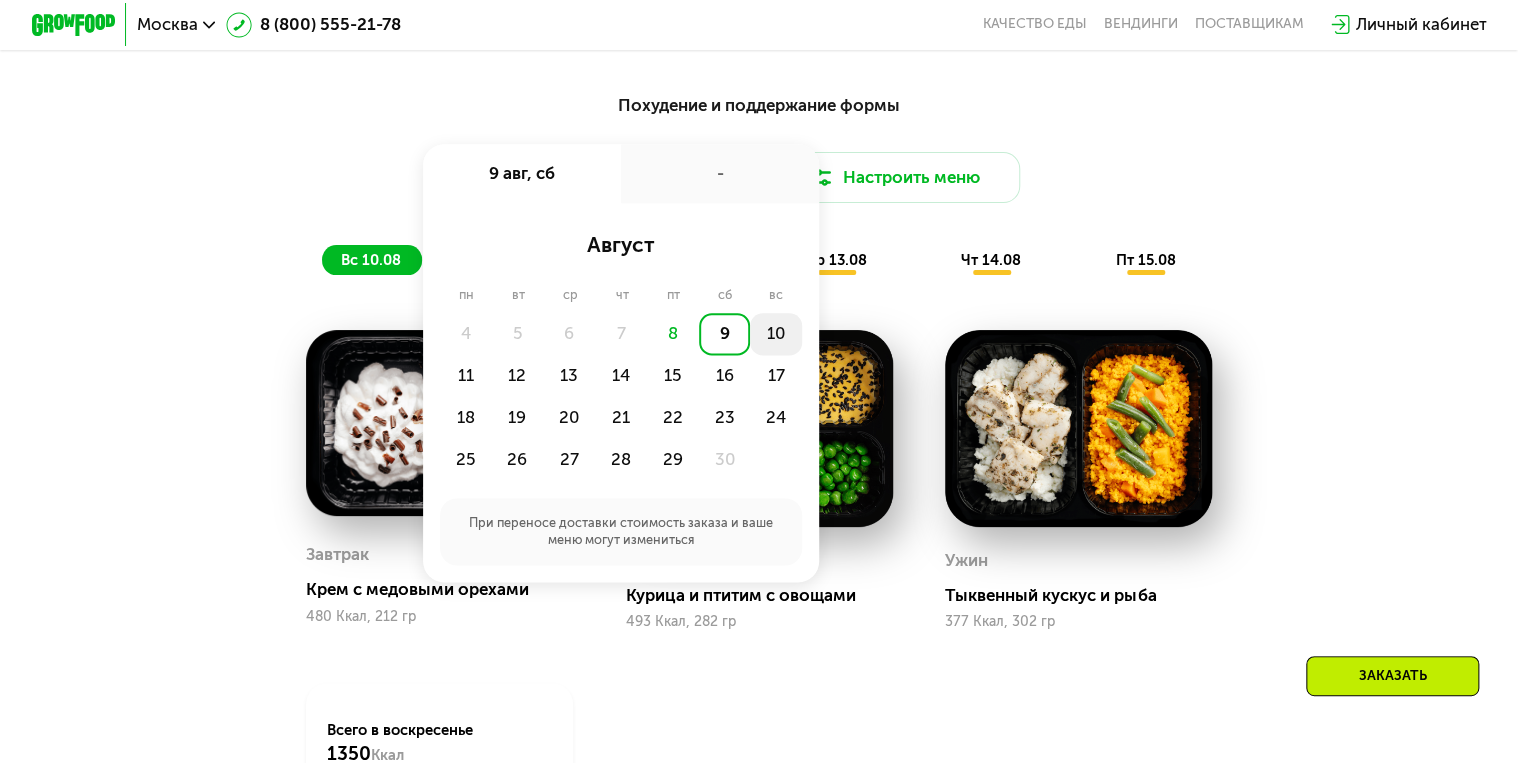 click on "10" 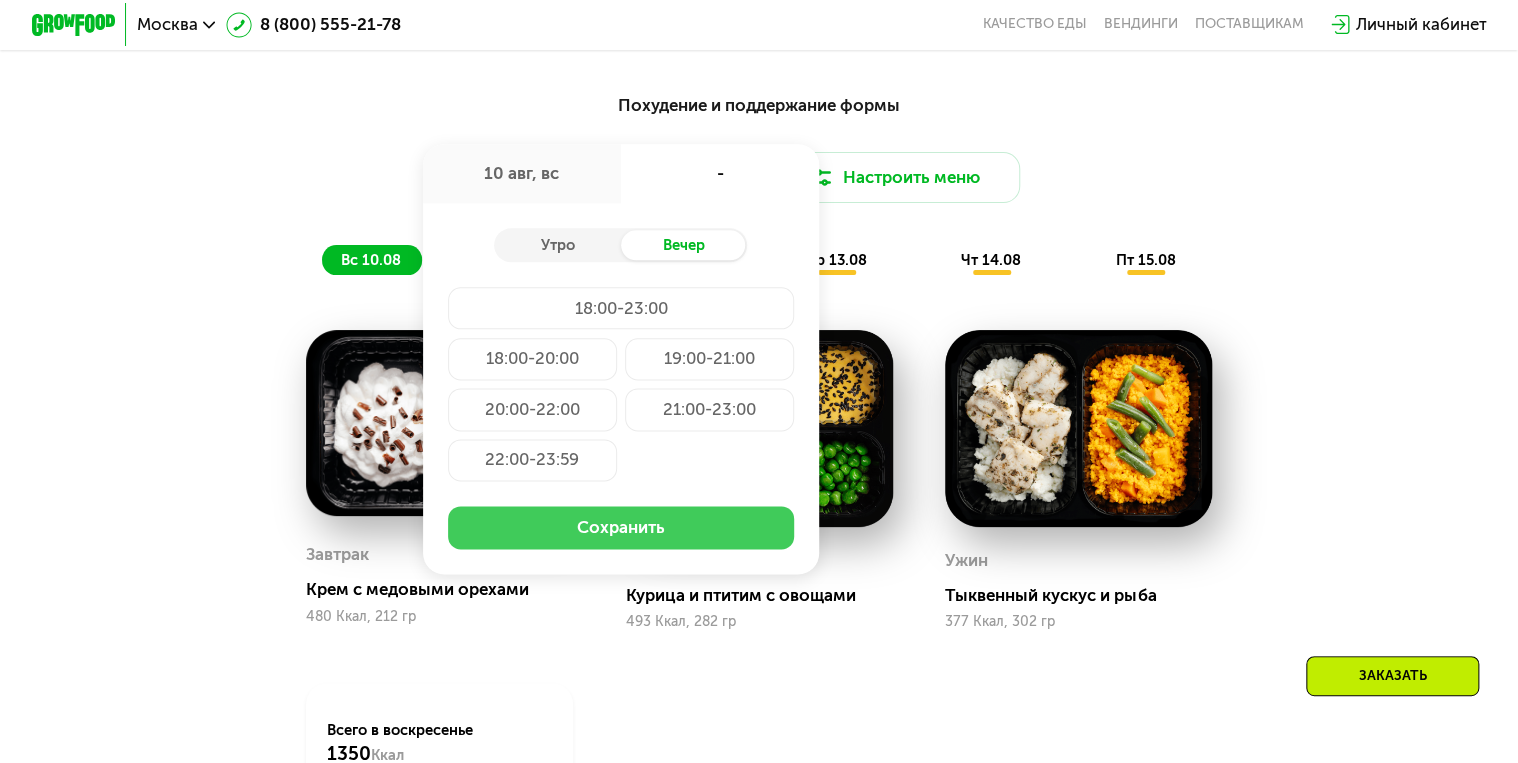 click on "Сохранить" at bounding box center (621, 527) 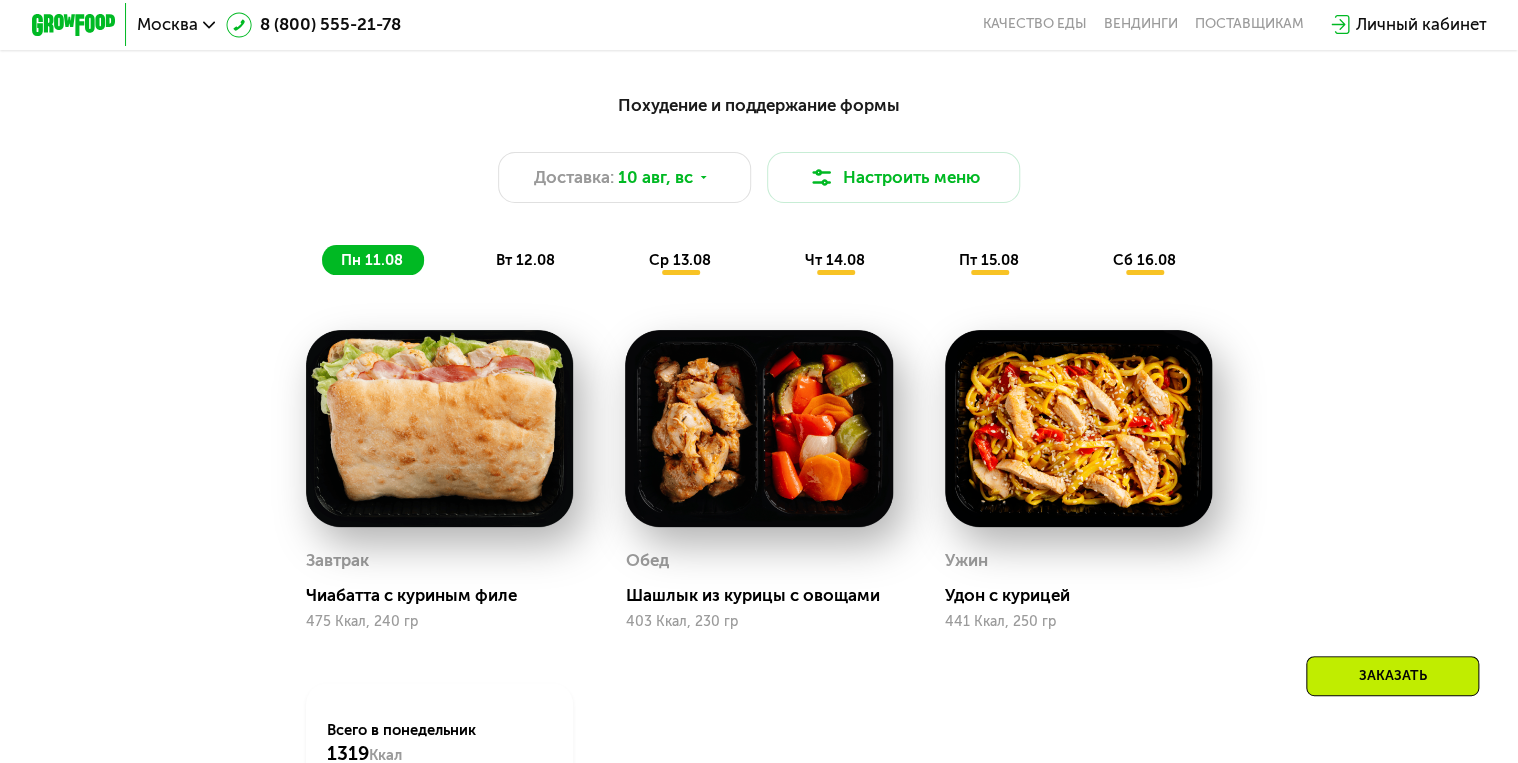 click on "Похудение и поддержание формы Доставка: [DATE], [DAY] Настроить меню  [DAY] [DATE] [DAY] [DATE] [DAY] [DATE] [DAY] [DATE] [DAY] [DATE] [DAY] [DATE] Завтрак Чиабатта с куриным филе [NUMBER] Ккал, [NUMBER] гр Обед Шашлык из курицы с овощами [NUMBER] Ккал, [NUMBER] гр Ужин Удон с курицей [NUMBER] Ккал, [NUMBER] гр  Всего в [DAY] [NUMBER] Ккал [NUMBER]  Белки  [NUMBER]  Жиры  [NUMBER]  Углеводы  Завтрак Омлет с томатами и фетой [NUMBER] Ккал, [NUMBER] гр Обед Курица с аджикой и рисом [NUMBER] Ккал, [NUMBER] гр Ужин Митболы и брусничный соус [NUMBER] Ккал, [NUMBER] гр  Всего в [DAY] [NUMBER] Ккал [NUMBER]  Белки  [NUMBER]  Жиры  [NUMBER]  Углеводы  Протеин  Добавить  Клетчатка  Добавить  Завтрак  Удалить Завтрак  Заменить   Заменить Завтрак [NUMBER]" at bounding box center [759, 517] 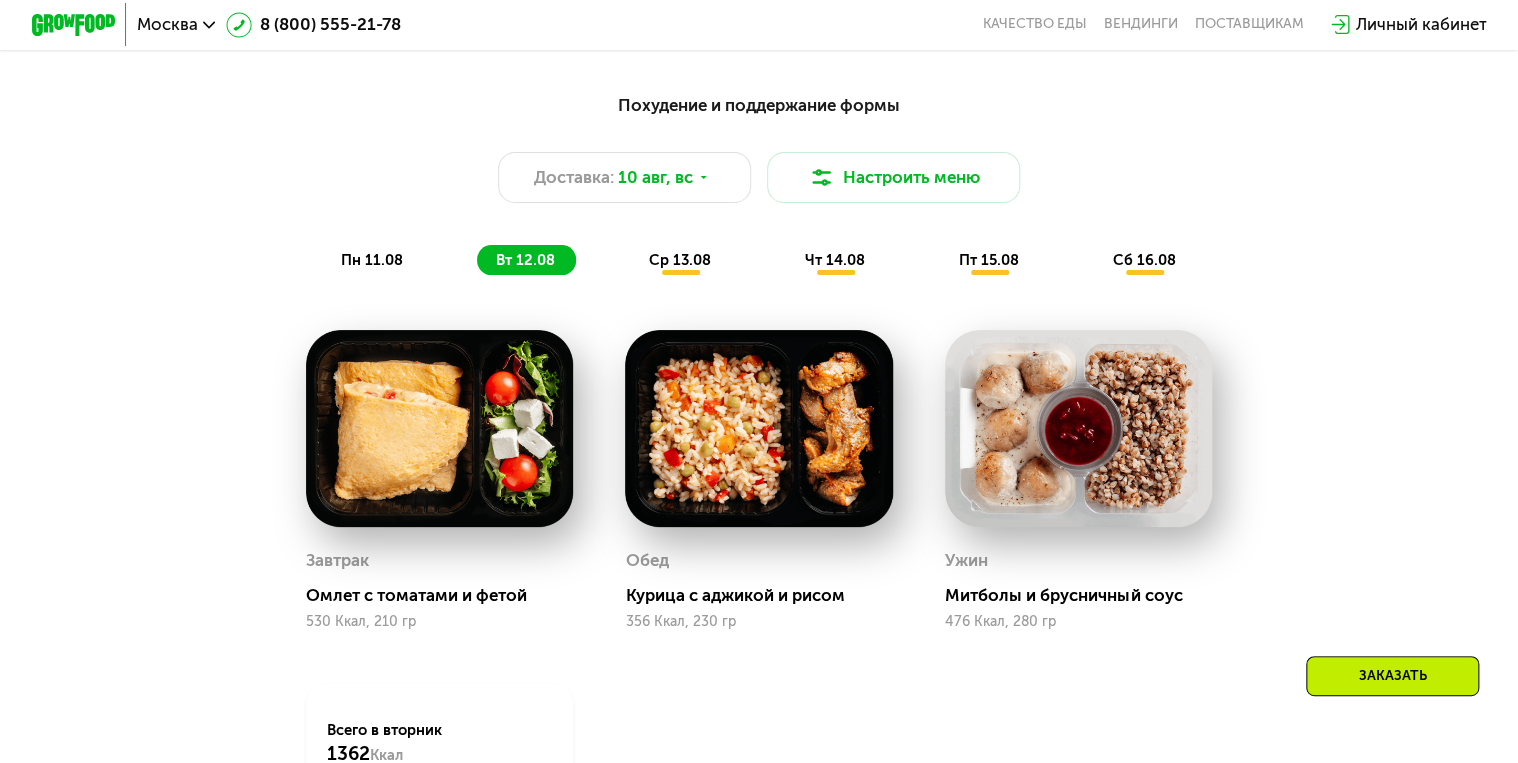 click on "ср 13.08" at bounding box center [680, 260] 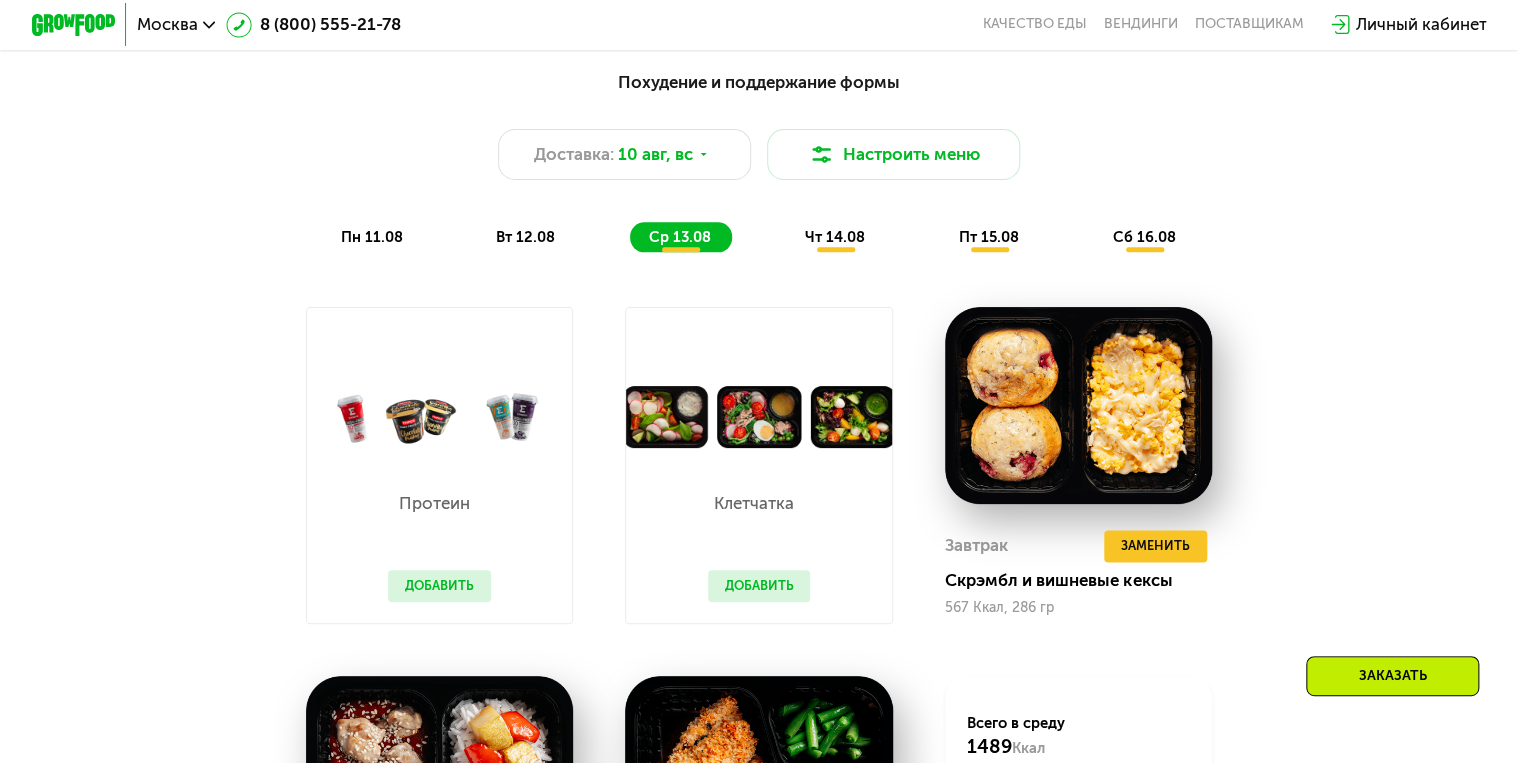 scroll, scrollTop: 1072, scrollLeft: 0, axis: vertical 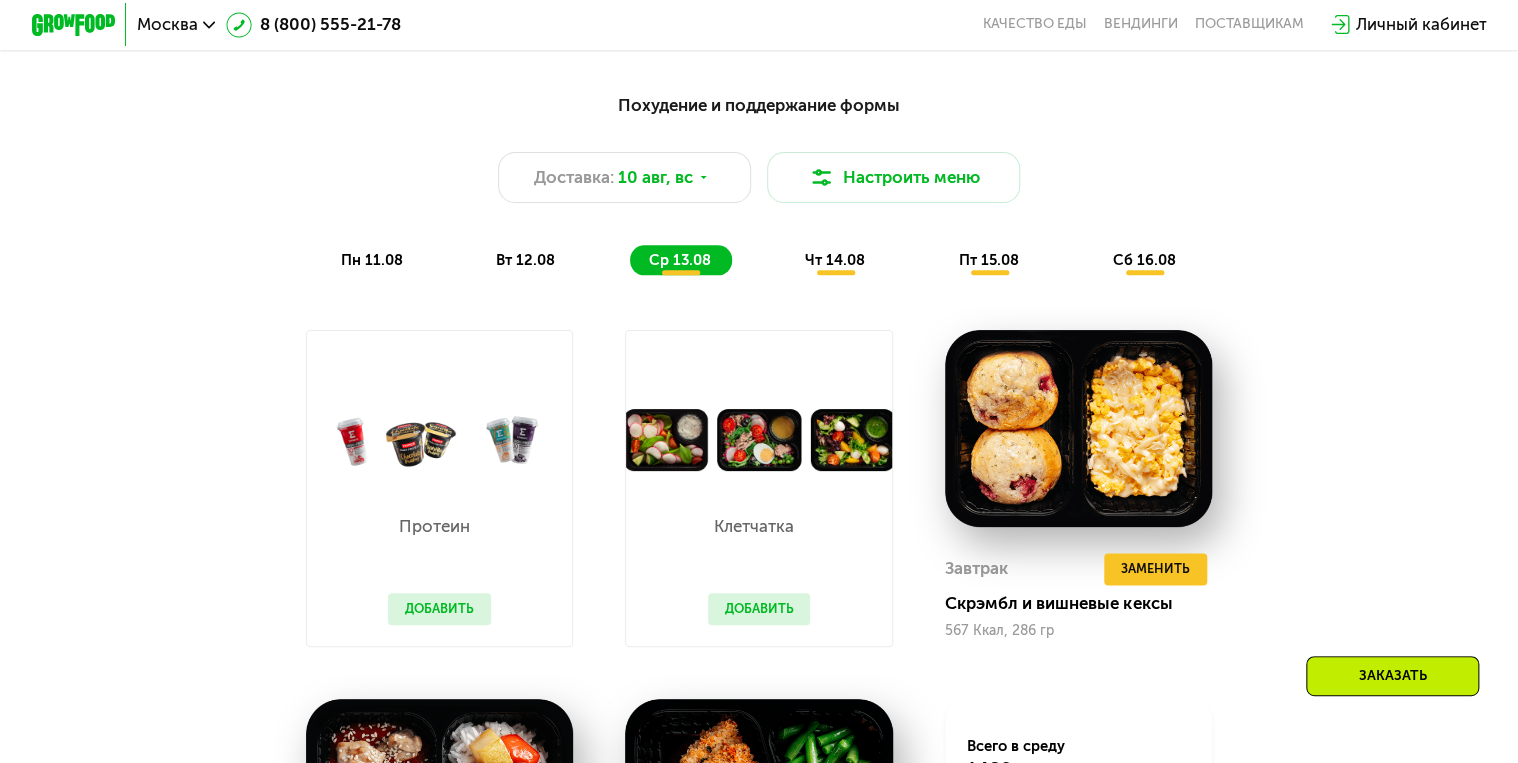 click on "чт 14.08" at bounding box center (835, 260) 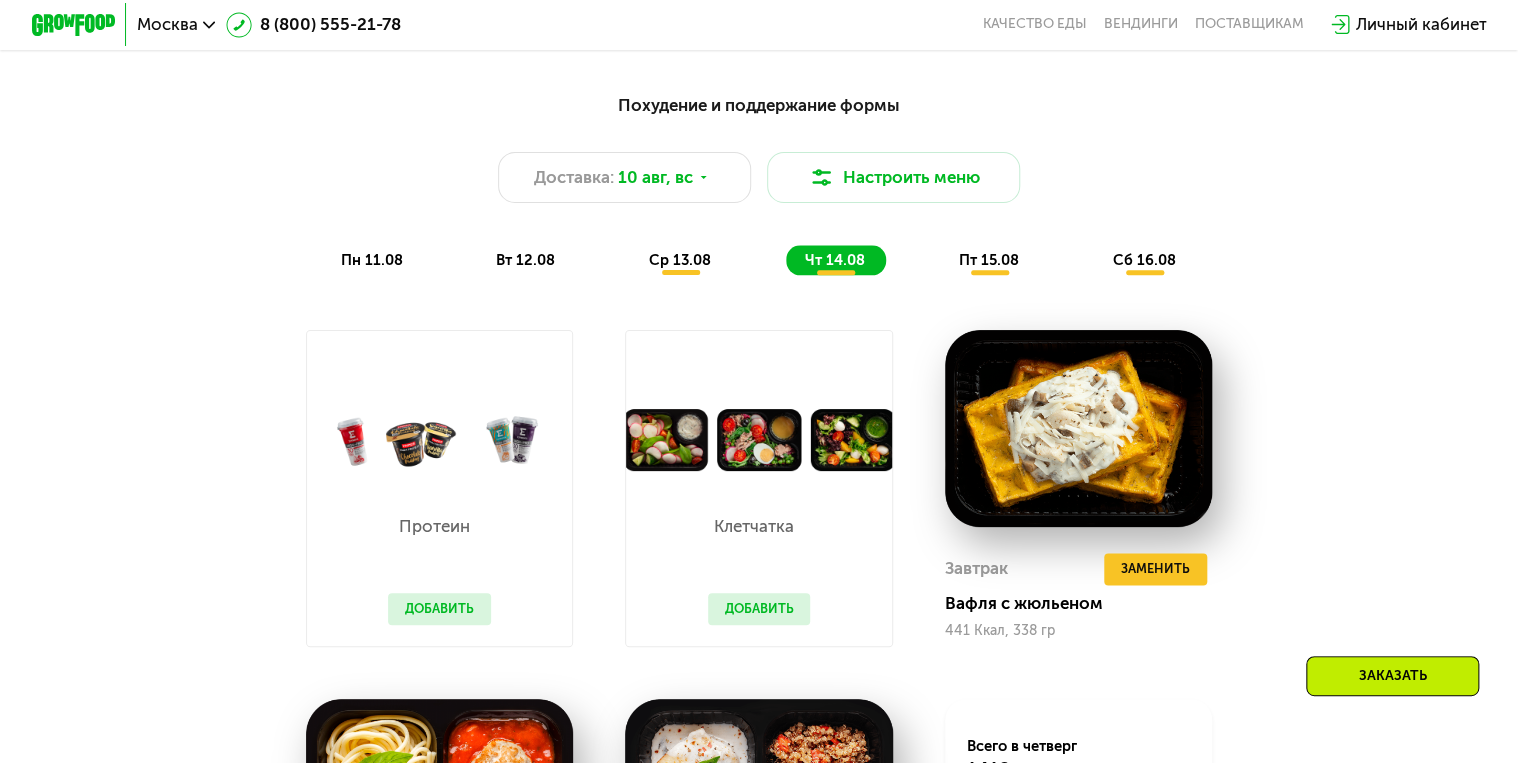 click on "пт 15.08" at bounding box center [989, 260] 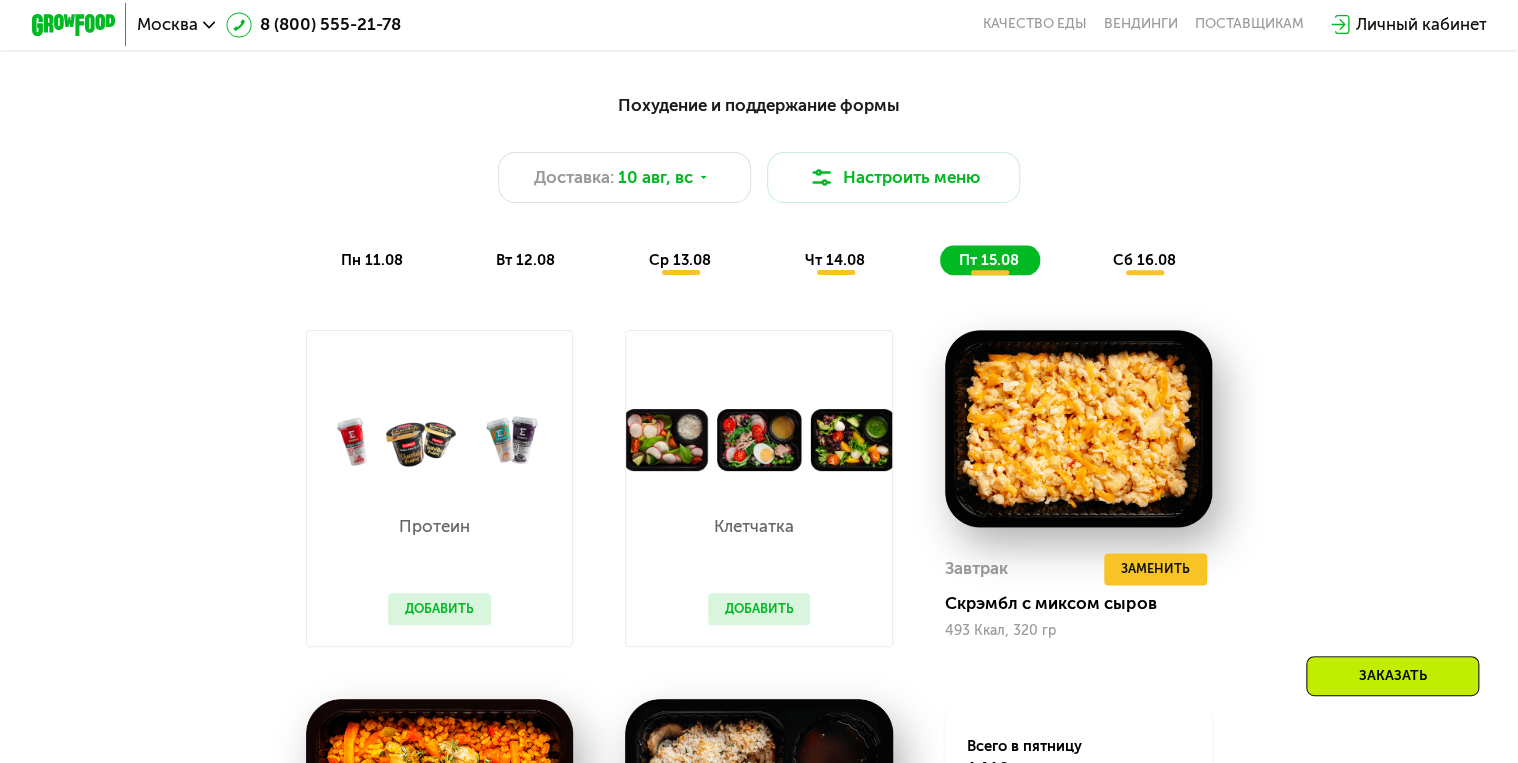click on "сб 16.08" at bounding box center [1143, 260] 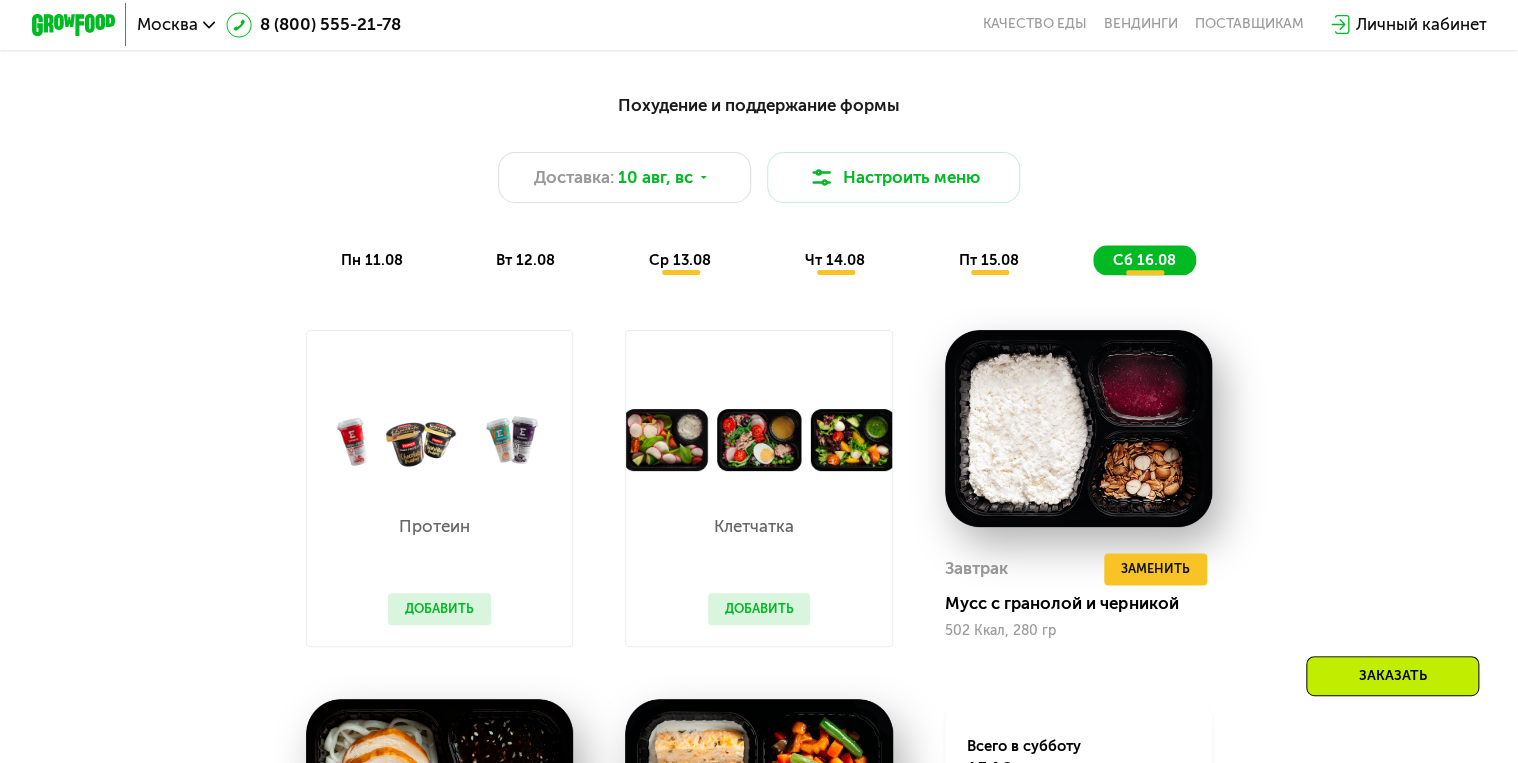 click on "пт 15.08" at bounding box center (989, 260) 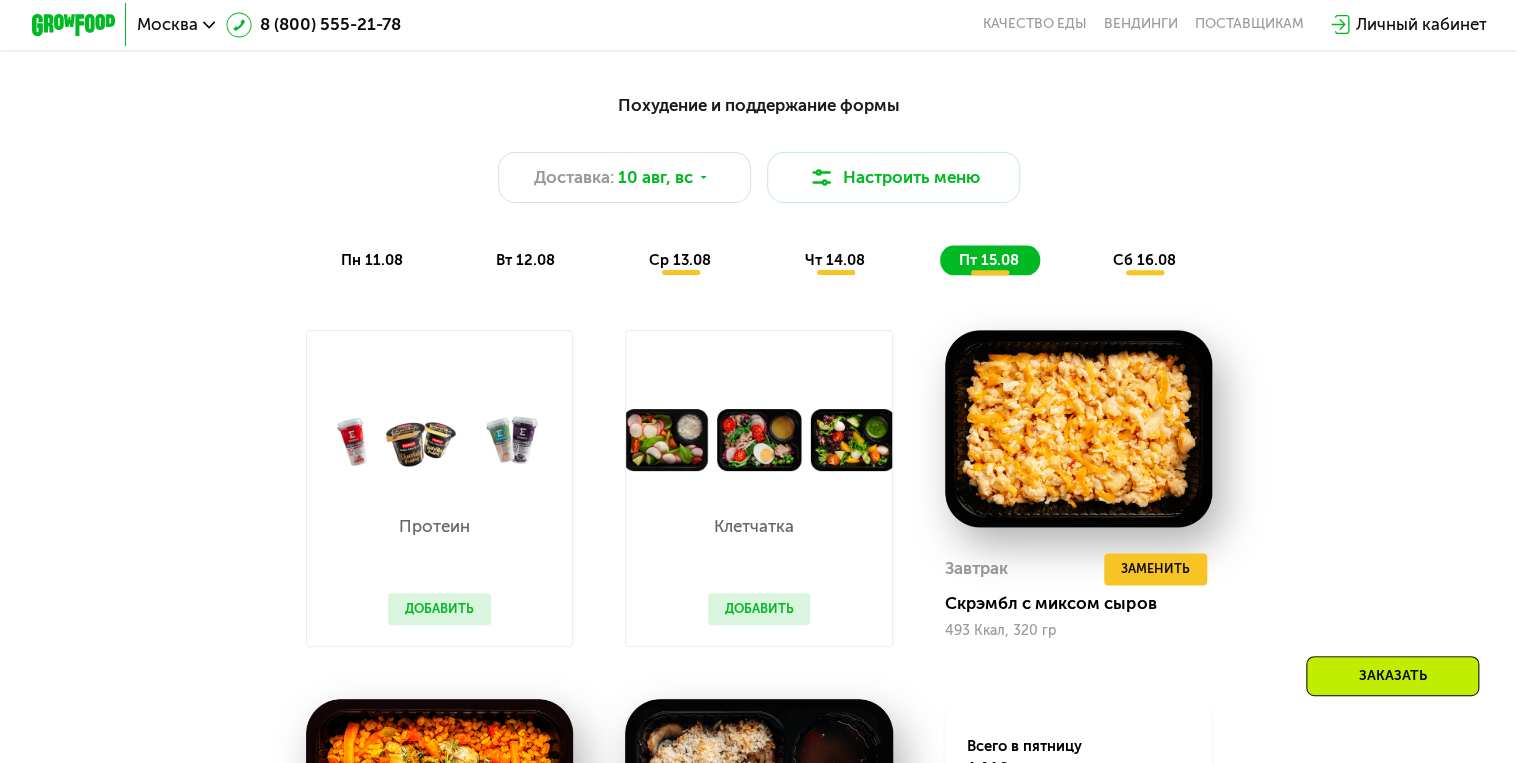 click on "сб 16.08" at bounding box center (1143, 260) 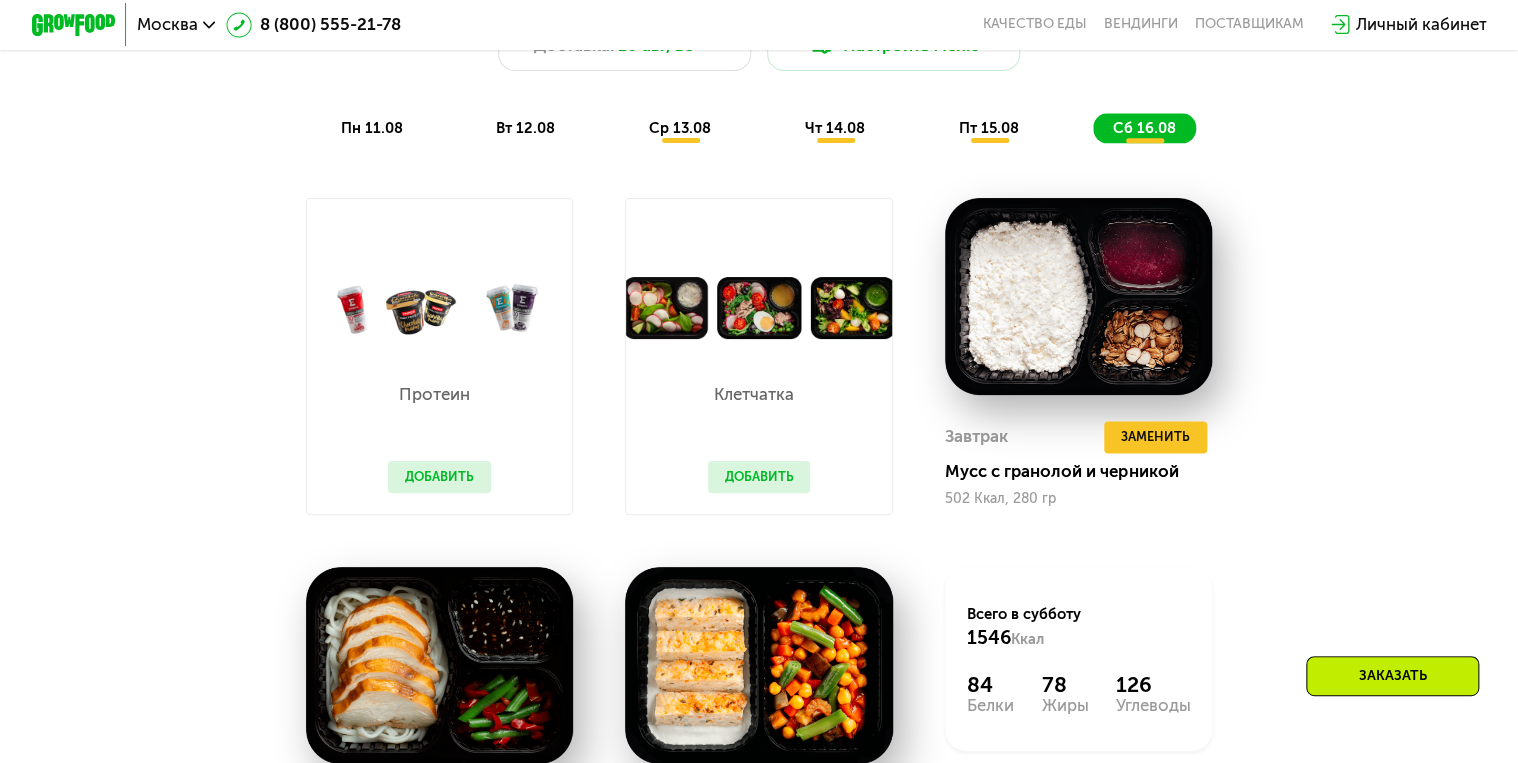 scroll, scrollTop: 1072, scrollLeft: 0, axis: vertical 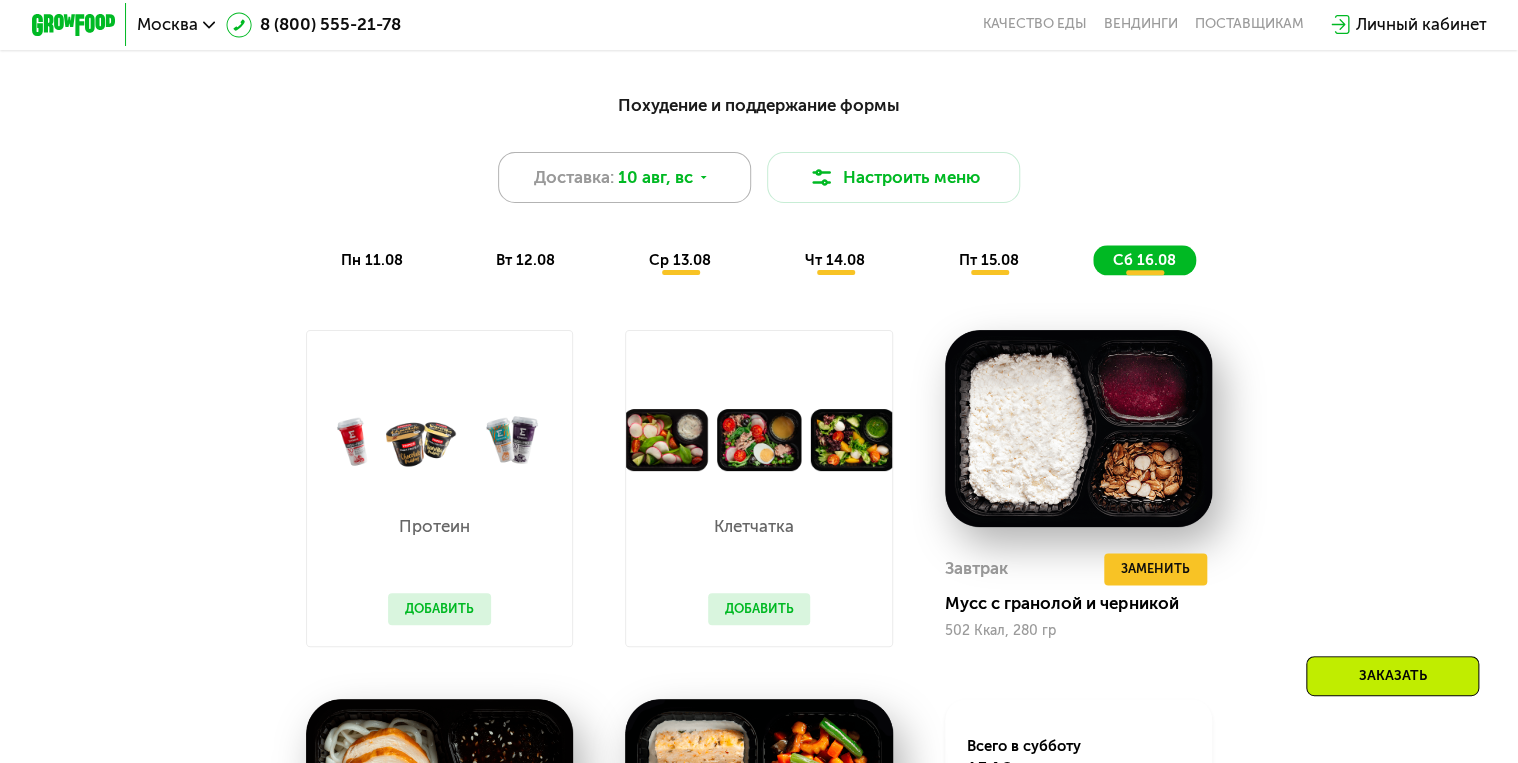 click on "10 авг, вс" at bounding box center [655, 177] 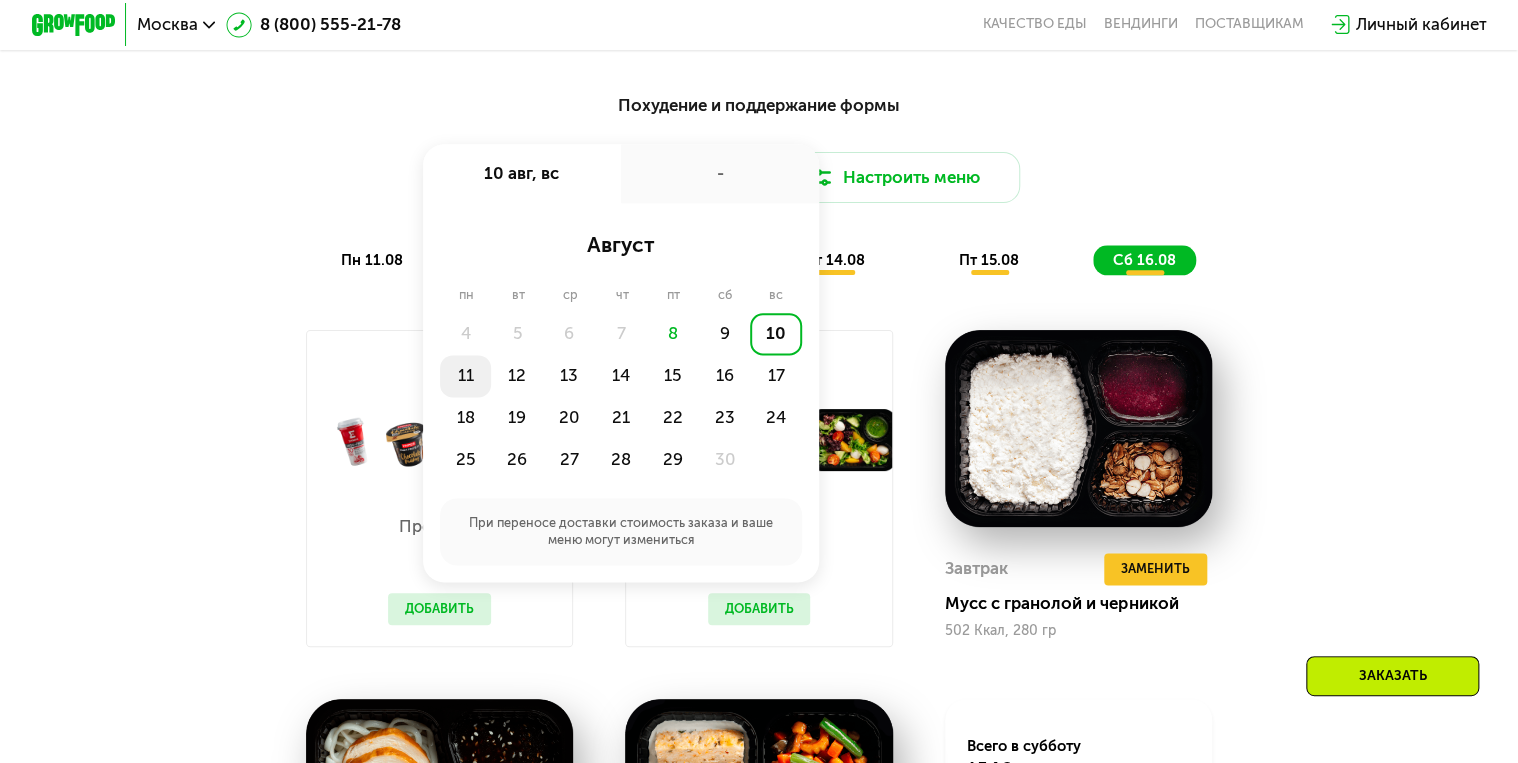 click on "11" 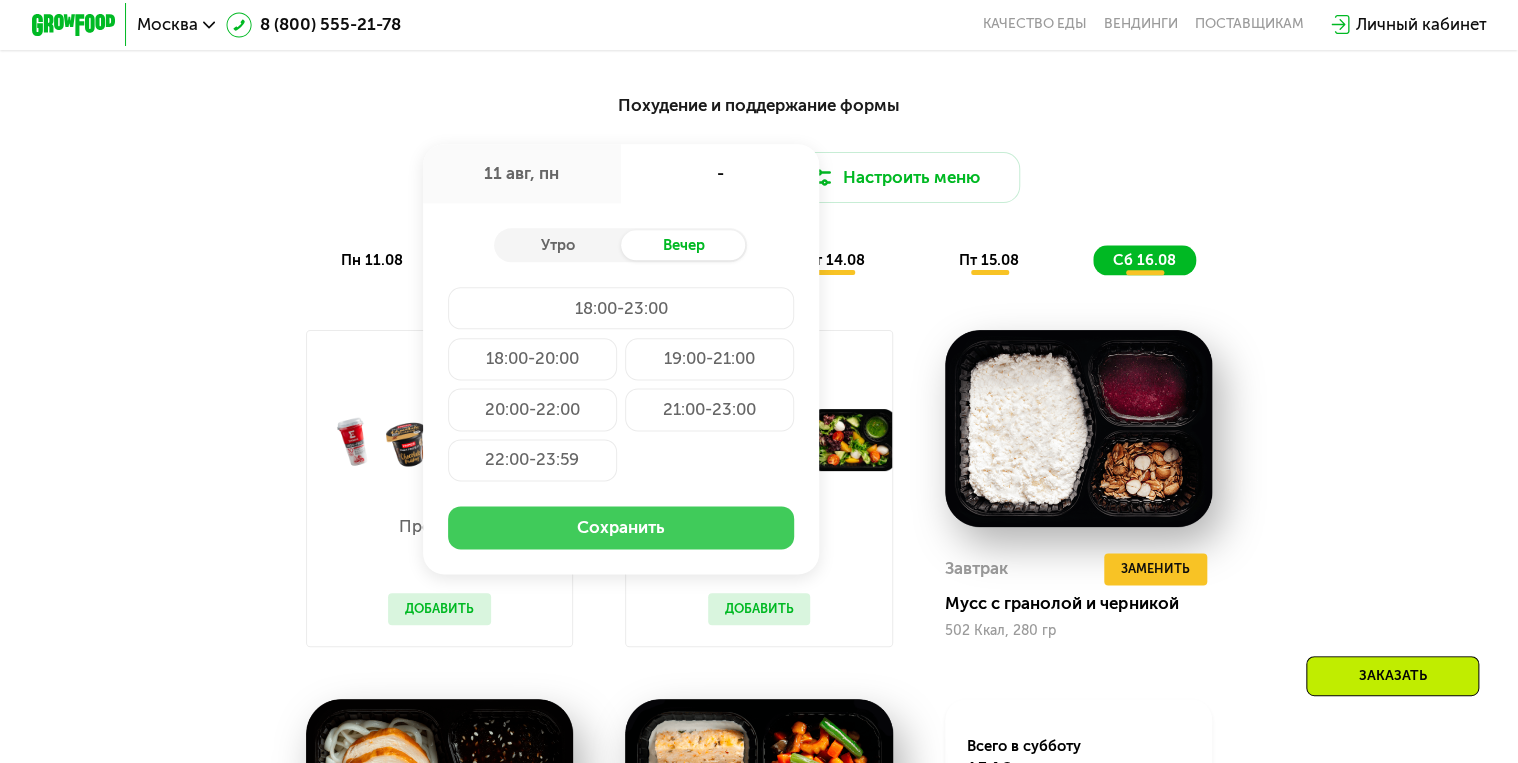 click on "Сохранить" at bounding box center [621, 527] 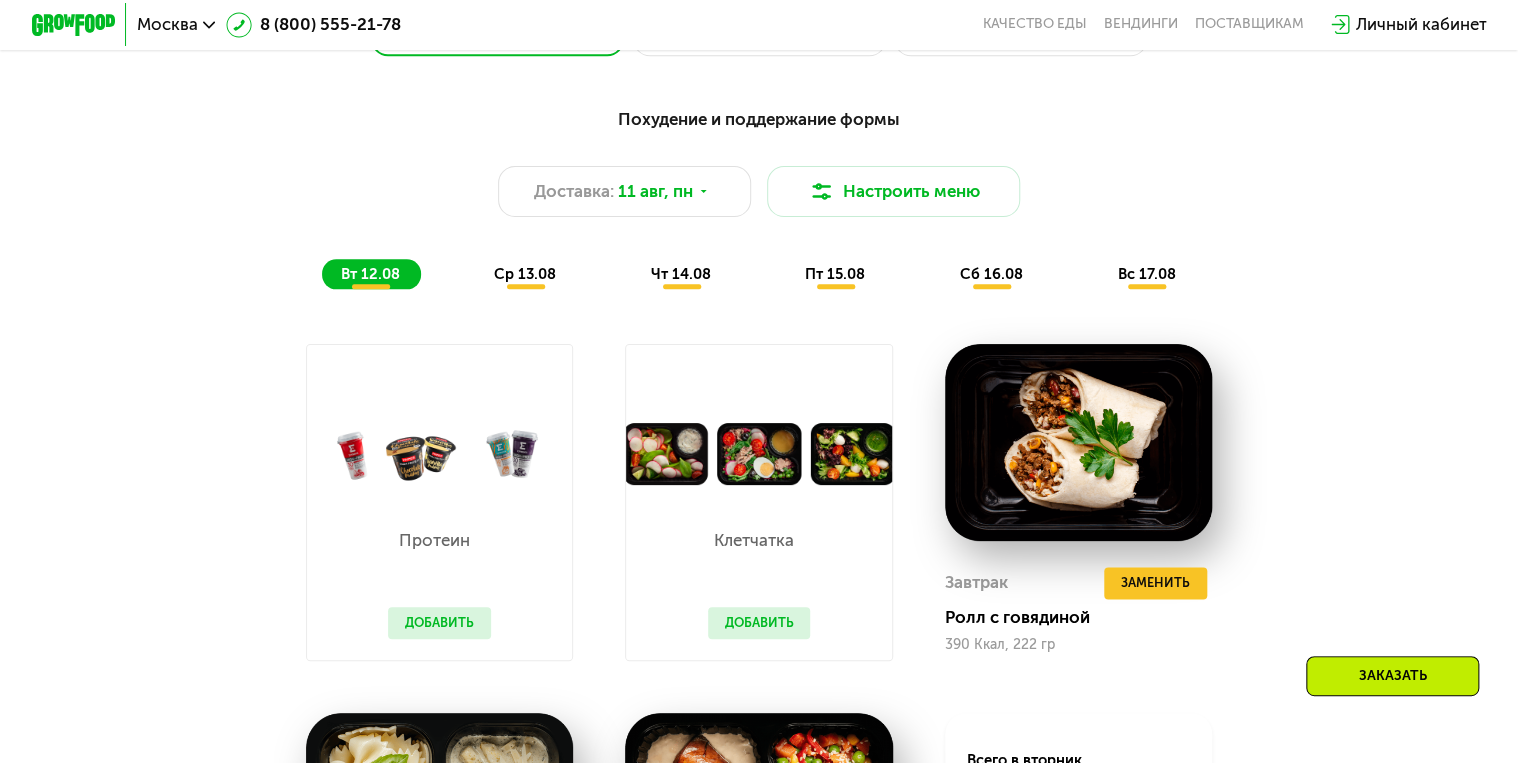 scroll, scrollTop: 992, scrollLeft: 0, axis: vertical 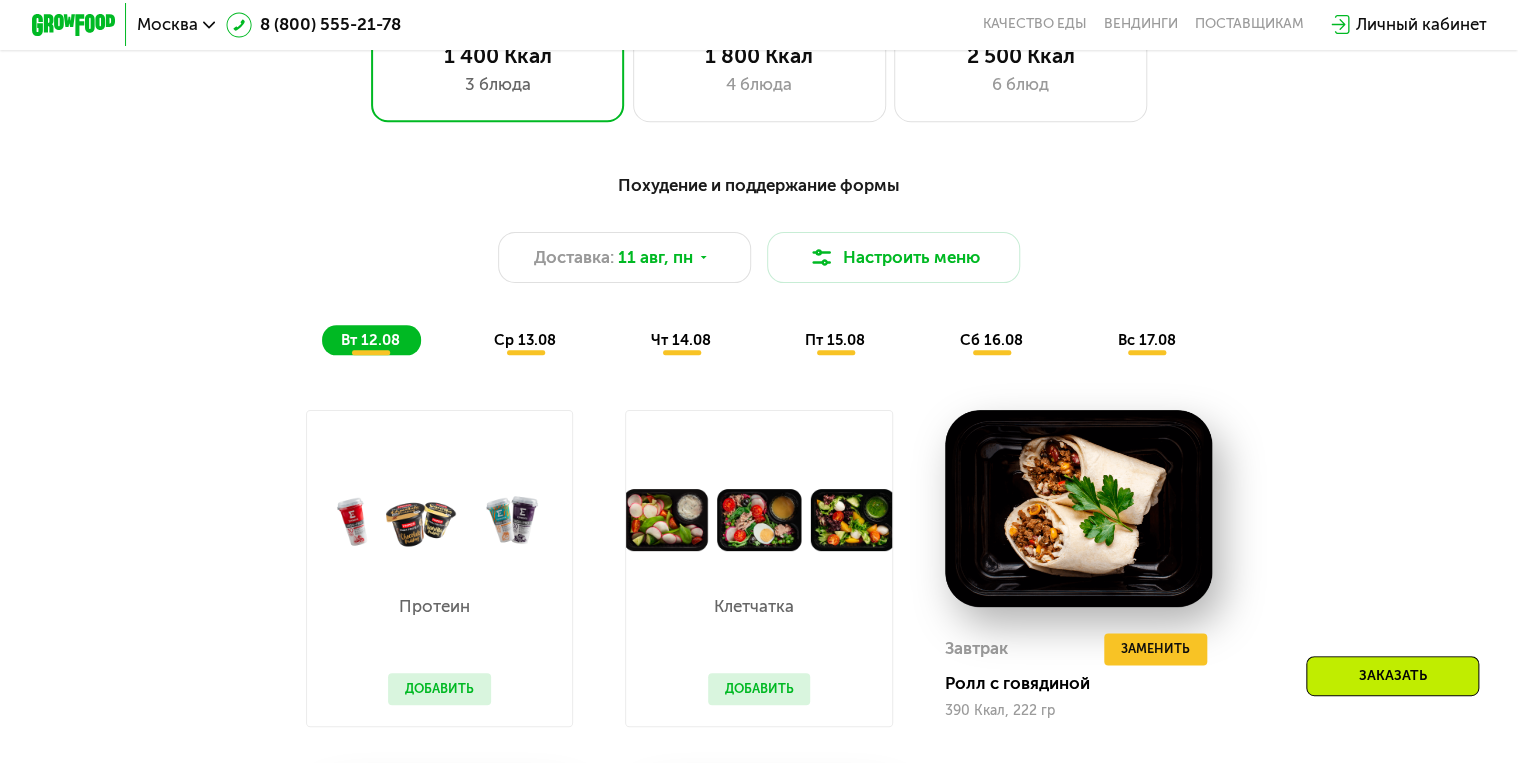 click on "ср 13.08" at bounding box center [525, 340] 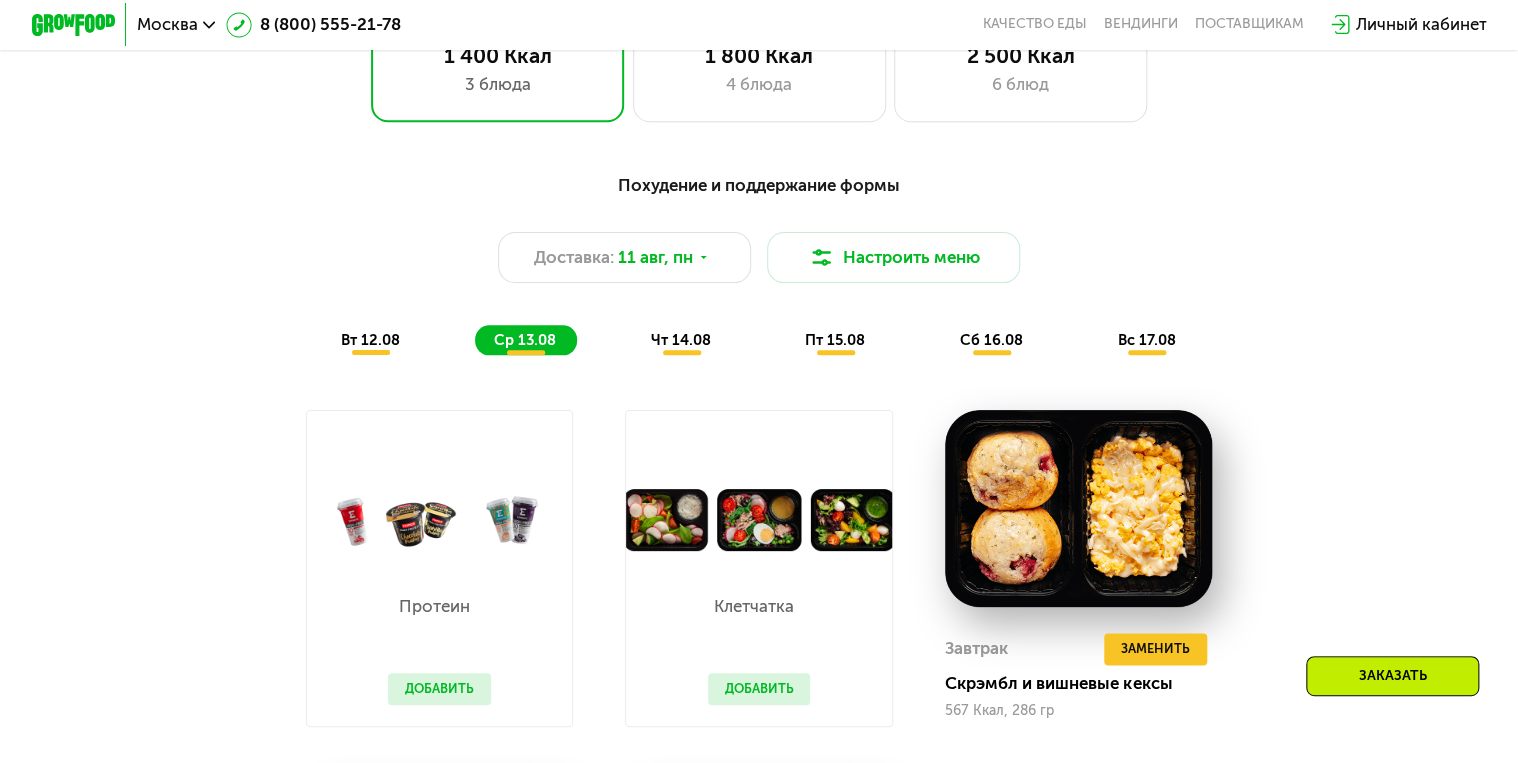 click on "чт 14.08" at bounding box center [681, 340] 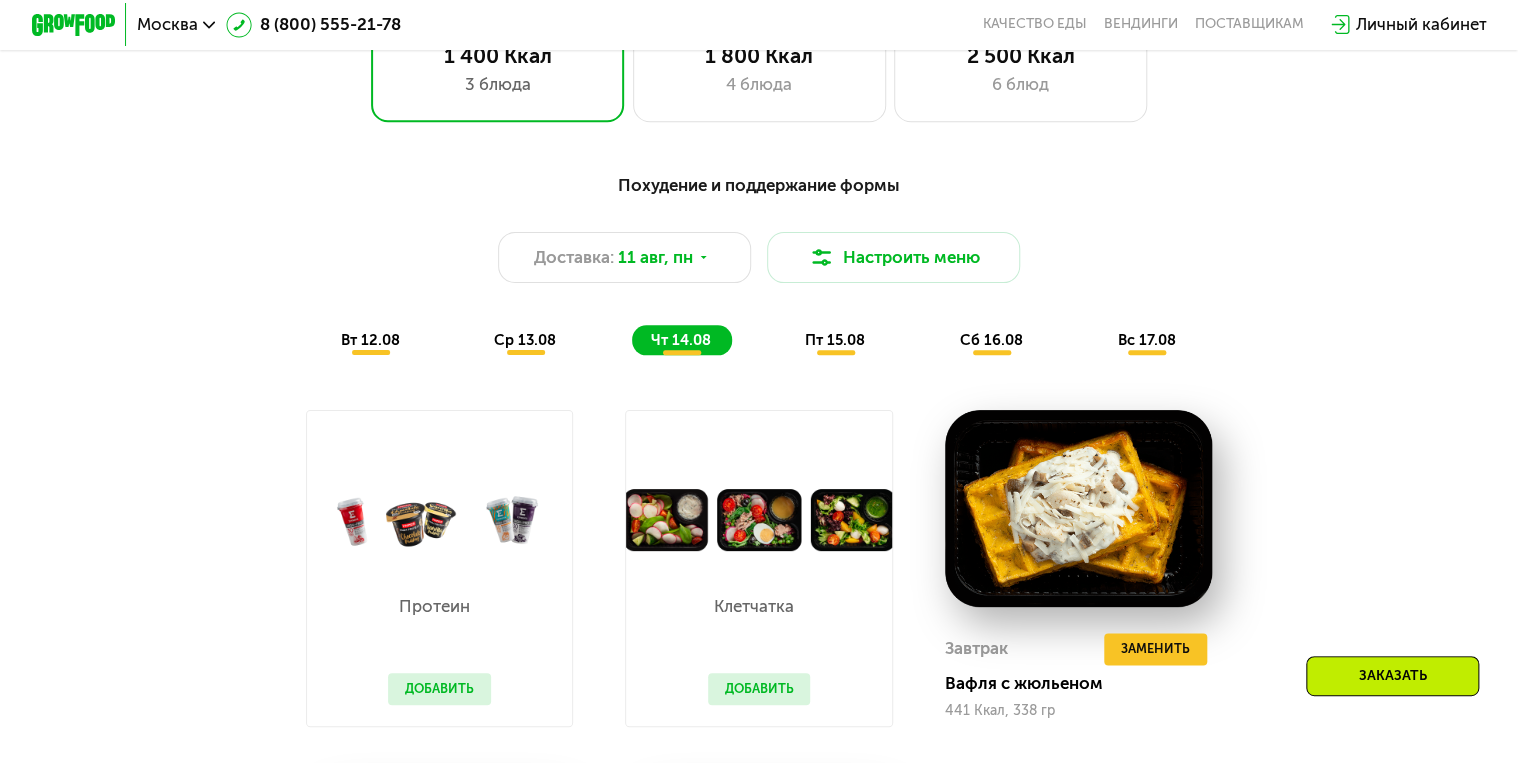 click on "пт 15.08" at bounding box center [835, 340] 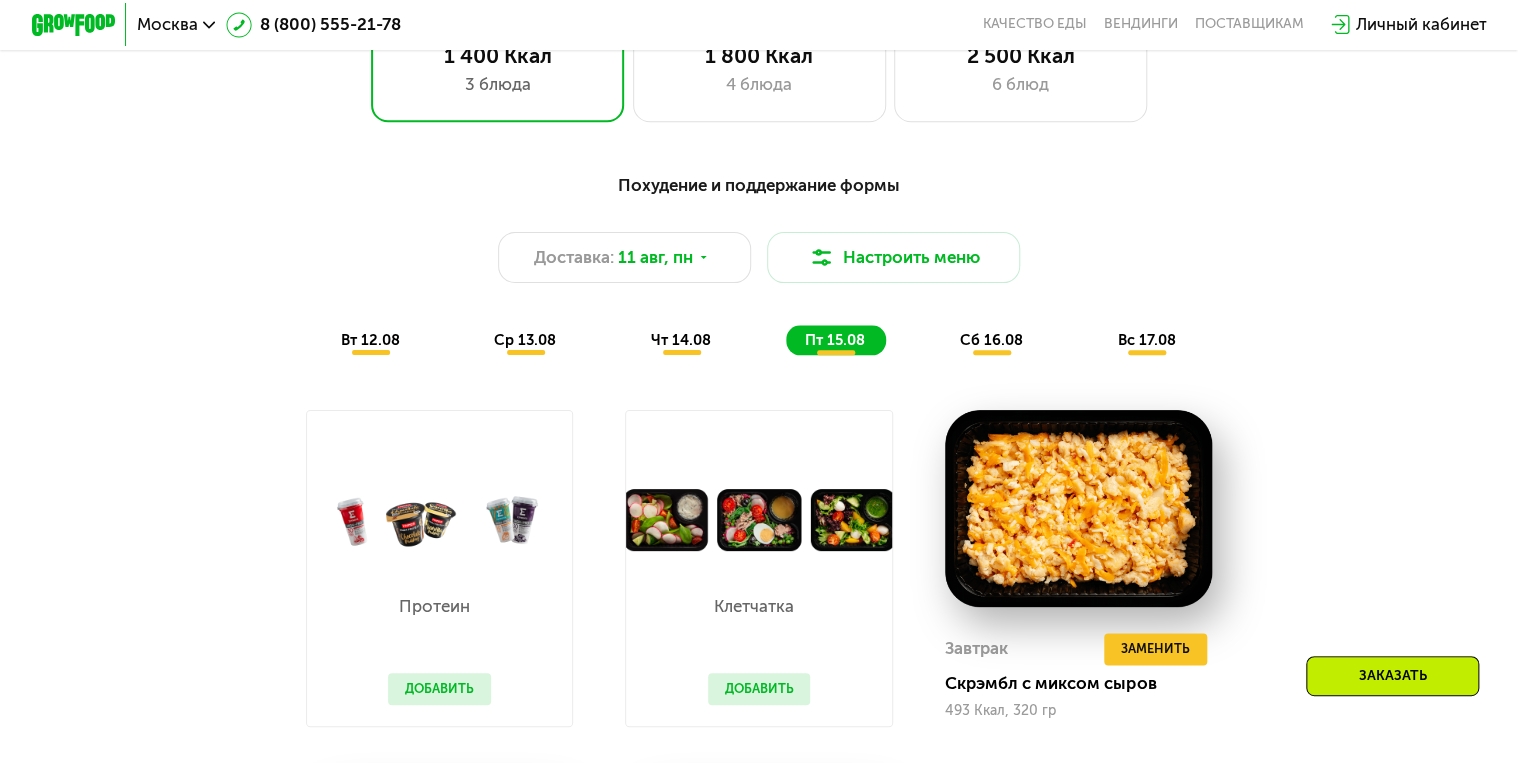 click on "сб 16.08" at bounding box center (991, 340) 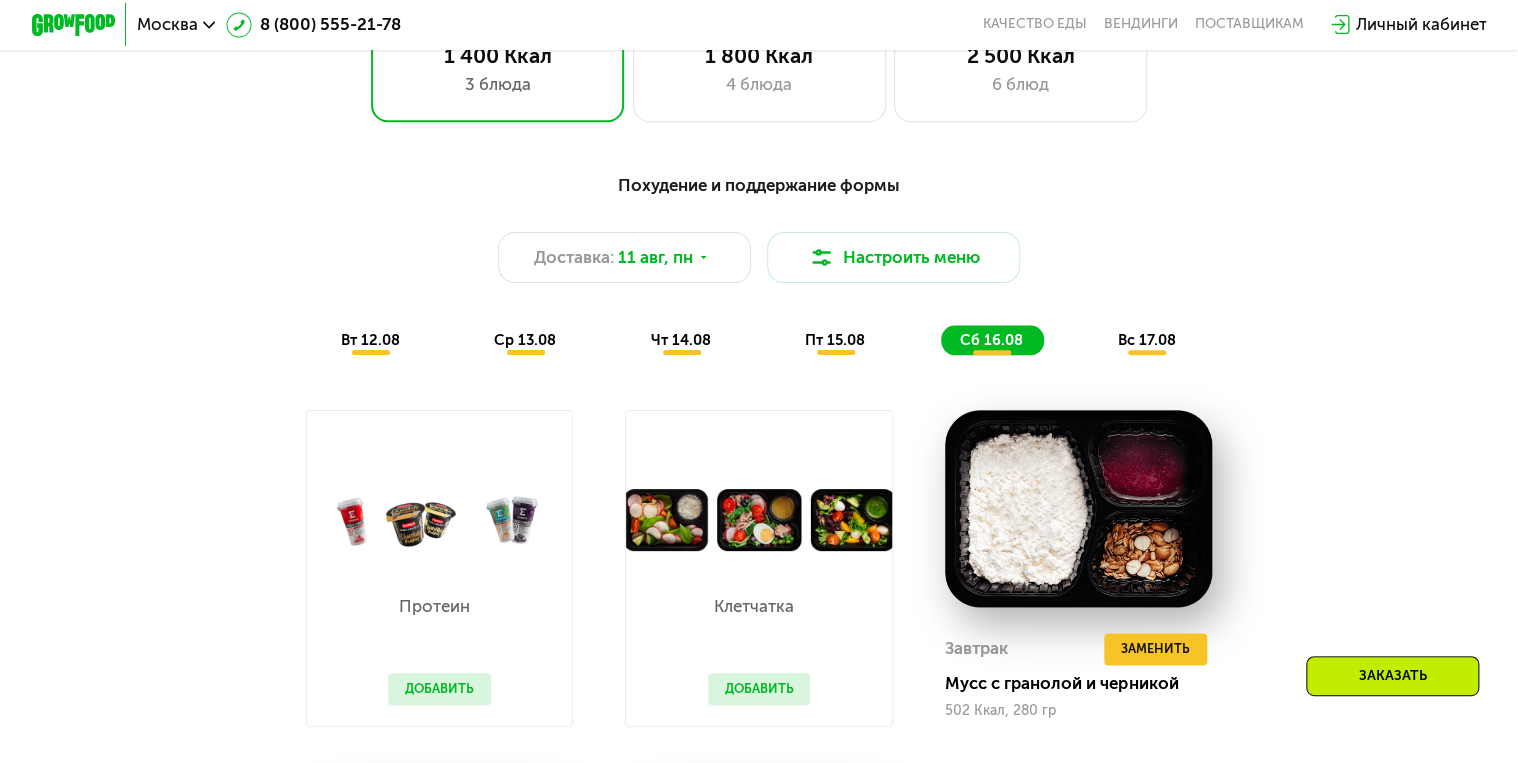 click on "вс 17.08" at bounding box center [1146, 340] 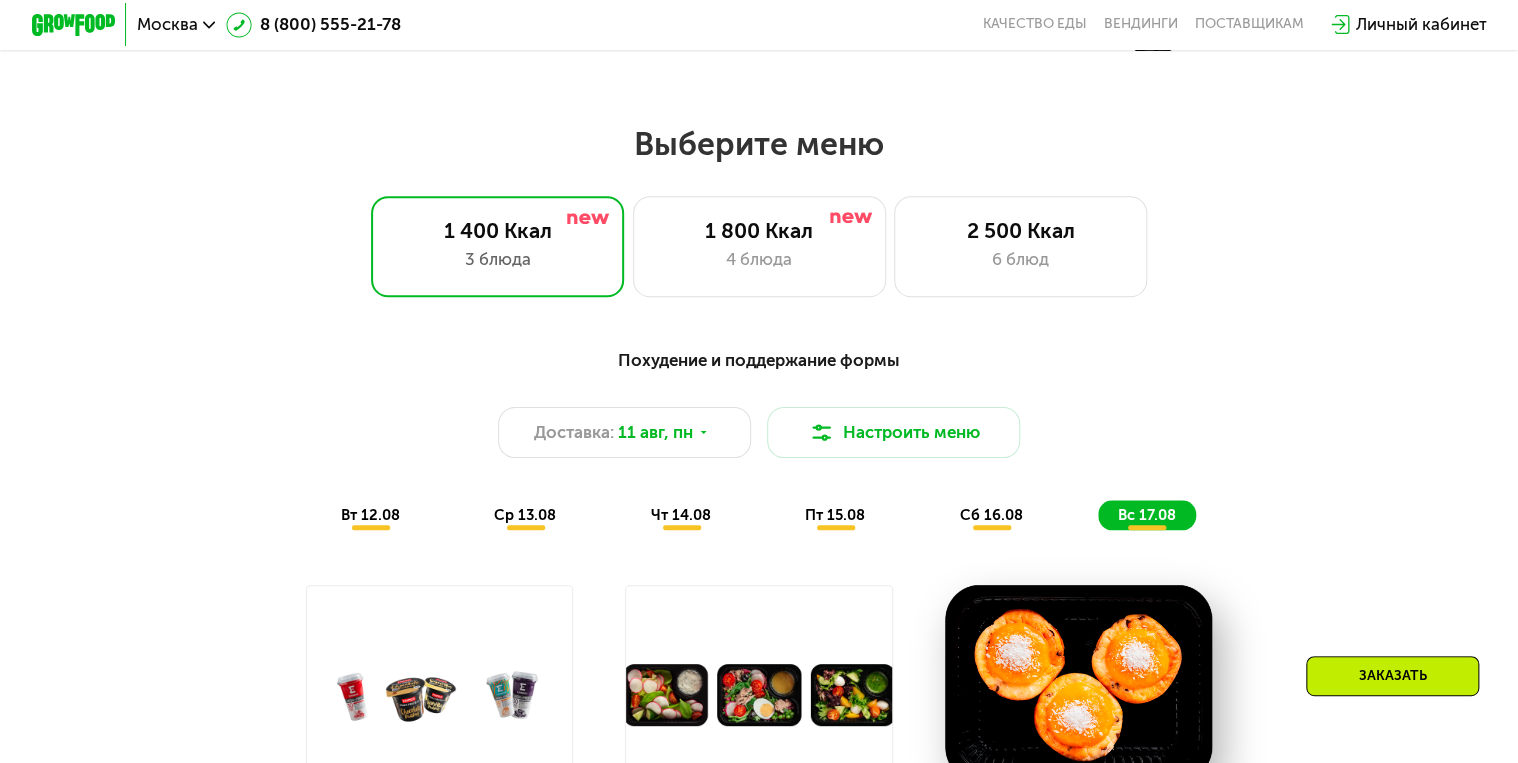 scroll, scrollTop: 912, scrollLeft: 0, axis: vertical 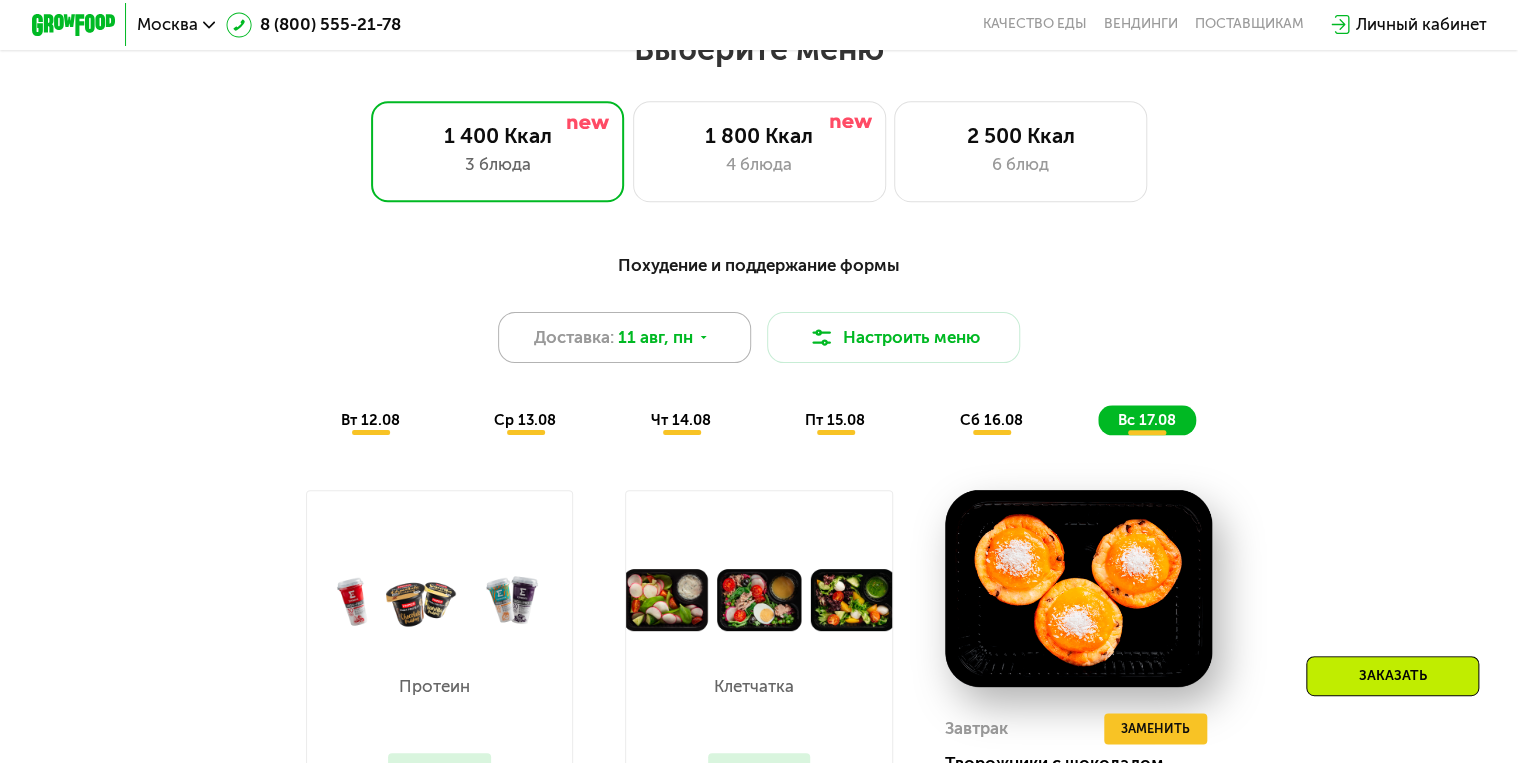 click on "11 авг, пн" at bounding box center [655, 337] 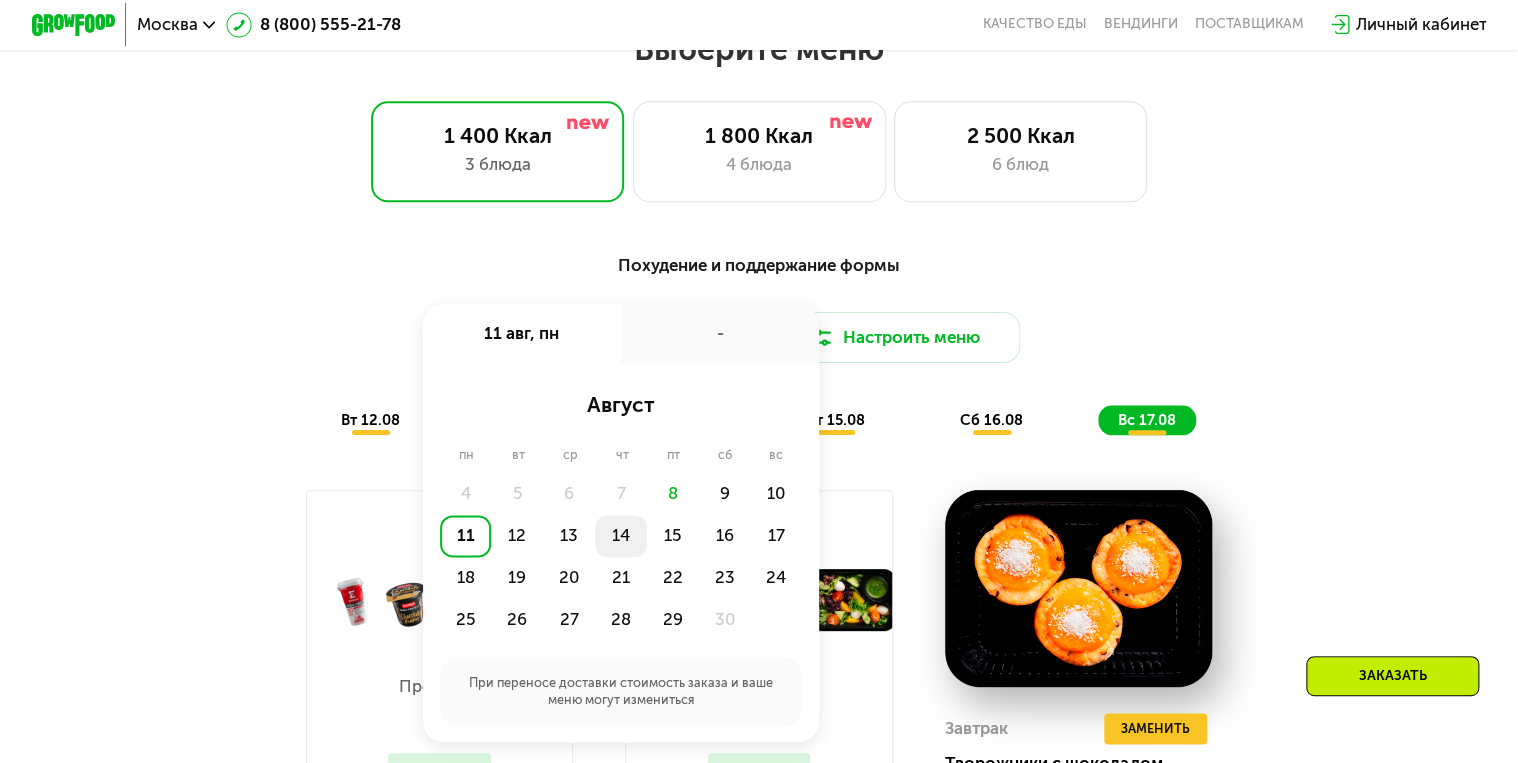 click on "14" 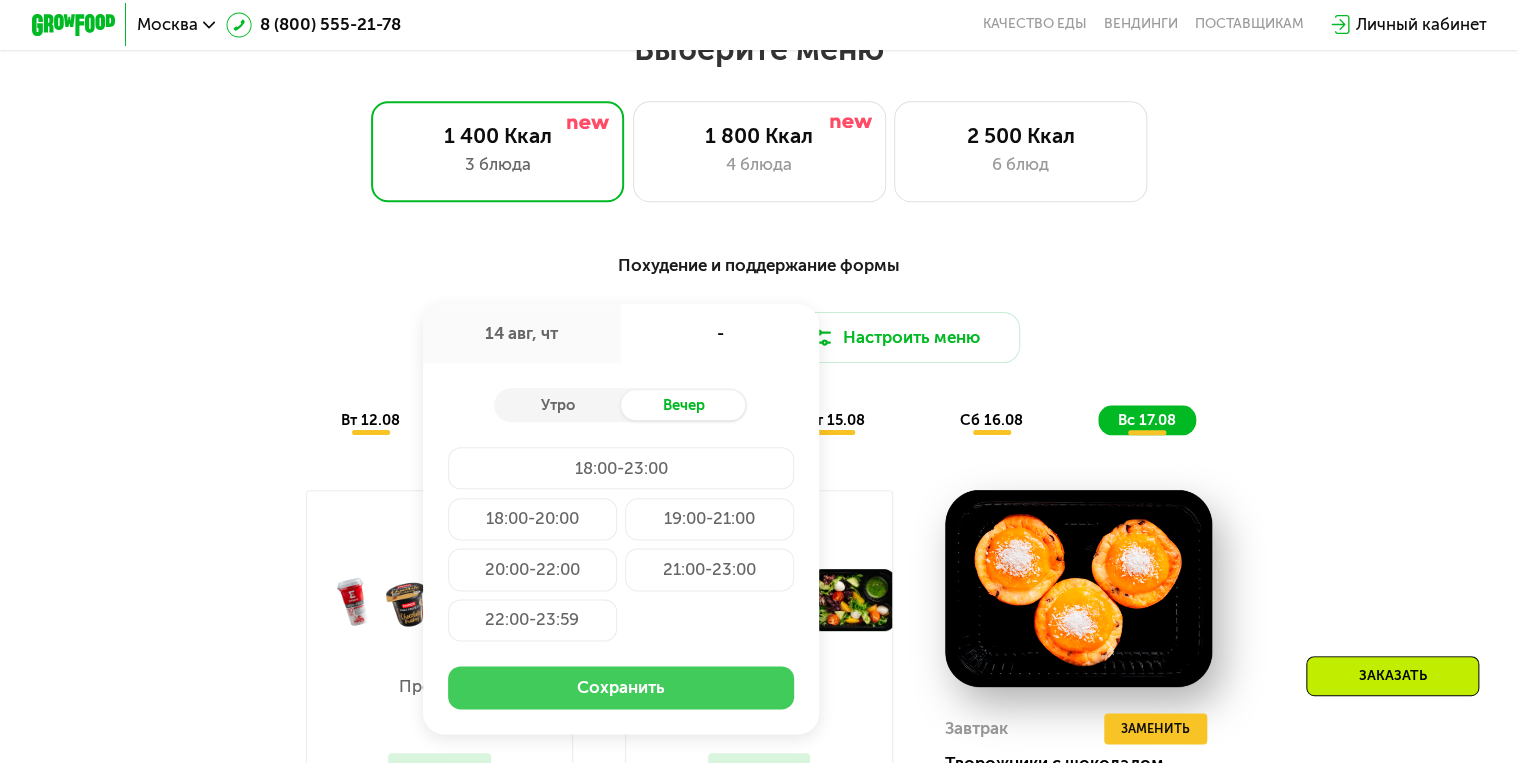 click on "Сохранить" at bounding box center (621, 687) 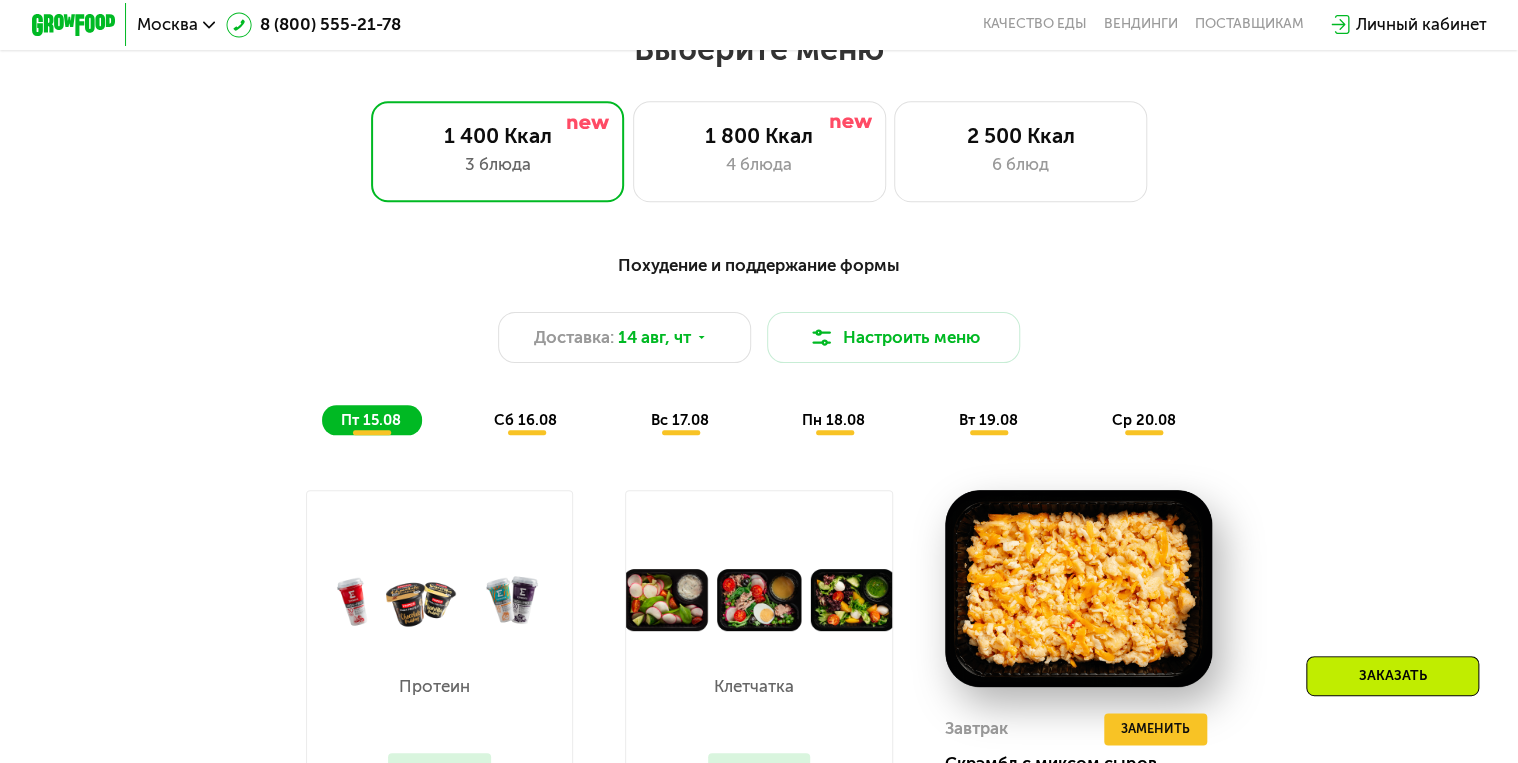 click on "сб 16.08" at bounding box center [525, 420] 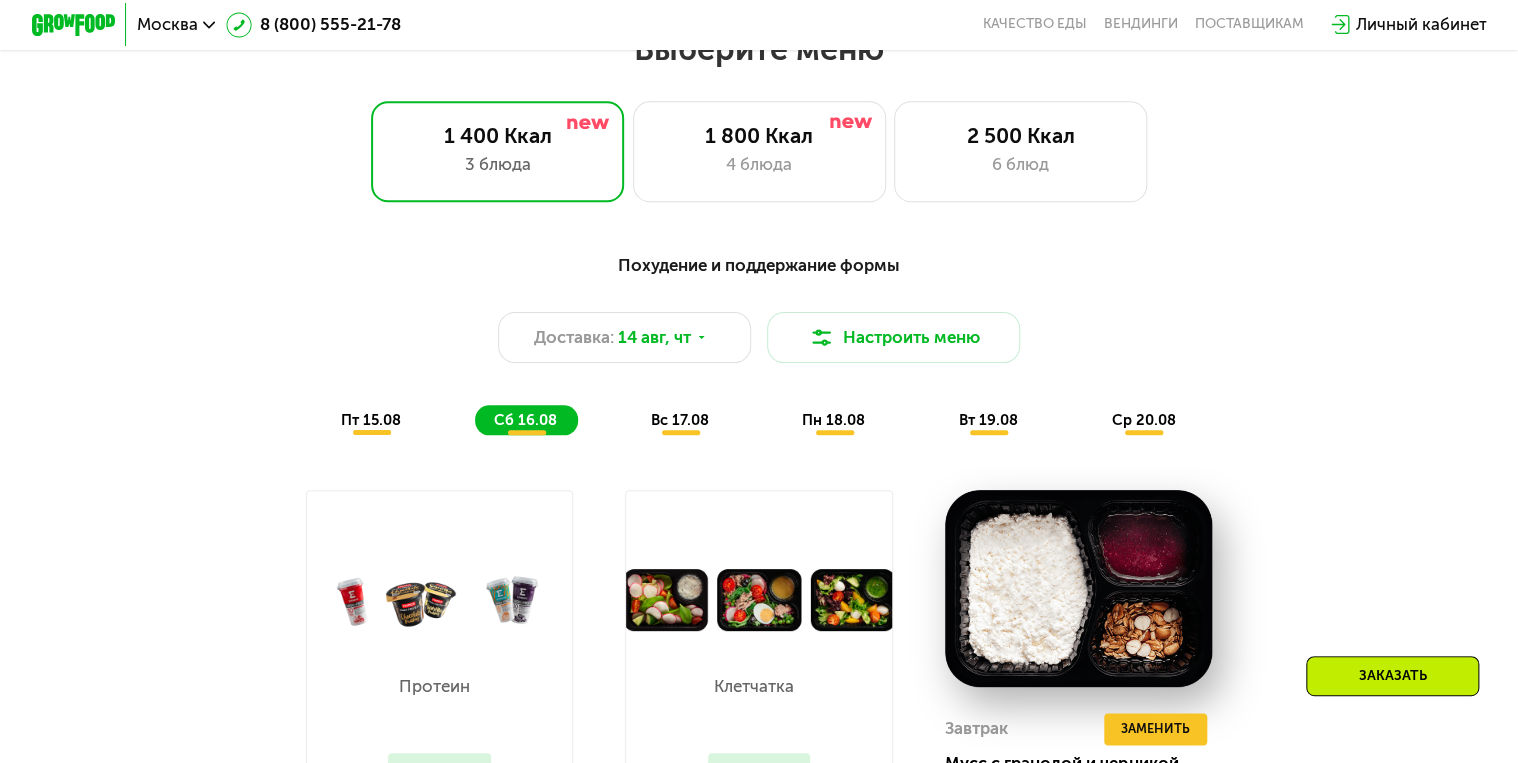 click on "вс 17.08" at bounding box center (680, 420) 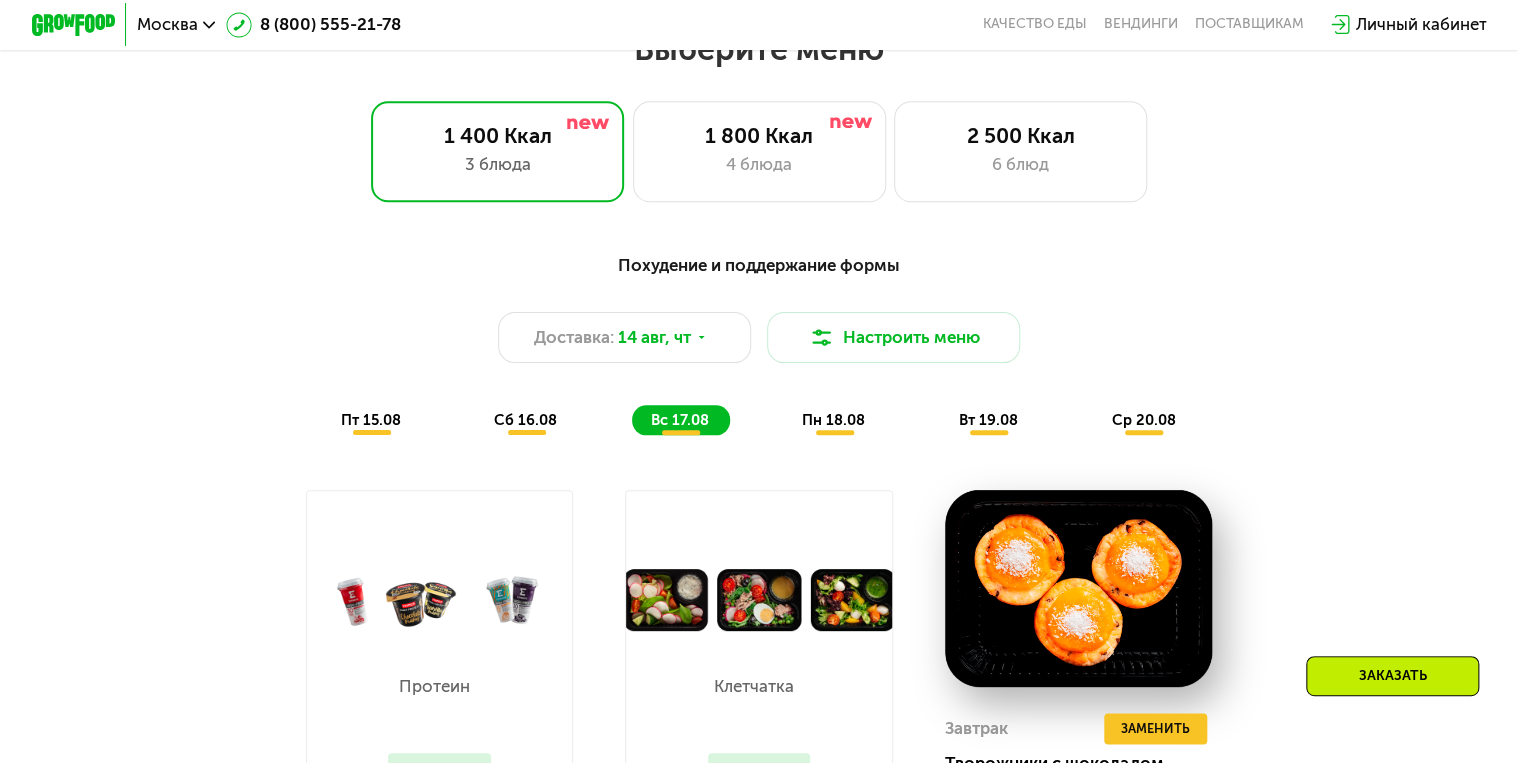 click on "пн 18.08" at bounding box center [833, 420] 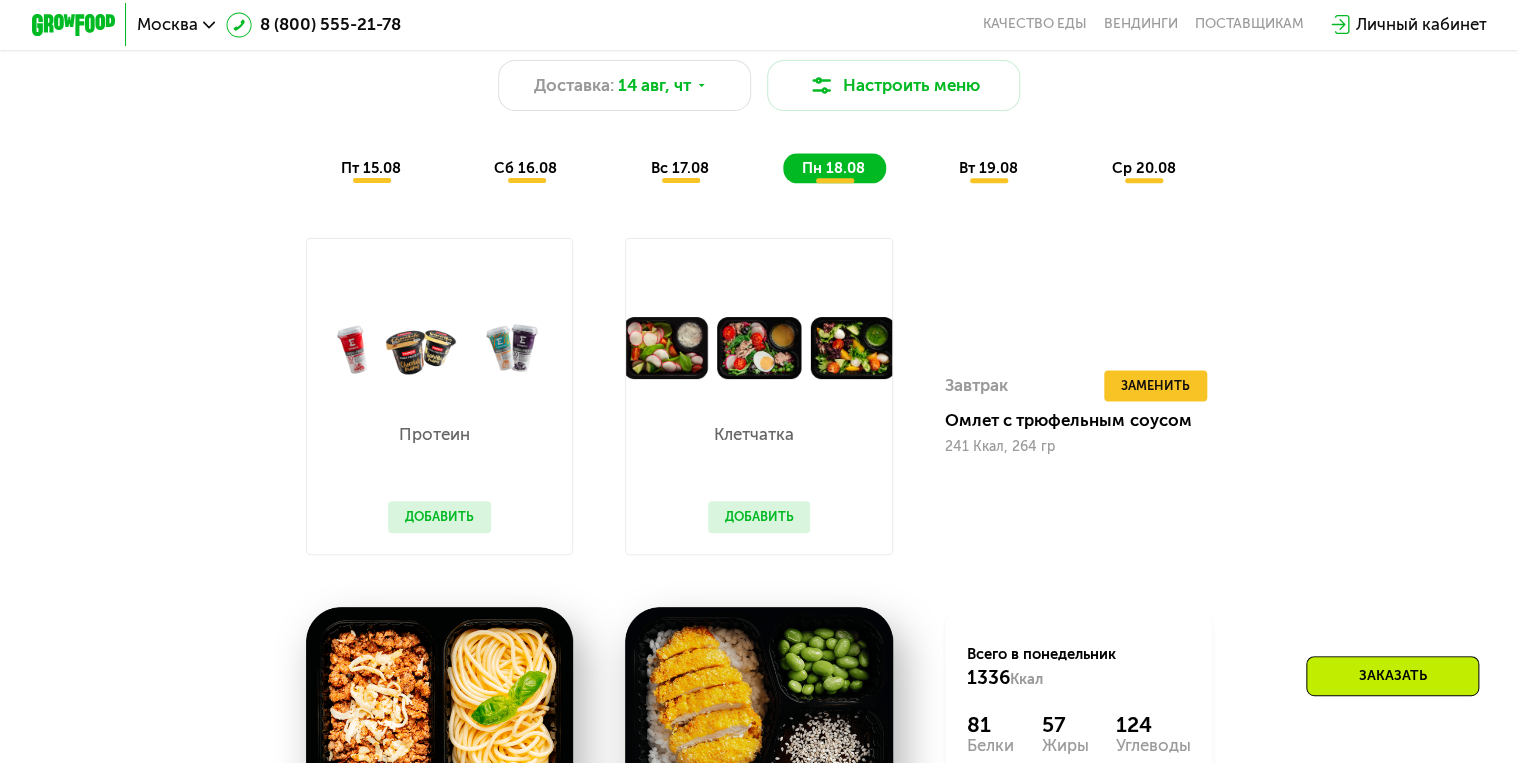 scroll, scrollTop: 1152, scrollLeft: 0, axis: vertical 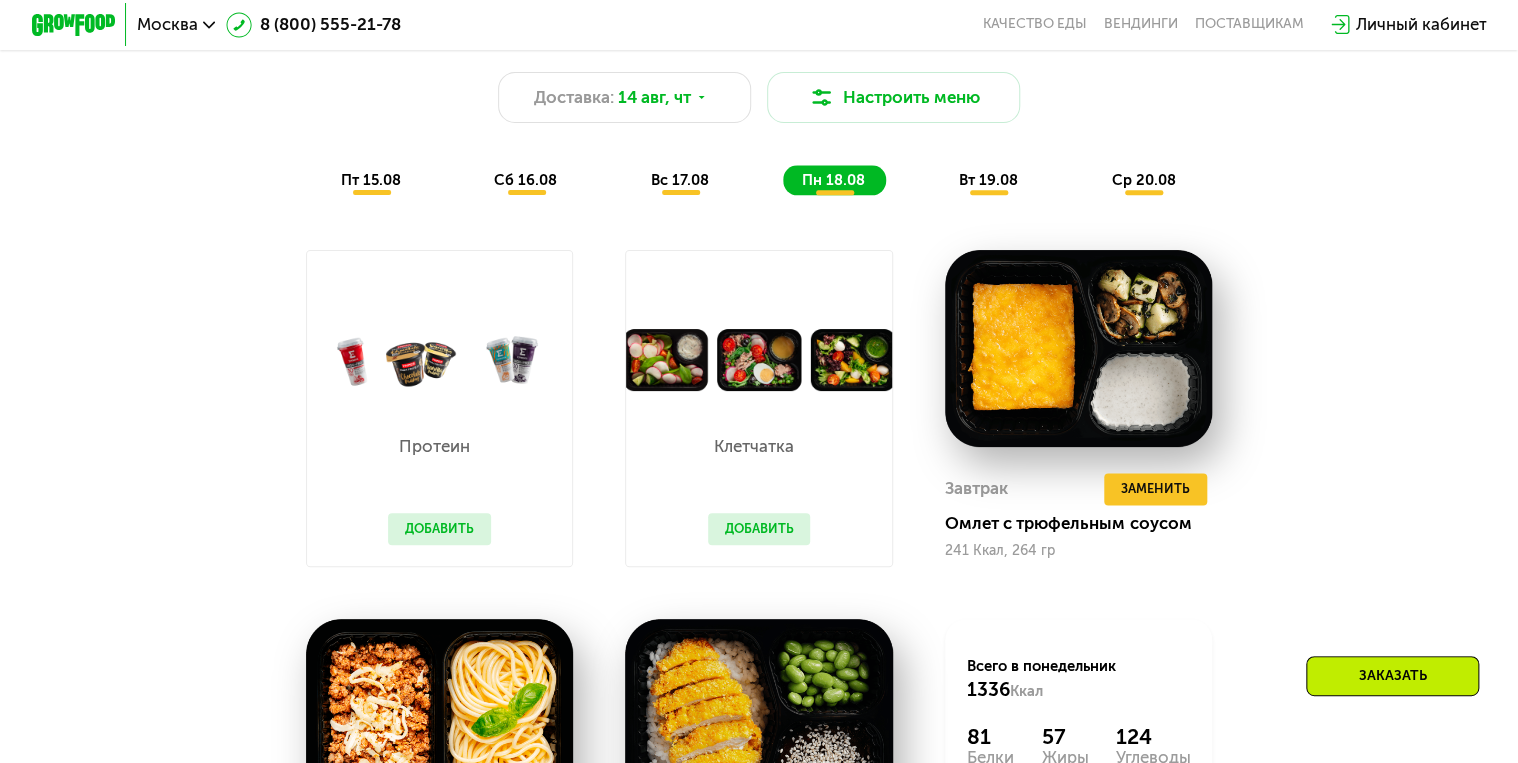 click on "вт 19.08" at bounding box center [988, 180] 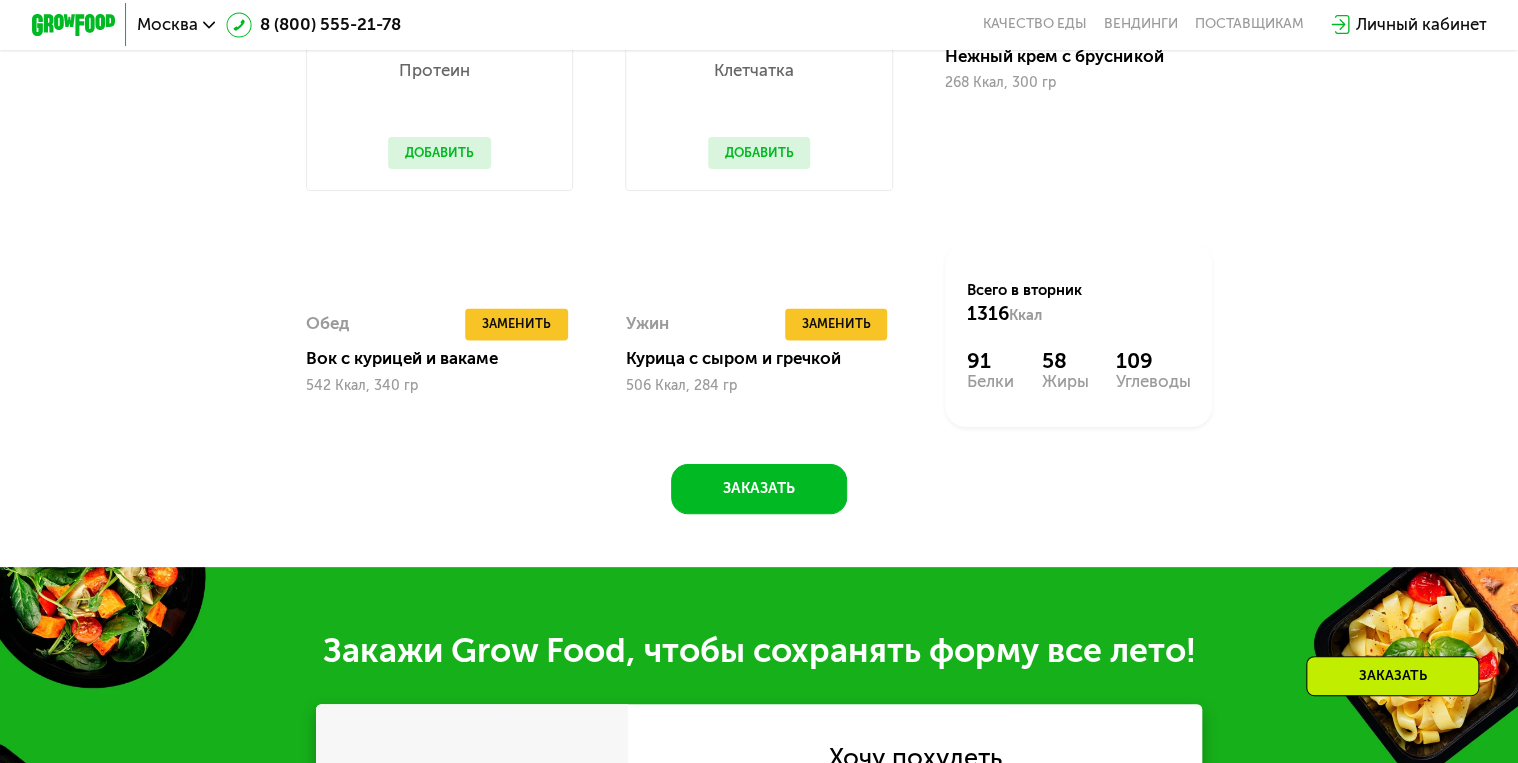 scroll, scrollTop: 1552, scrollLeft: 0, axis: vertical 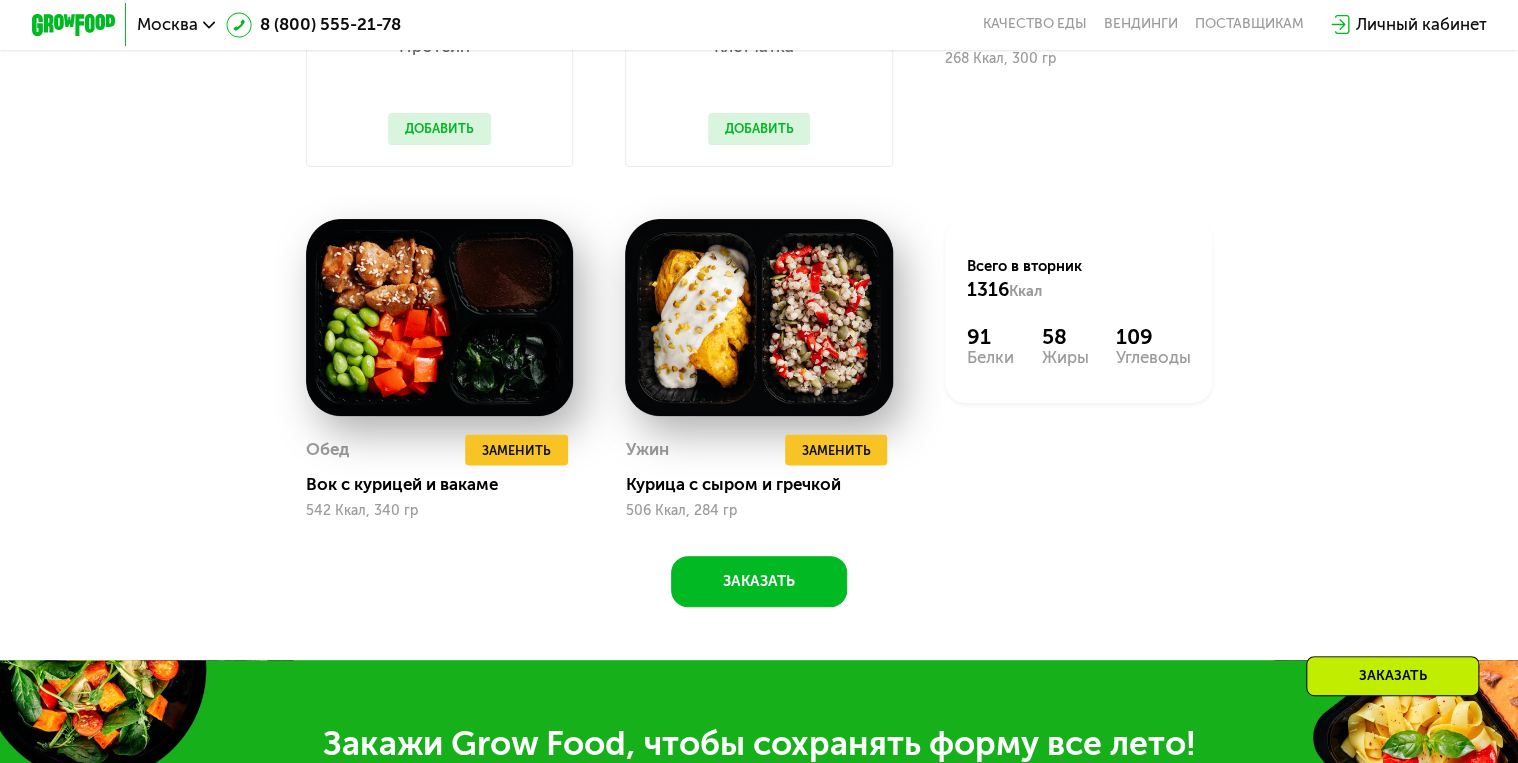 click on "Похудение и поддержание формы Доставка: [DATE], [DAY] Настроить меню  [DAY] [DATE] [DAY] [DATE] [DAY] [DATE] [DAY] [DATE] [DAY] [DATE] [DAY] [DATE] [DAY] [DATE] Протеин  Добавить  Клетчатка  Добавить  Завтрак  Удалить Завтрак  Заменить   Заменить Завтрак Скрэмбл с миксом сыров [NUMBER] Ккал, [NUMBER] гр Обед  Удалить Обед  Заменить   Заменить Обед Плов из булгура [NUMBER] Ккал, [NUMBER] гр Ужин  Удалить Ужин  Заменить   Заменить Ужин Курица с рисом теппаньяки [NUMBER] Ккал, [NUMBER] гр  Всего в [DAY] [NUMBER] Ккал [NUMBER]  Белки  [NUMBER]  Жиры  [NUMBER]  Углеводы  Протеин  Добавить  Клетчатка  Добавить  Завтрак  Удалить Завтрак  Заменить   Заменить Завтрак [NUMBER]" at bounding box center [759, 103] 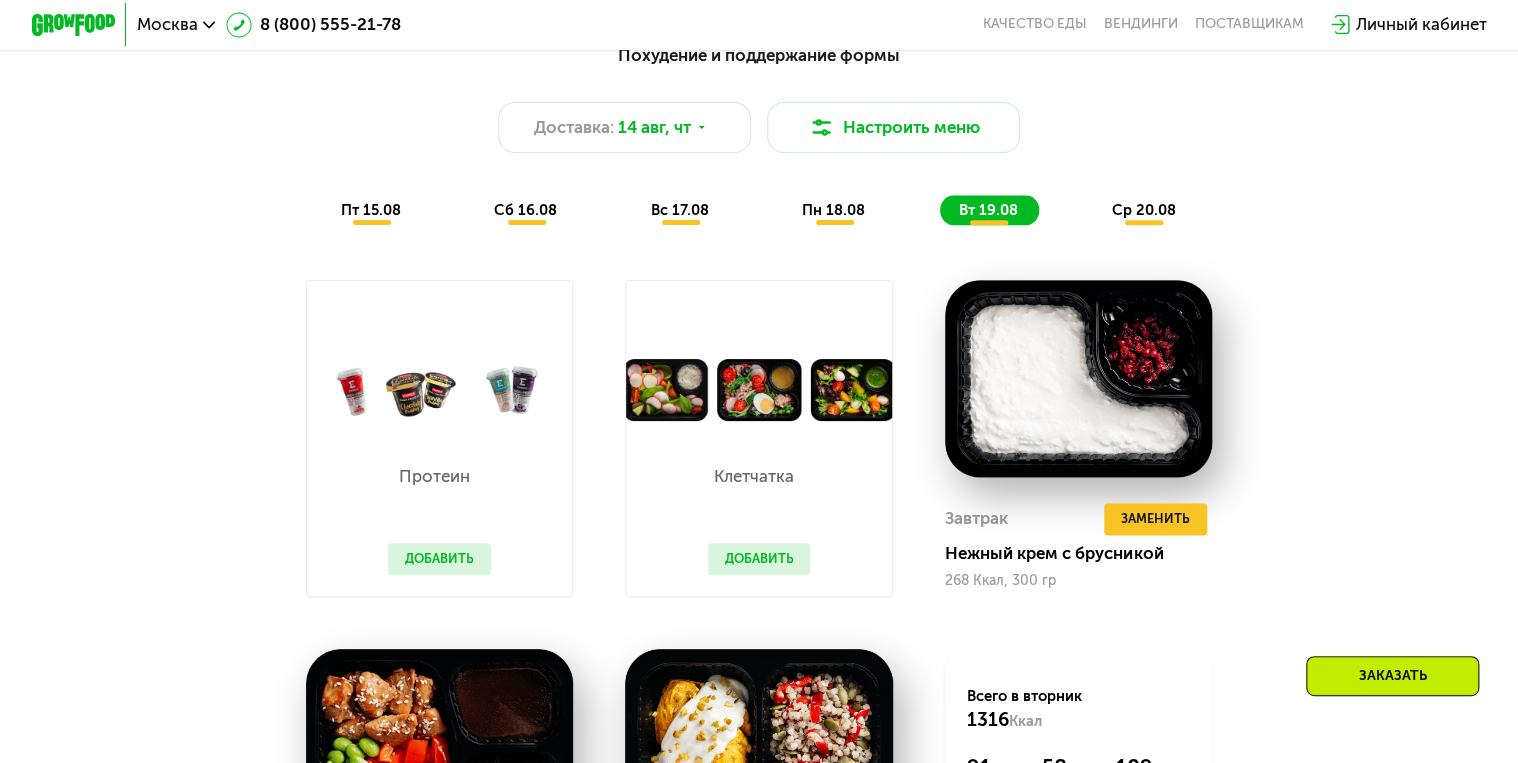 scroll, scrollTop: 1072, scrollLeft: 0, axis: vertical 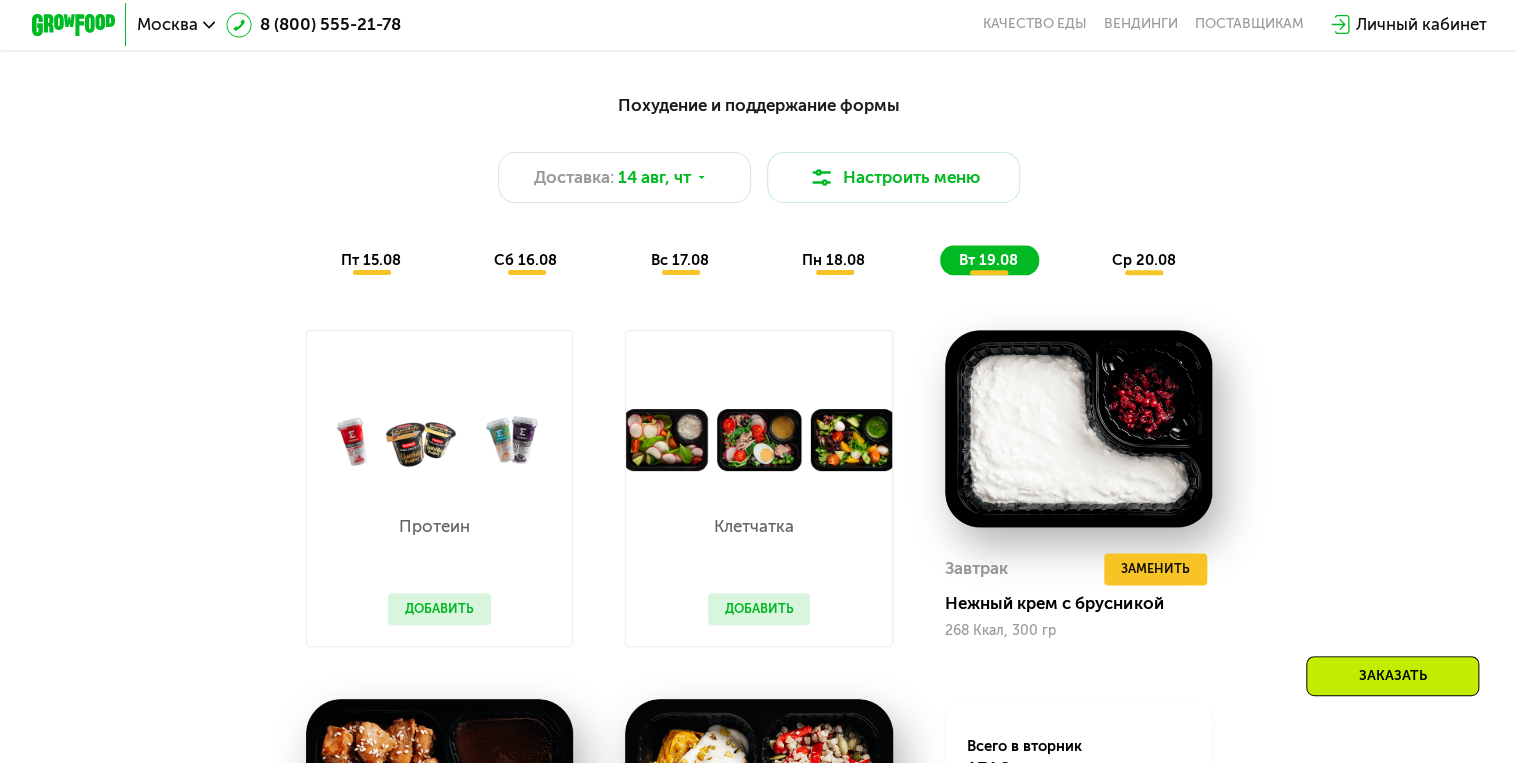 click on "ср 20.08" at bounding box center (1143, 260) 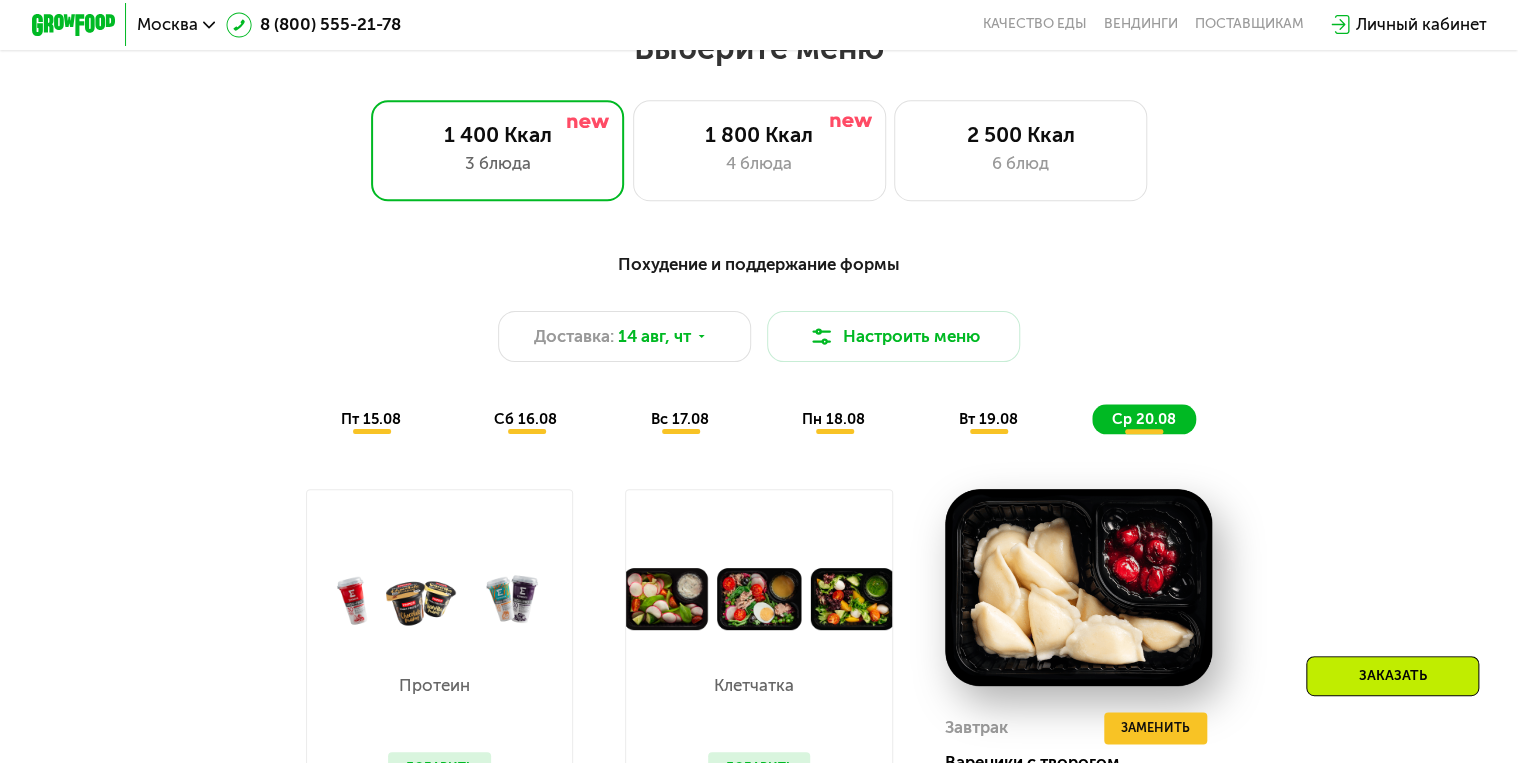 scroll, scrollTop: 912, scrollLeft: 0, axis: vertical 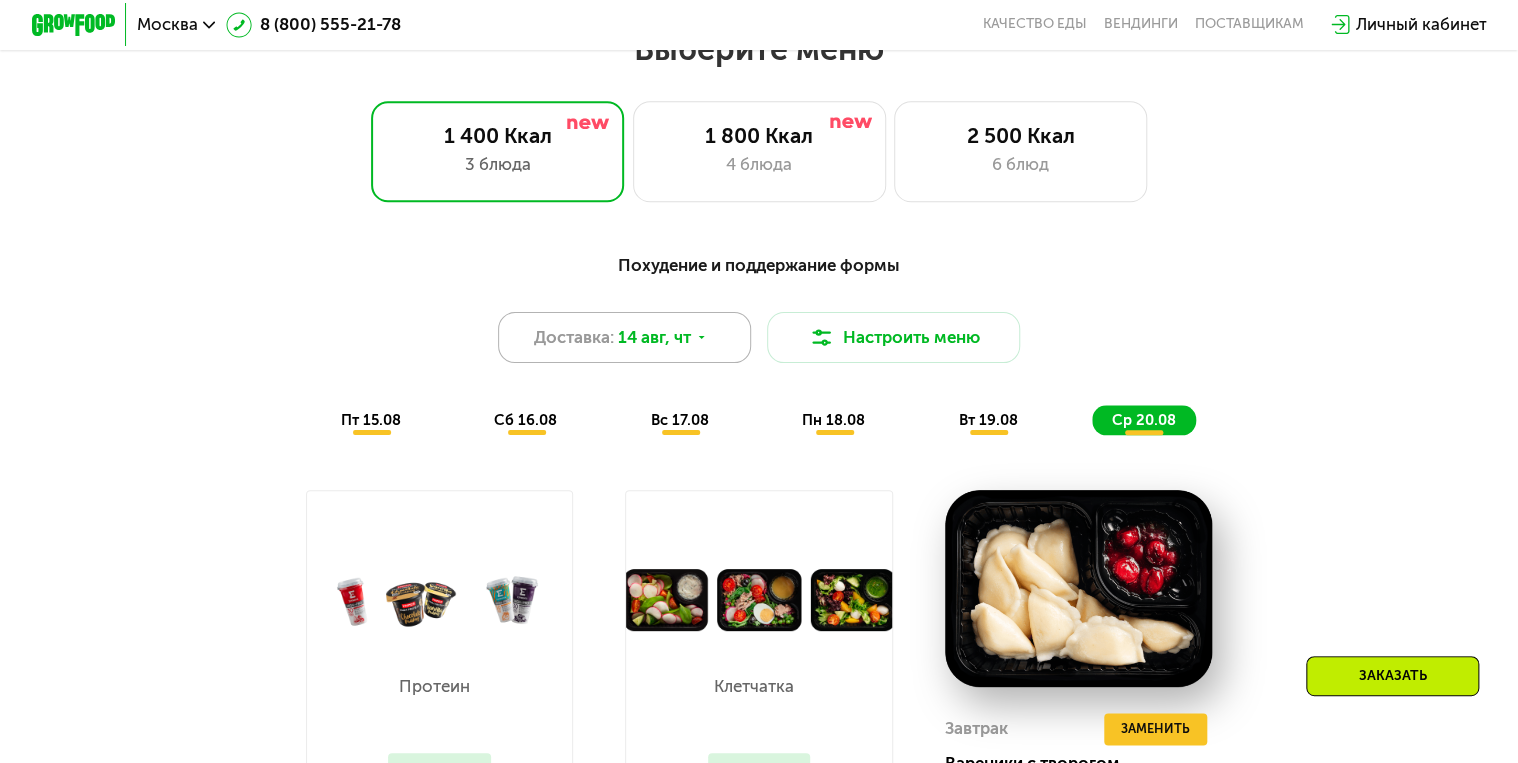click on "Доставка: [DATE], [DAY]" at bounding box center [624, 337] 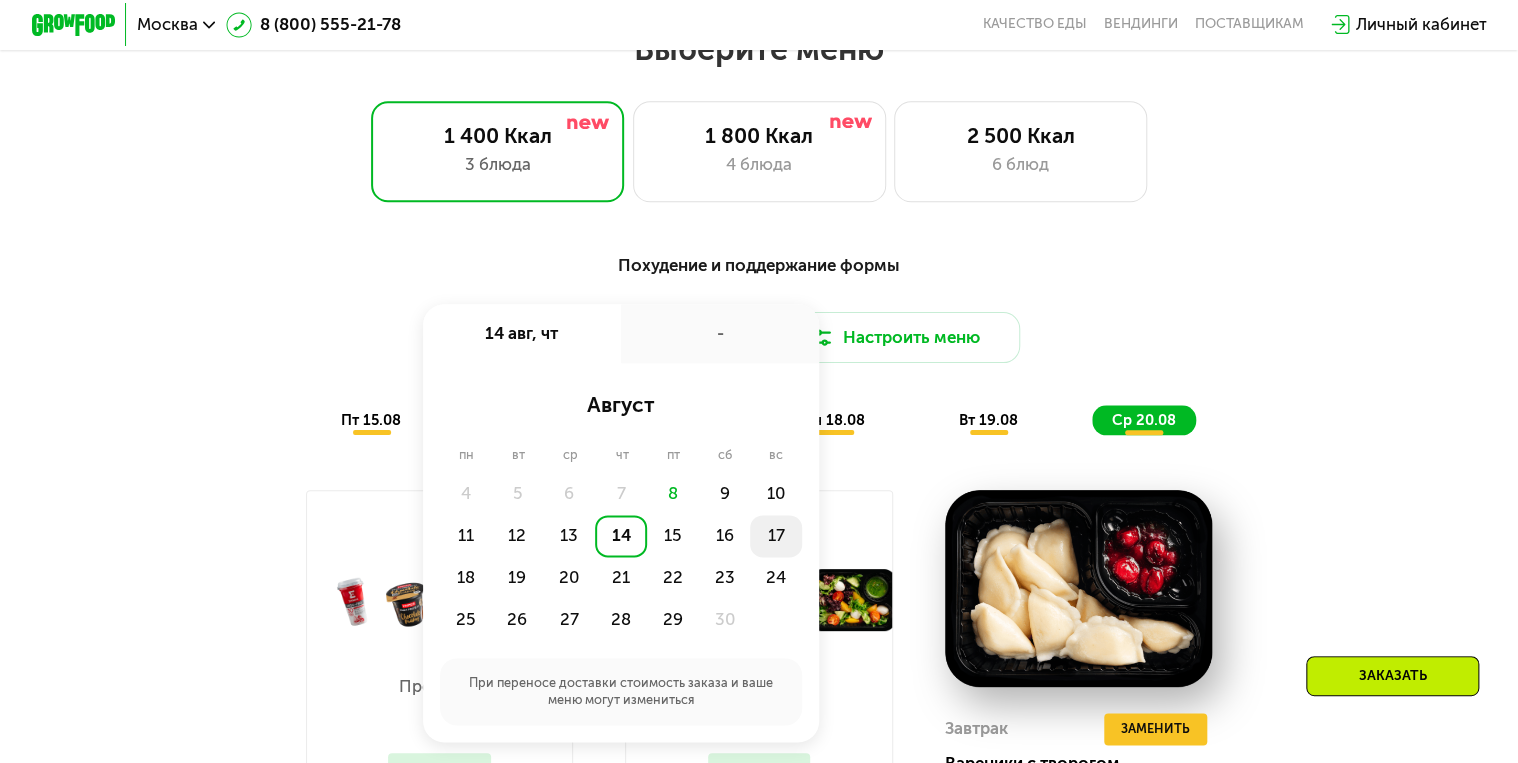 click on "17" 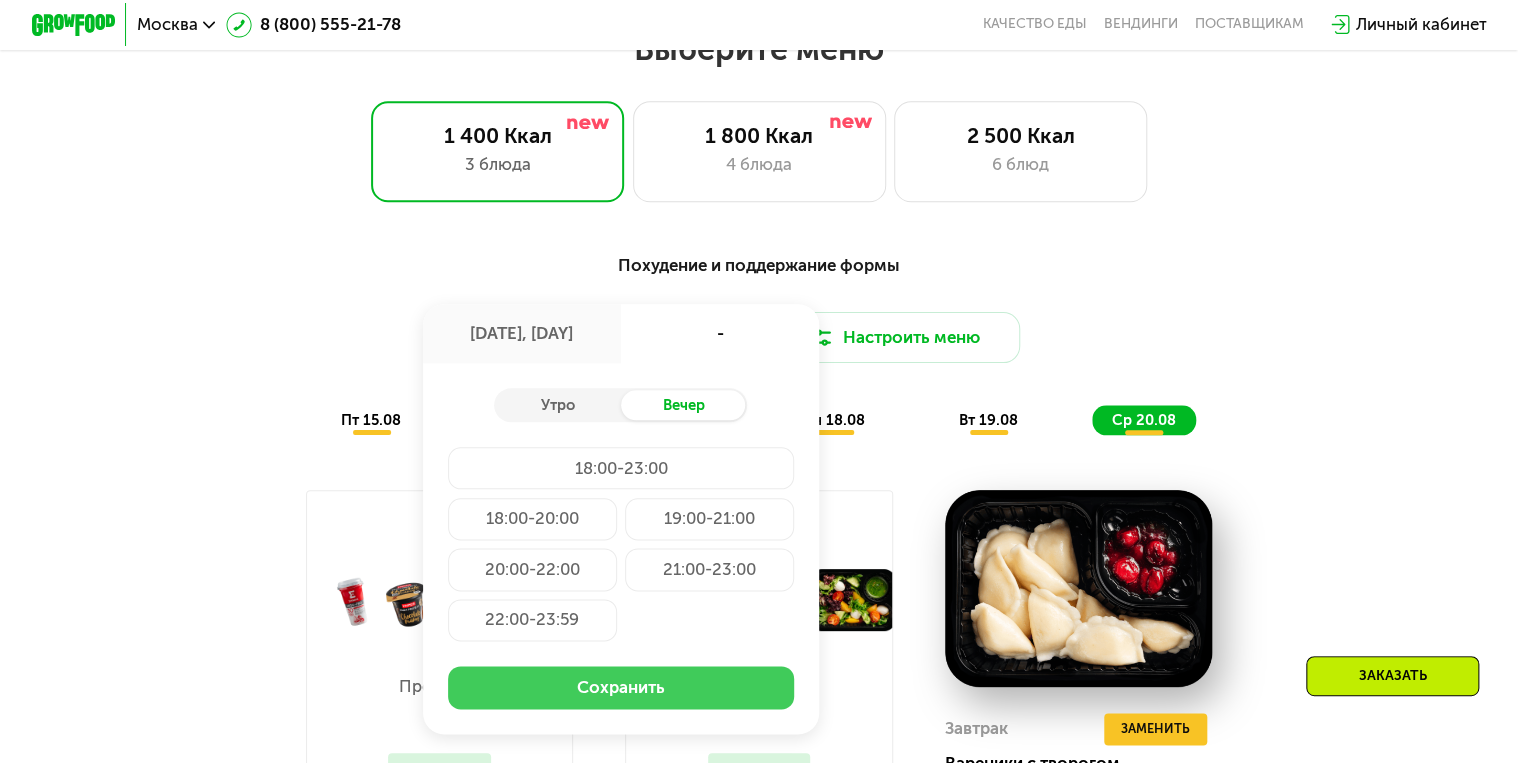 click on "Сохранить" at bounding box center (621, 687) 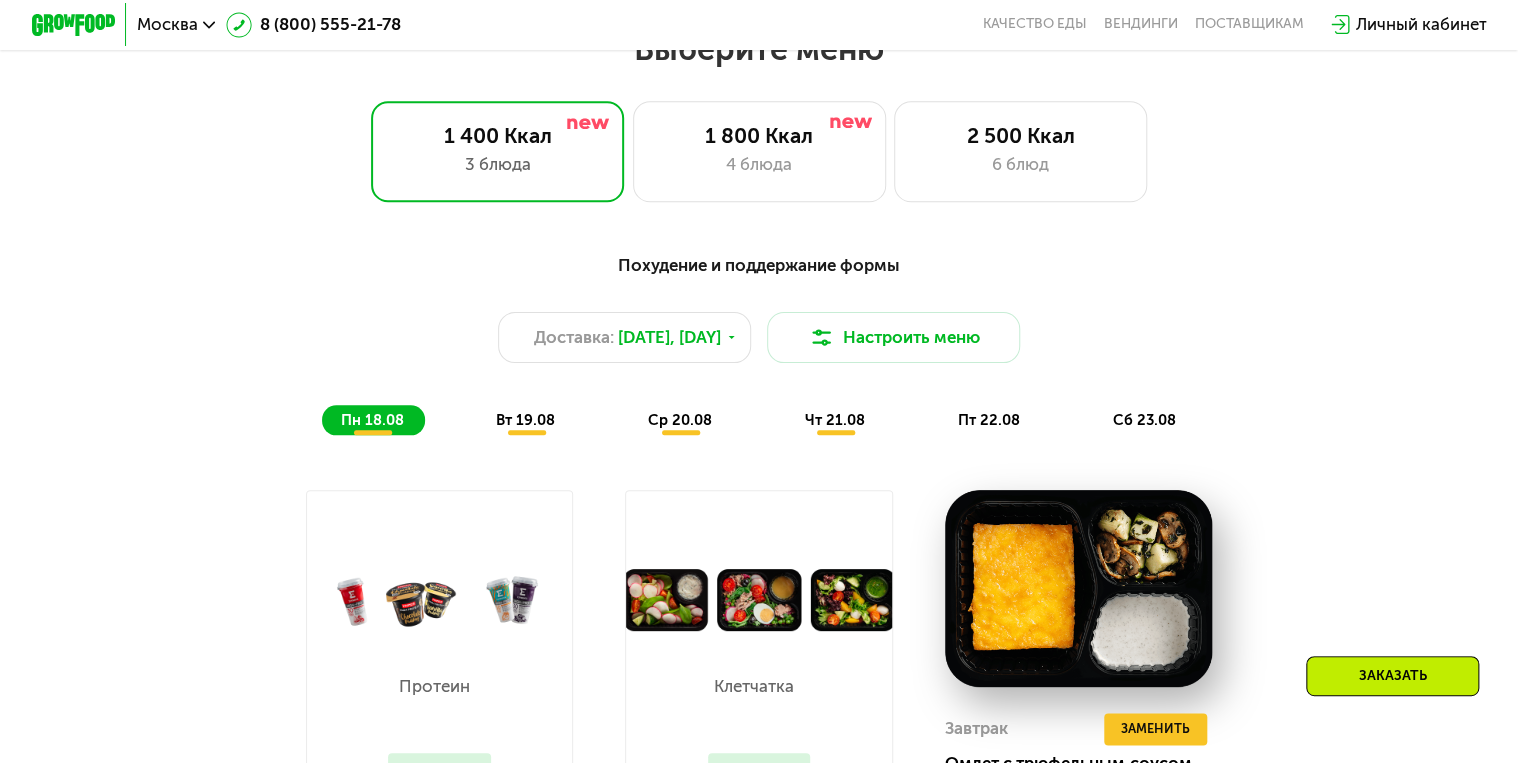 click on "вт 19.08" at bounding box center (525, 420) 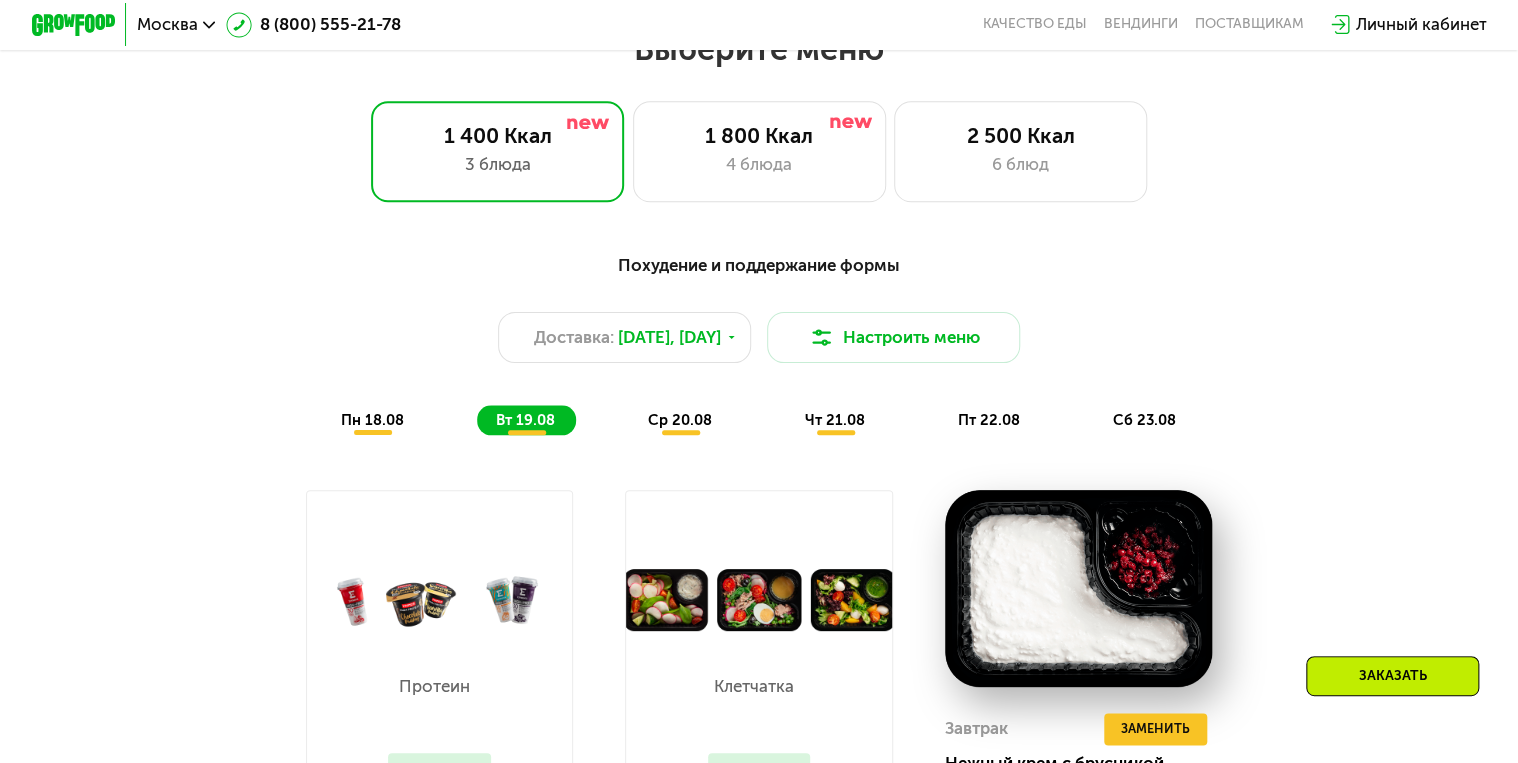 click on "ср 20.08" at bounding box center [680, 420] 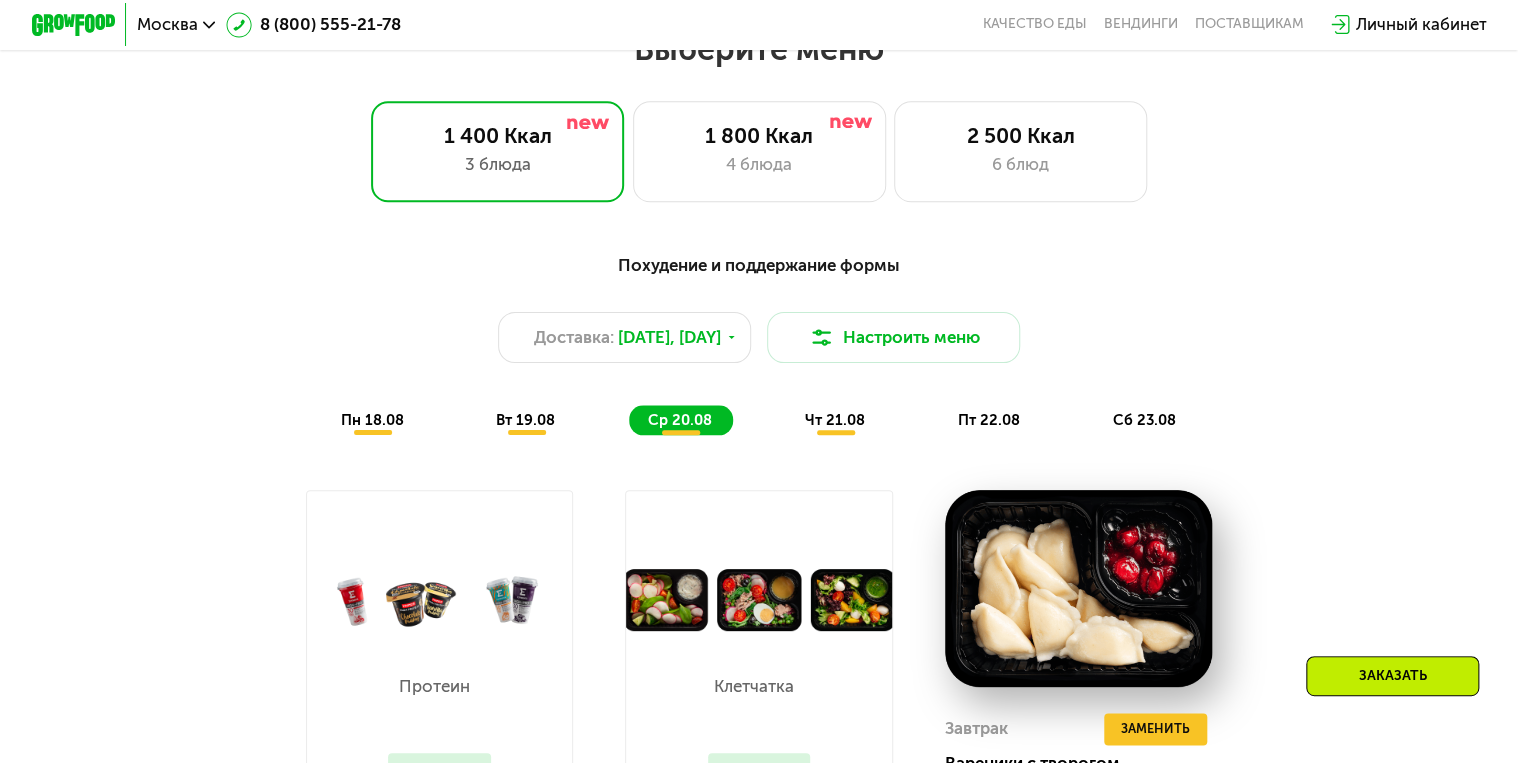 click on "чт 21.08" at bounding box center (835, 420) 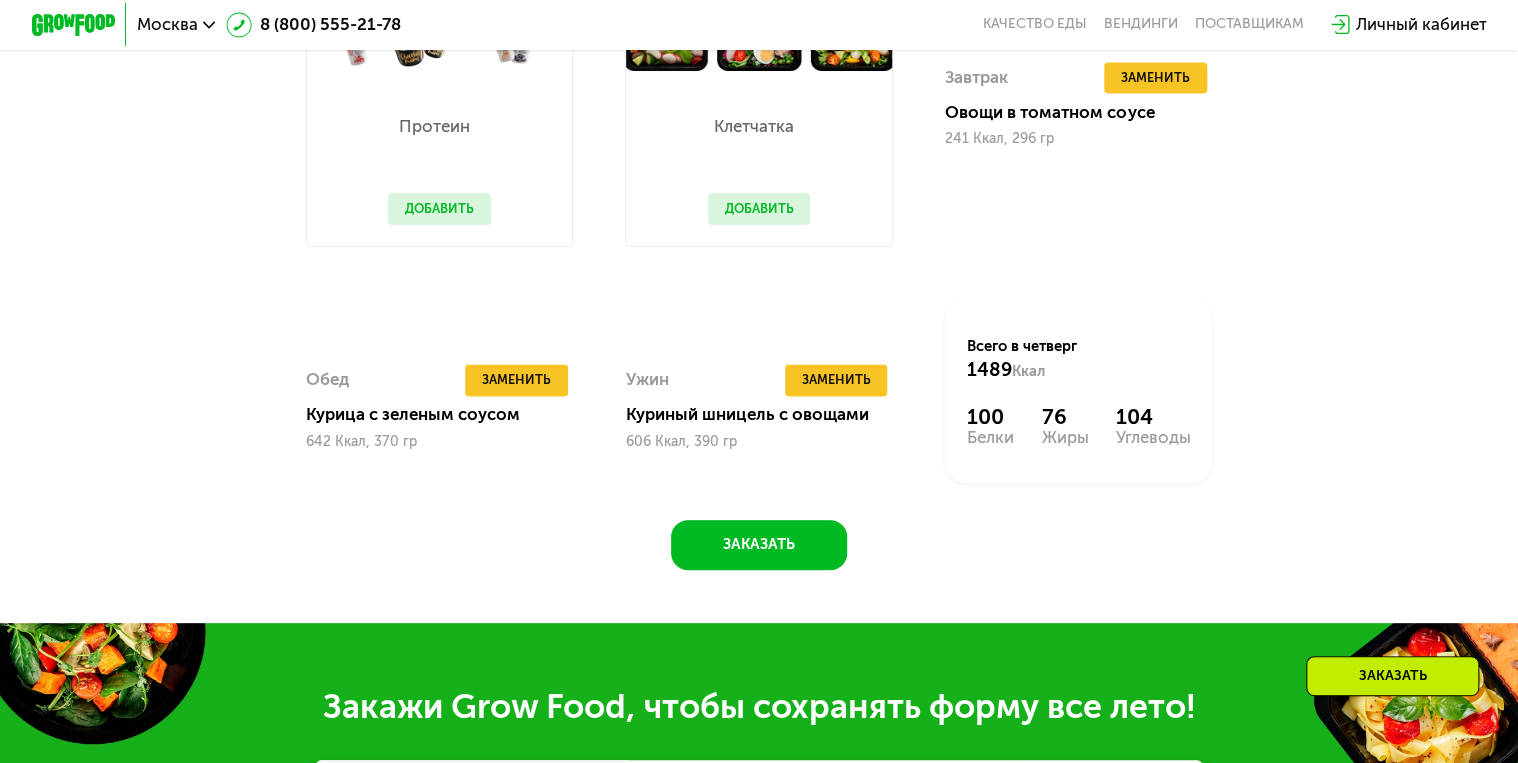 scroll, scrollTop: 1552, scrollLeft: 0, axis: vertical 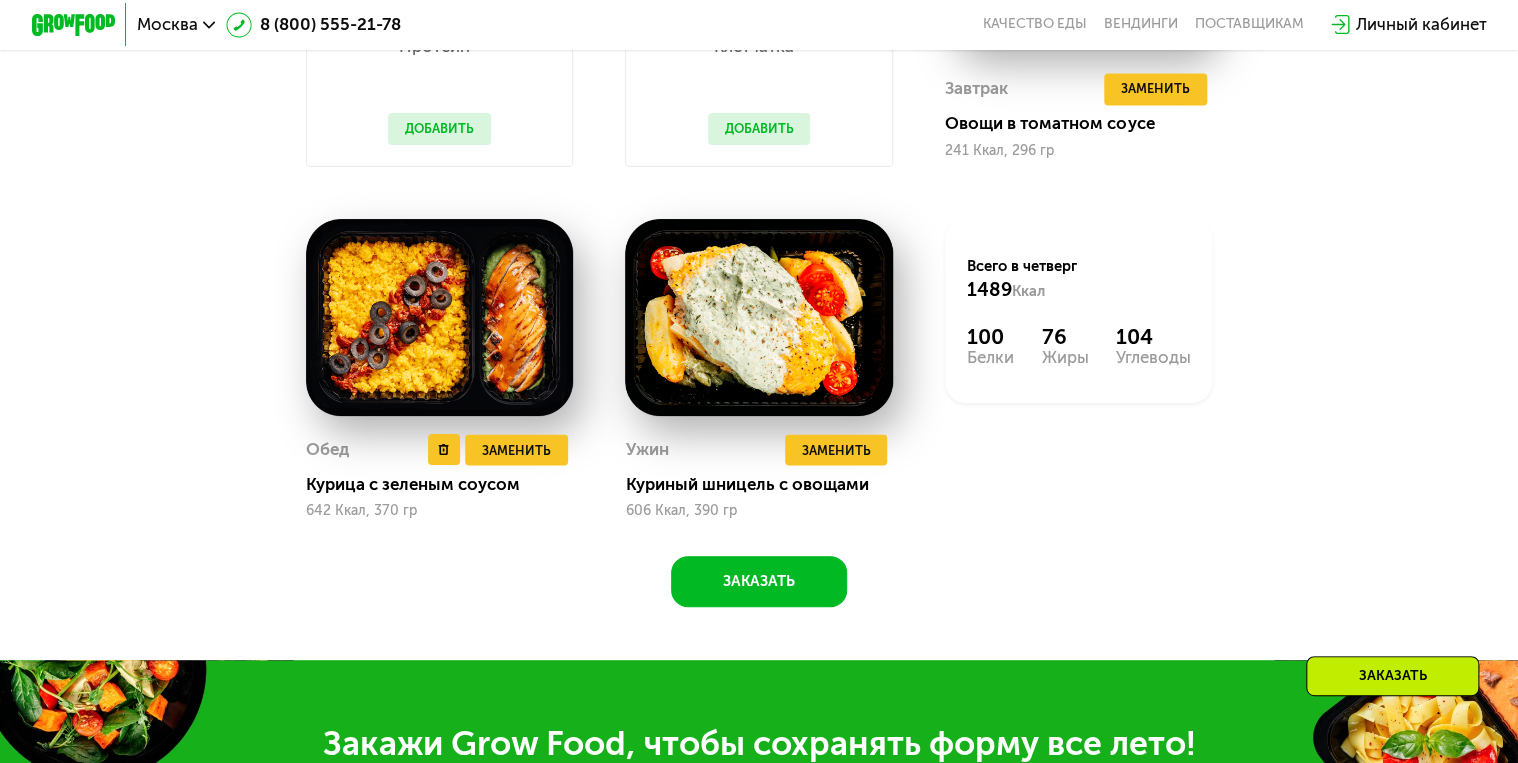 drag, startPoint x: 745, startPoint y: 347, endPoint x: 348, endPoint y: 326, distance: 397.55502 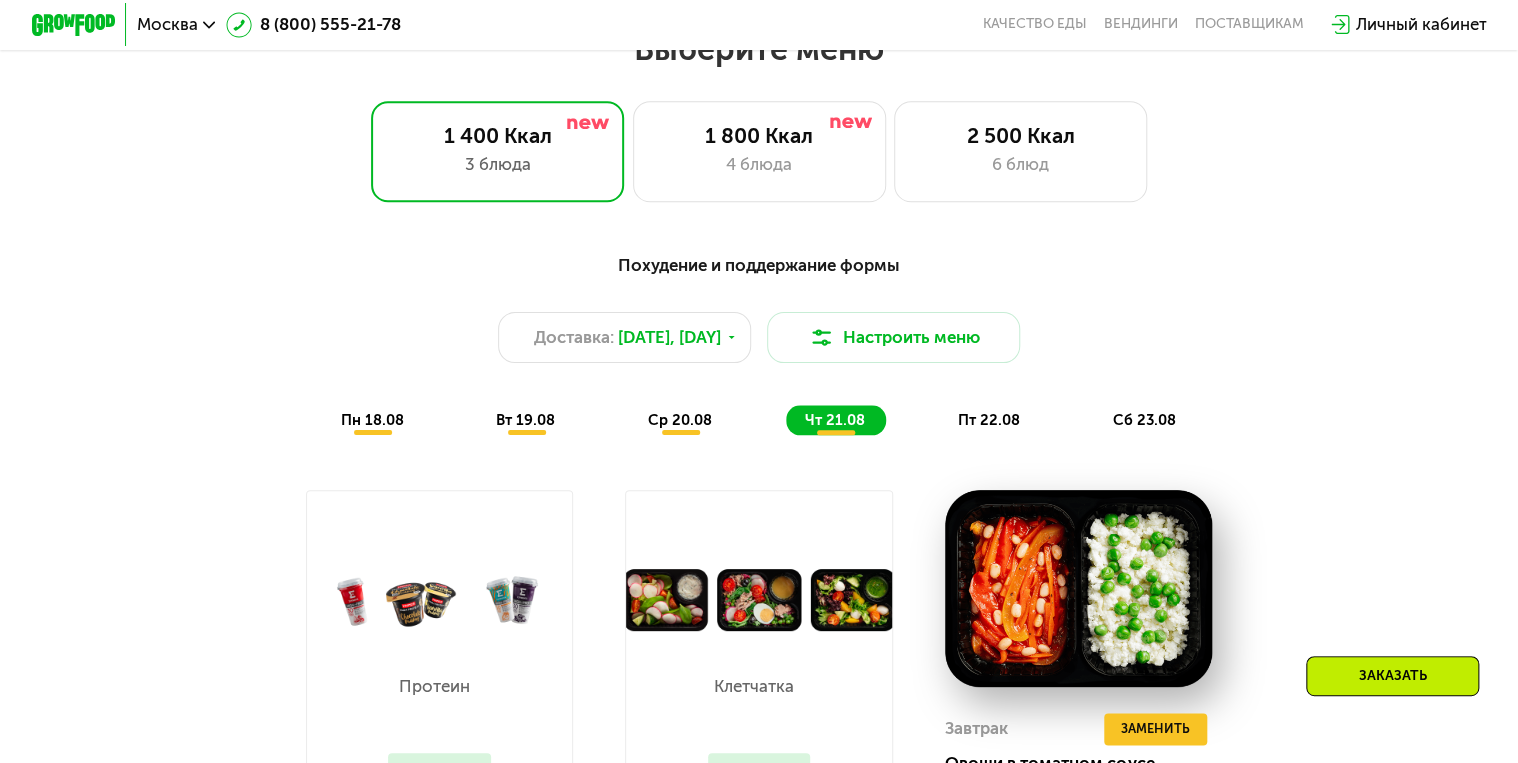 scroll, scrollTop: 1152, scrollLeft: 0, axis: vertical 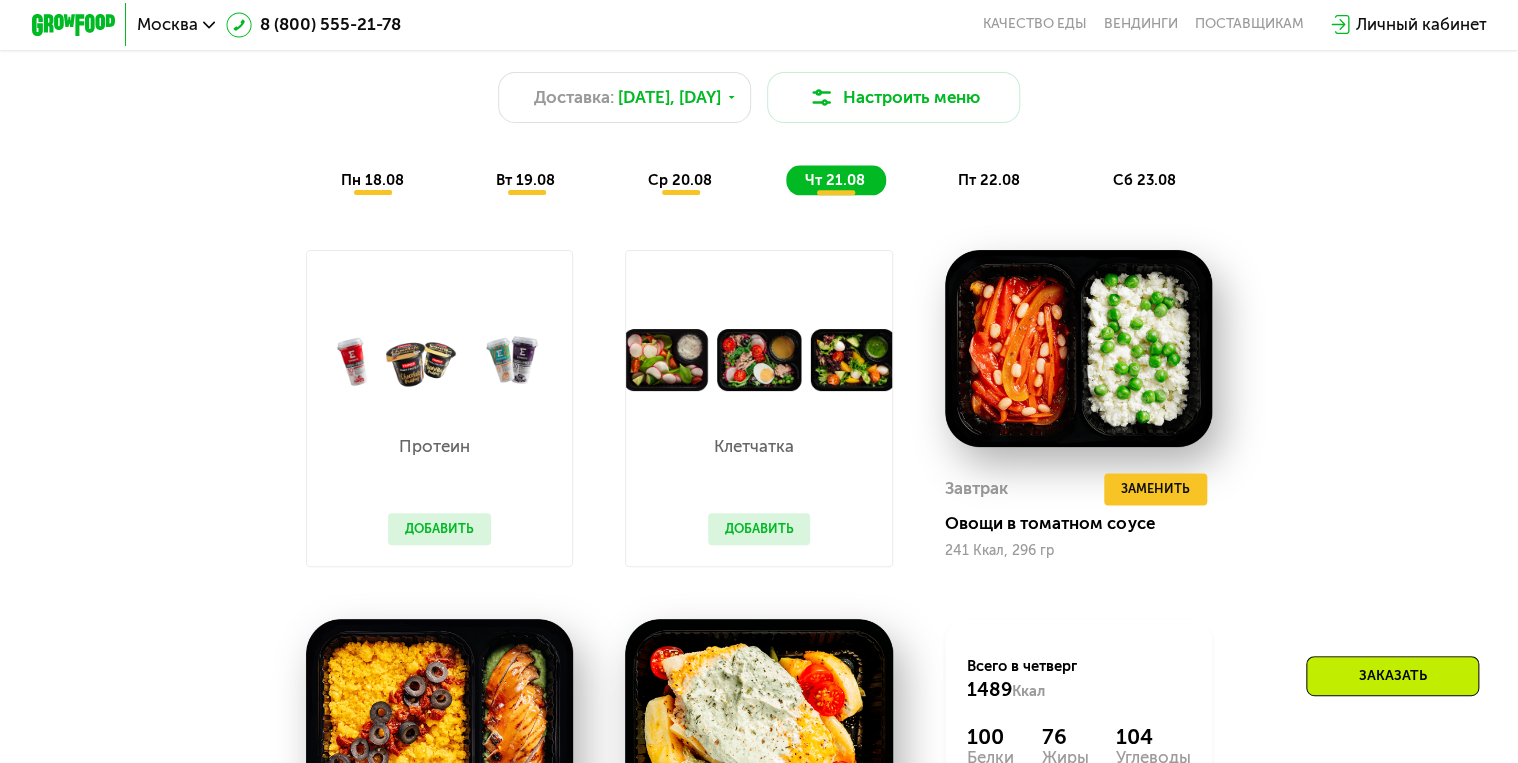 click on "пт 22.08" at bounding box center [989, 180] 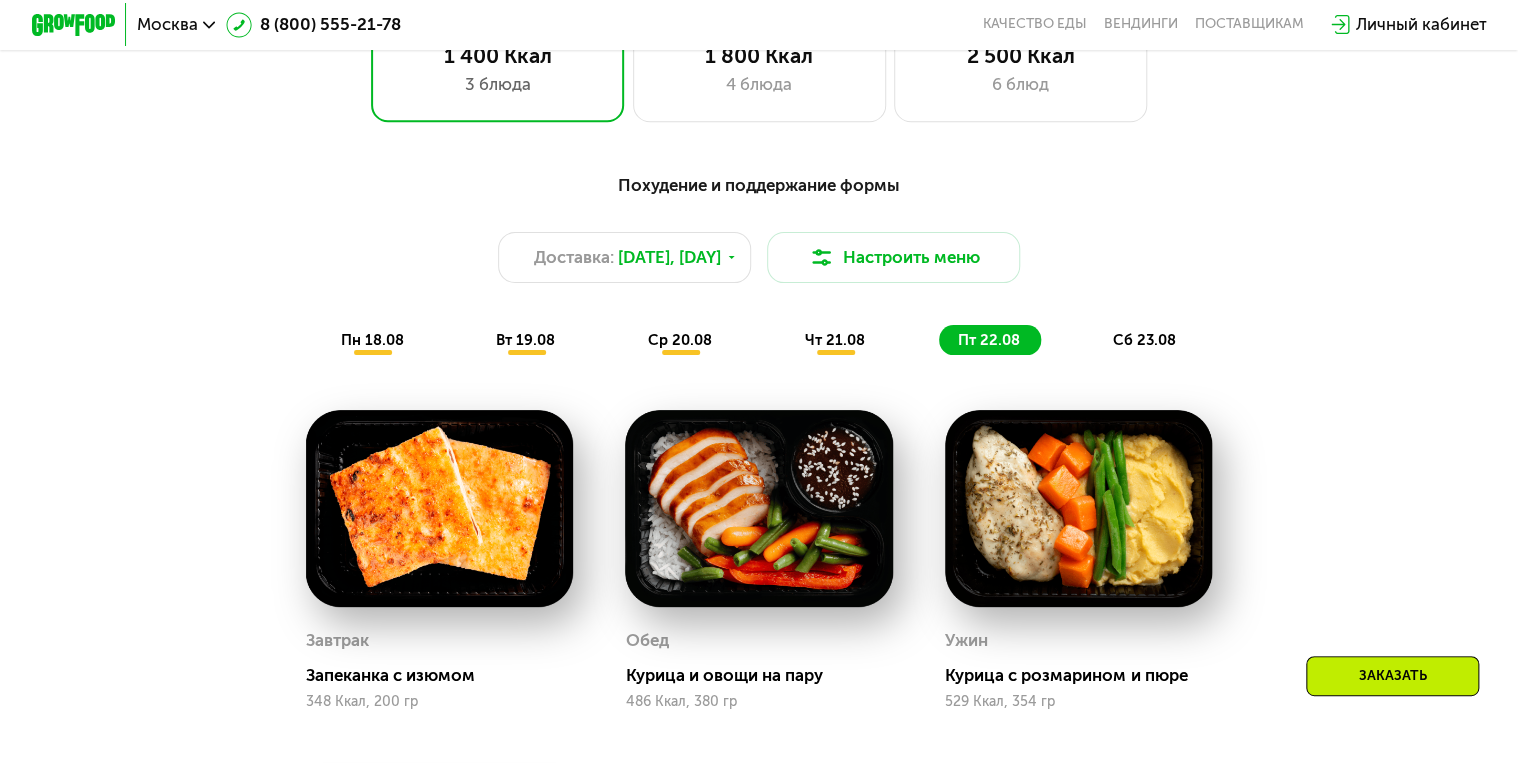 scroll, scrollTop: 992, scrollLeft: 0, axis: vertical 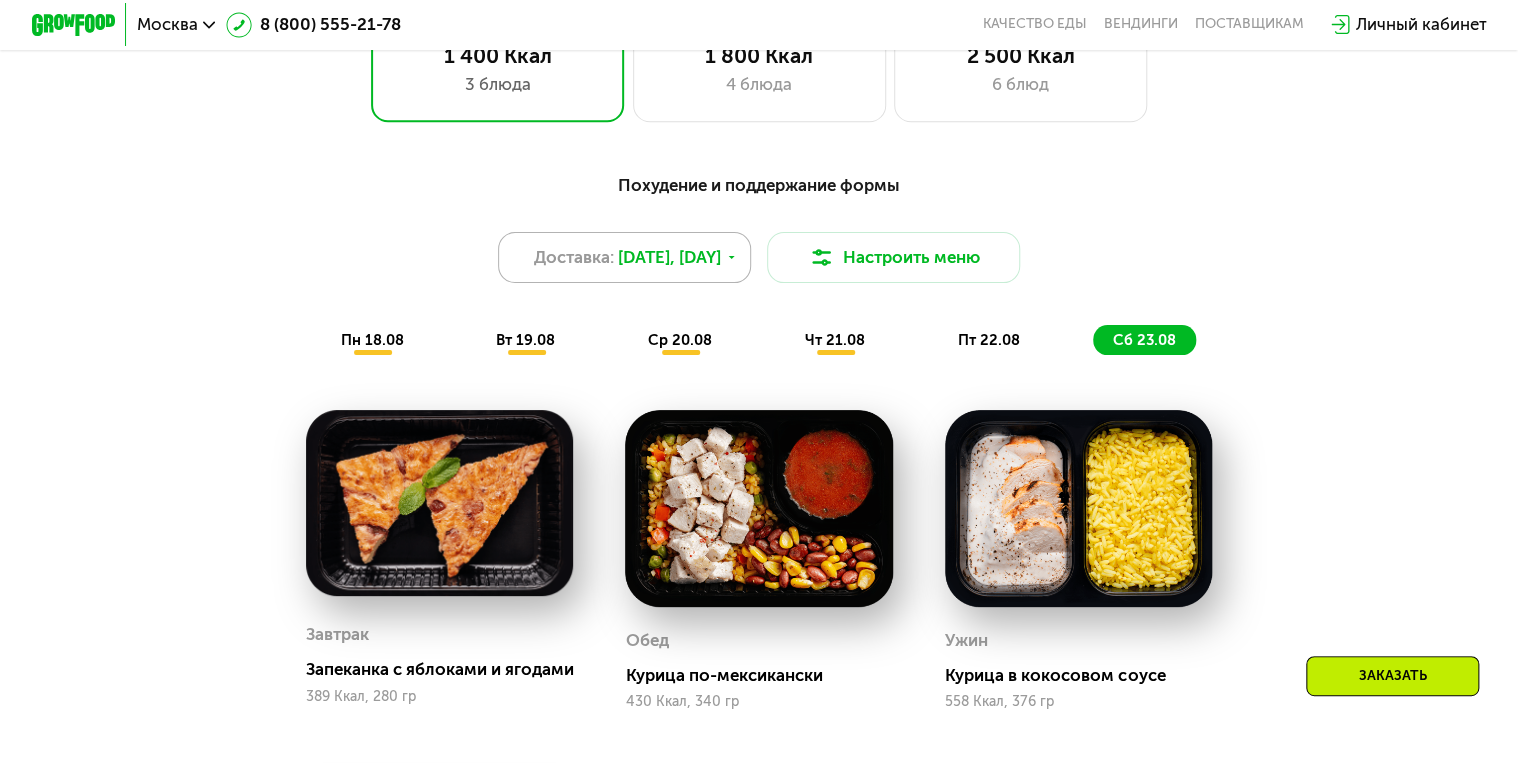 click on "Доставка: [DATE], [DAY]" at bounding box center (624, 257) 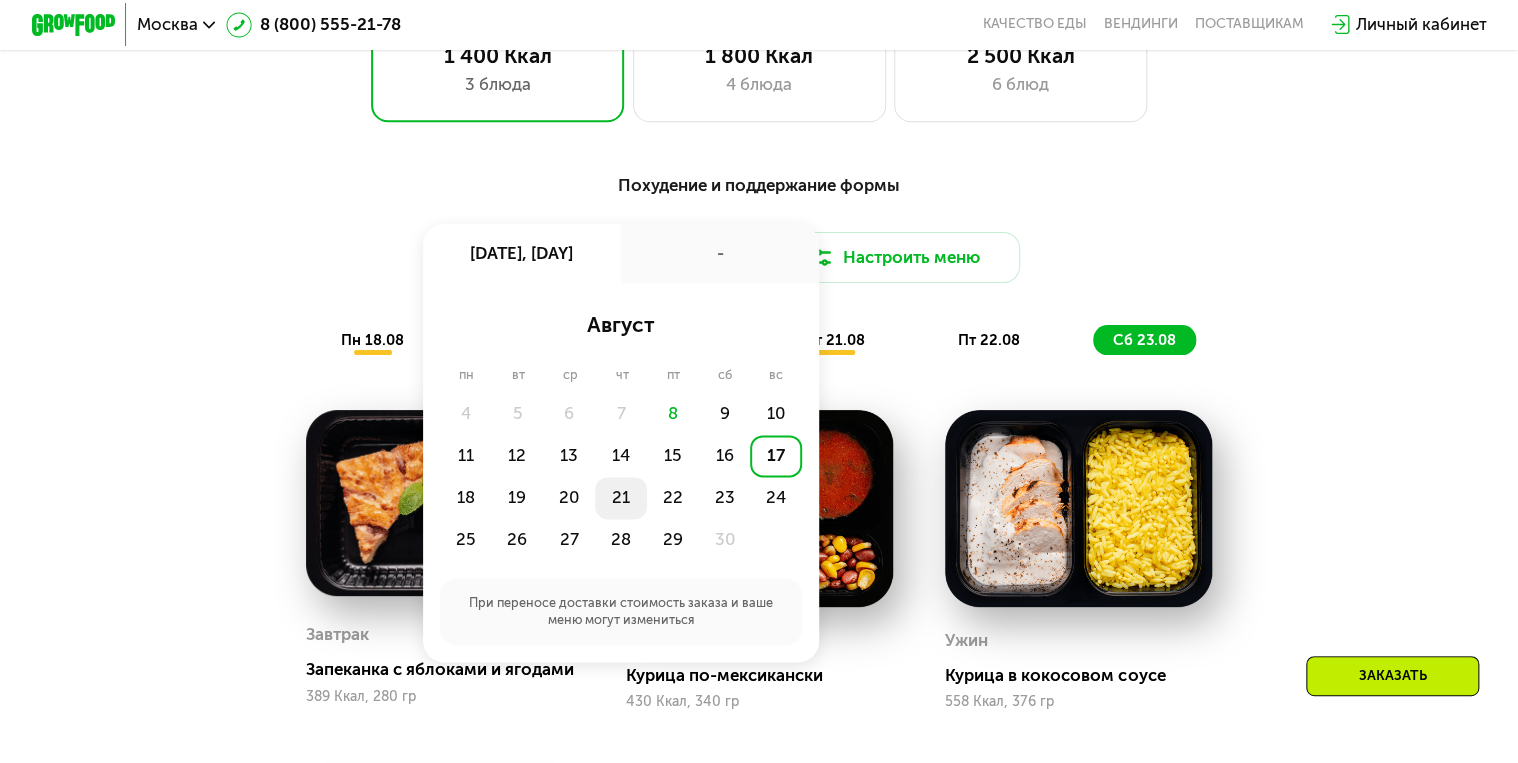 click on "21" 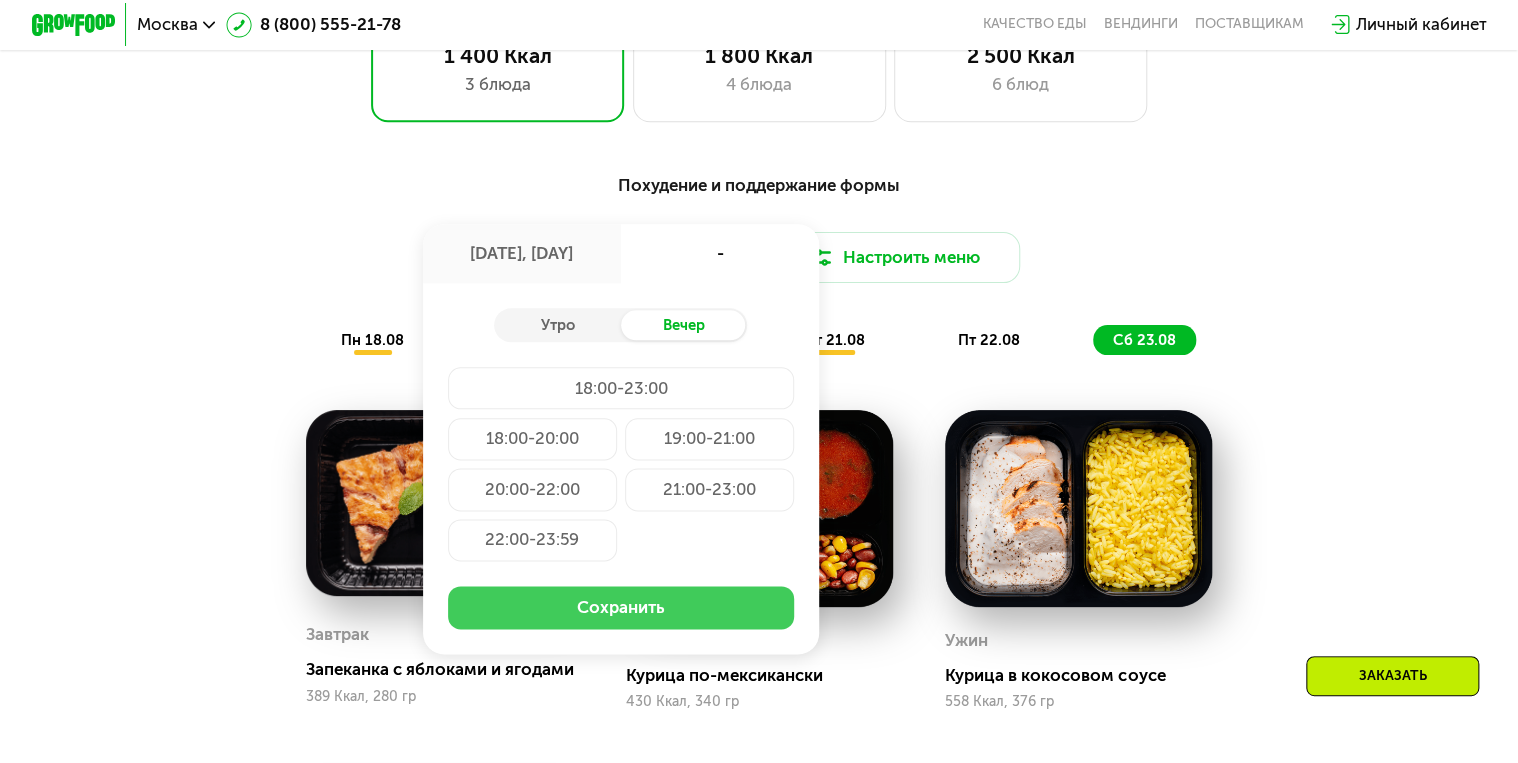 click on "Сохранить" at bounding box center (621, 607) 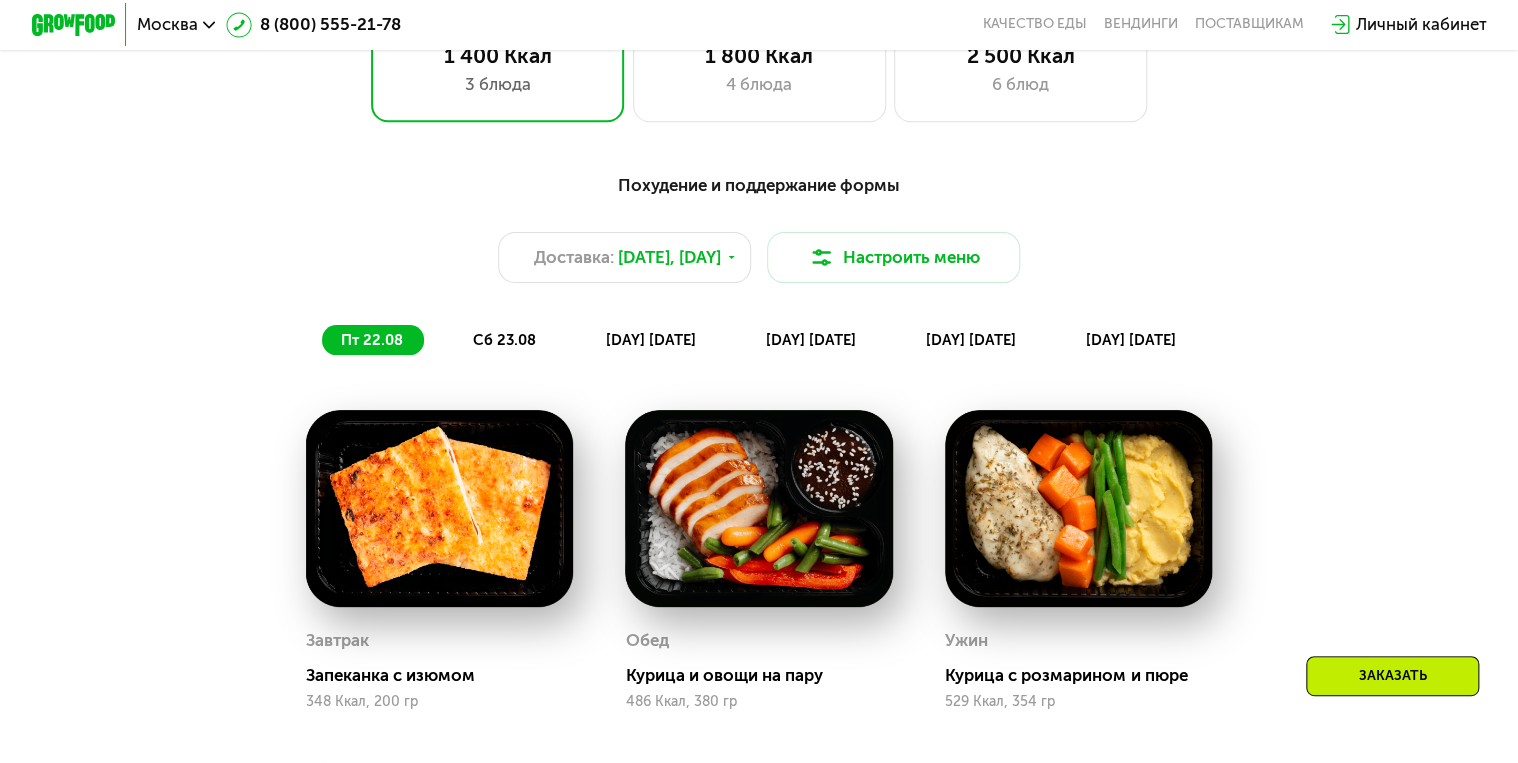 click on "сб 23.08" 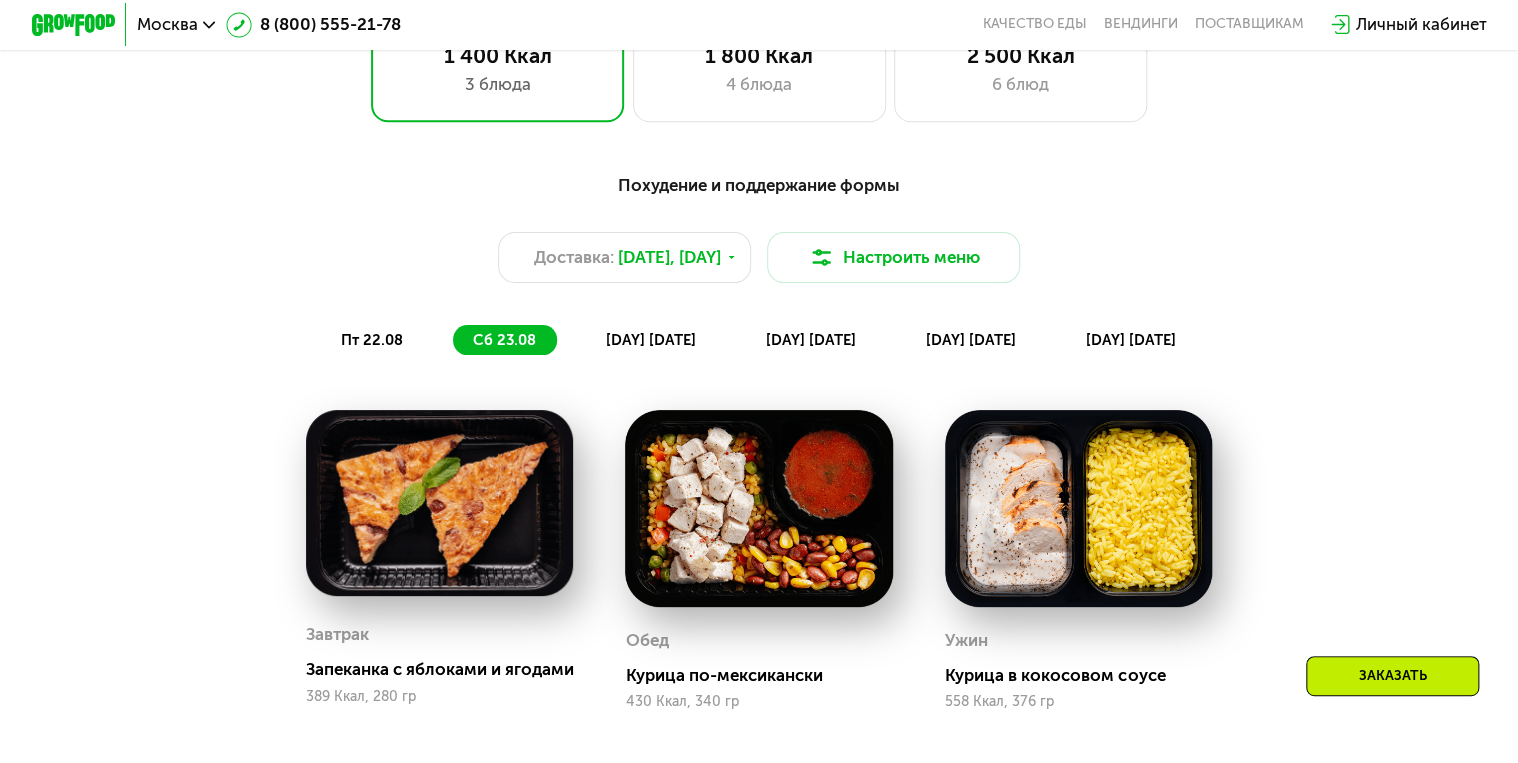click on "[DAY] [DATE]" at bounding box center [650, 340] 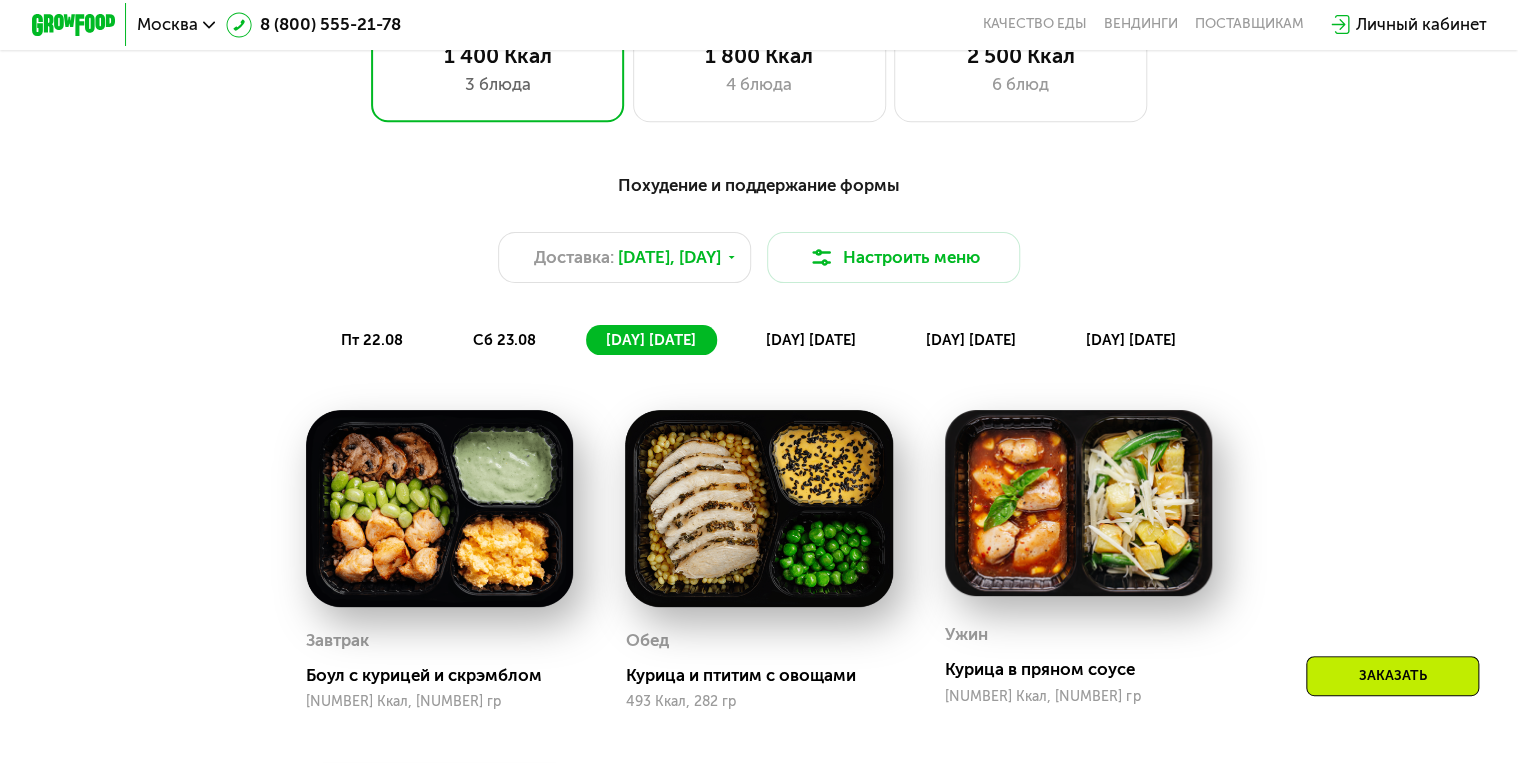 click on "[DAY] [DATE]" at bounding box center (810, 340) 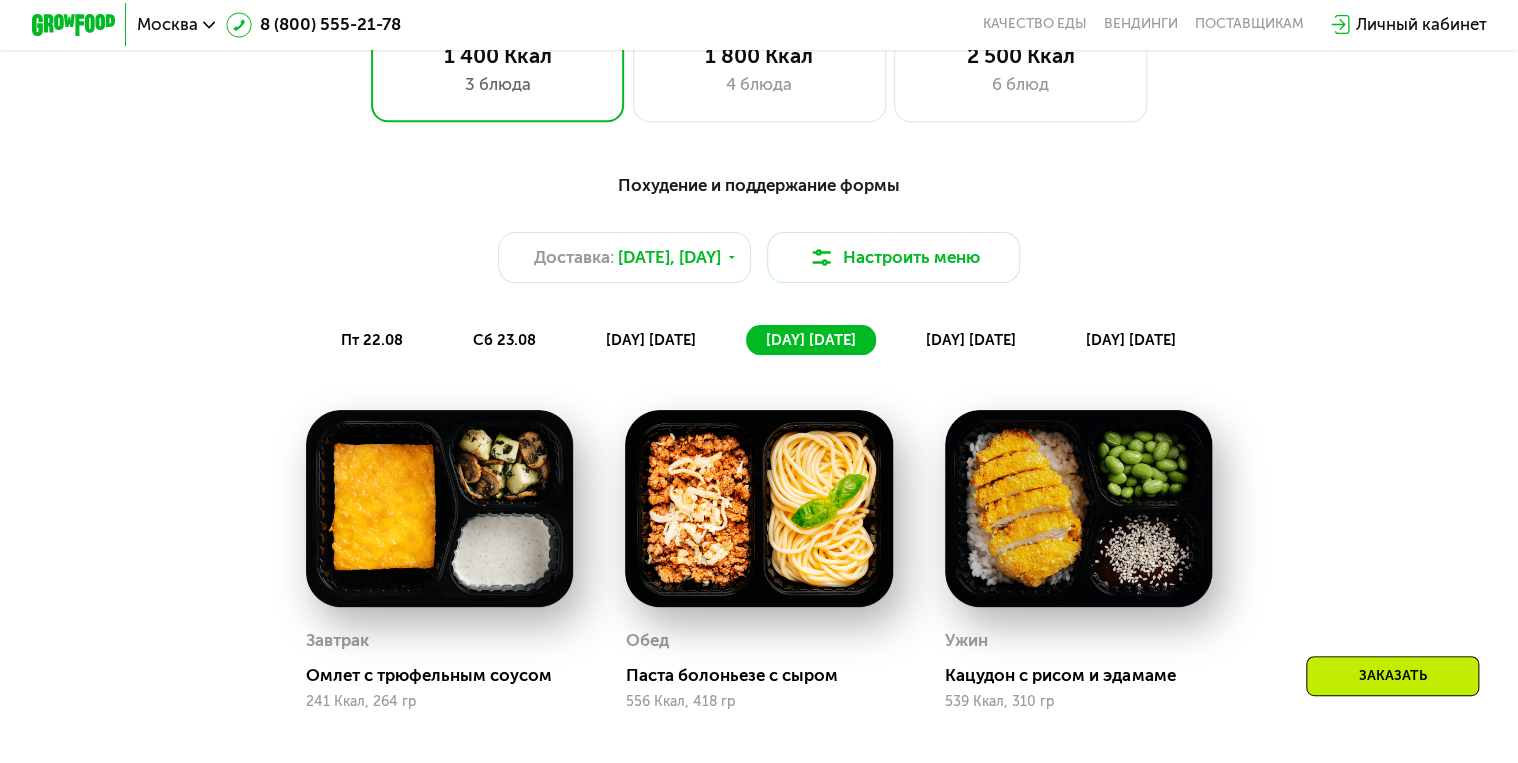 click on "[DAY] [DATE]" at bounding box center (970, 340) 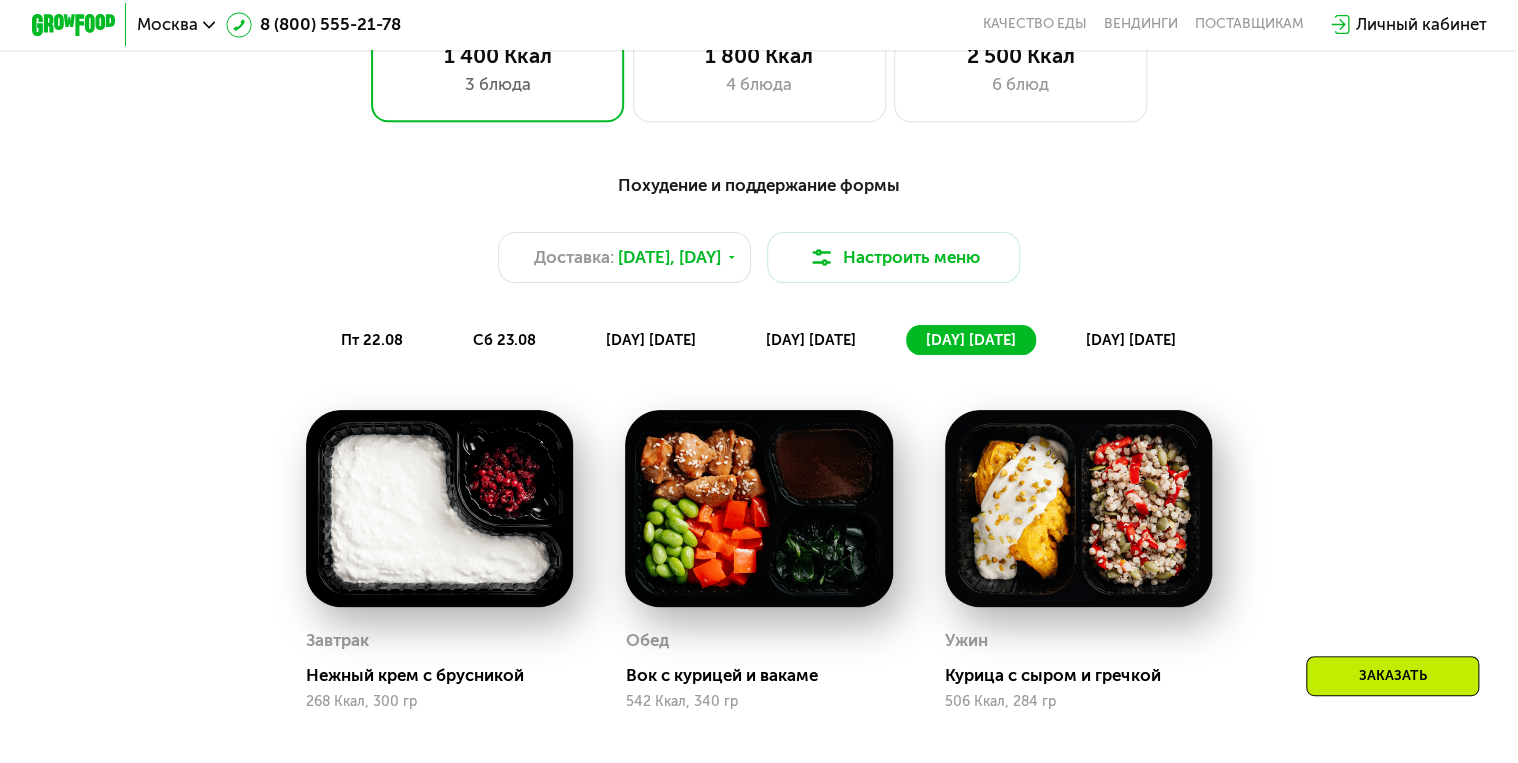 click on "[DAY] [DATE]" at bounding box center (1130, 340) 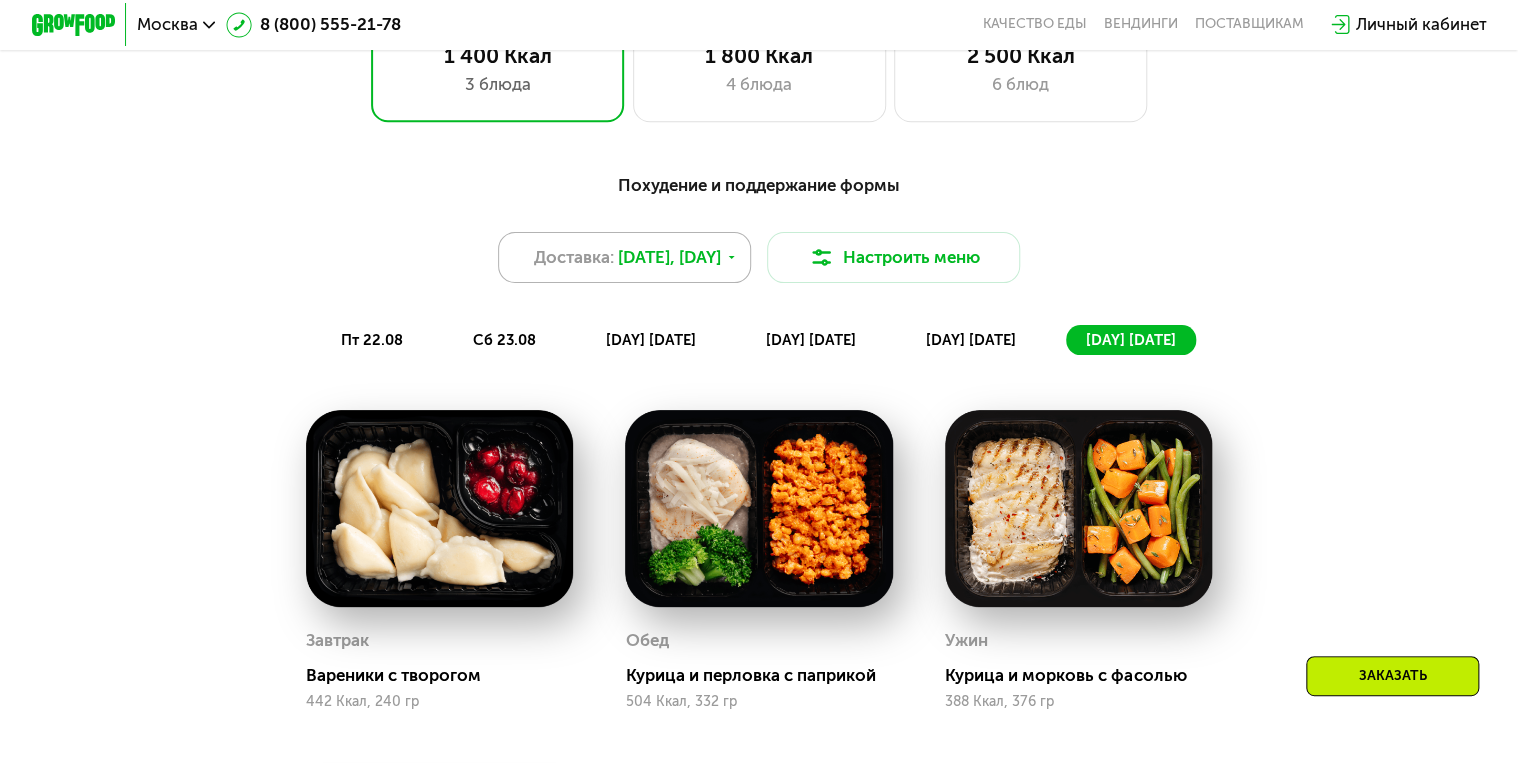 click on "[DATE], [DAY]" at bounding box center (669, 257) 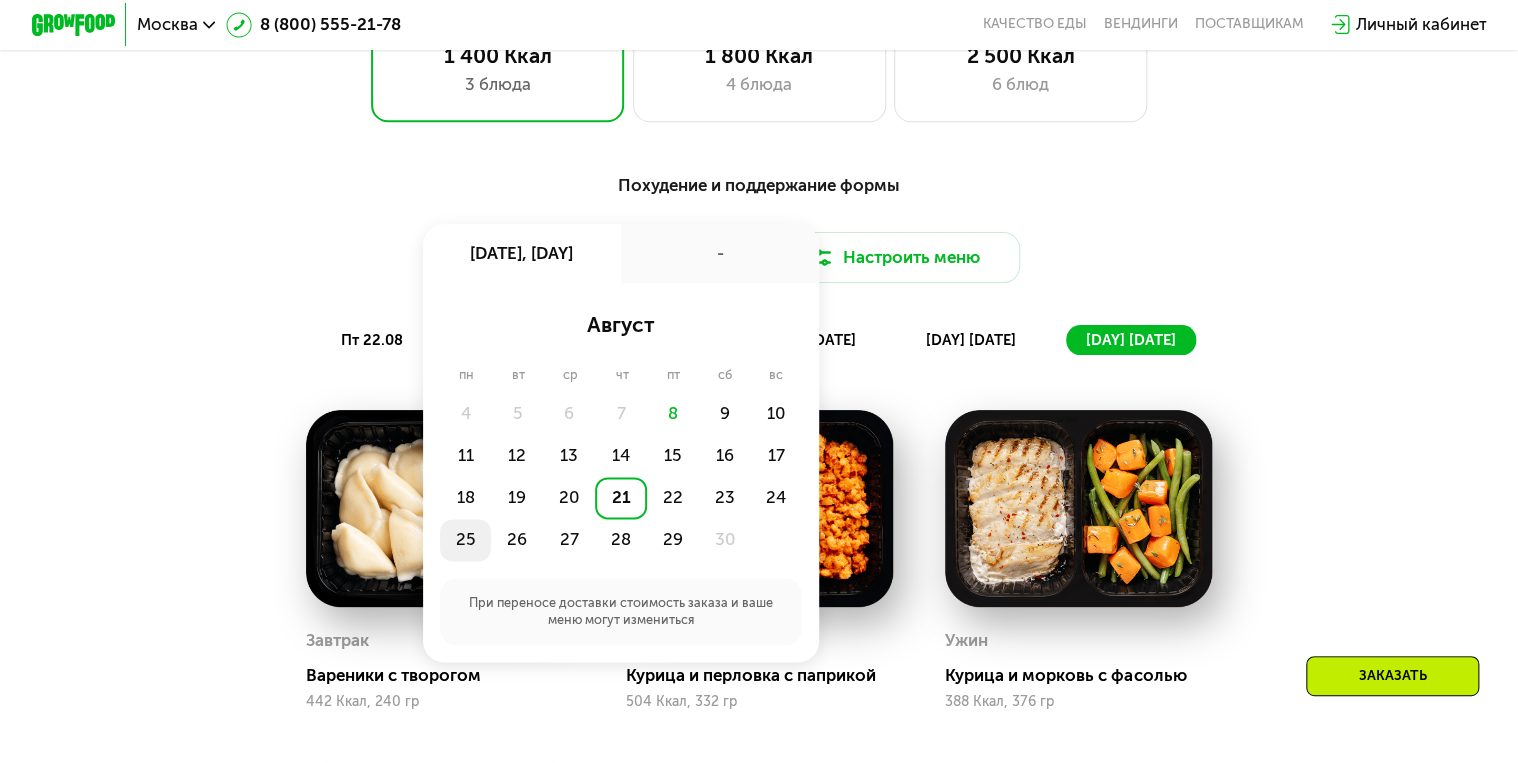 click on "25" 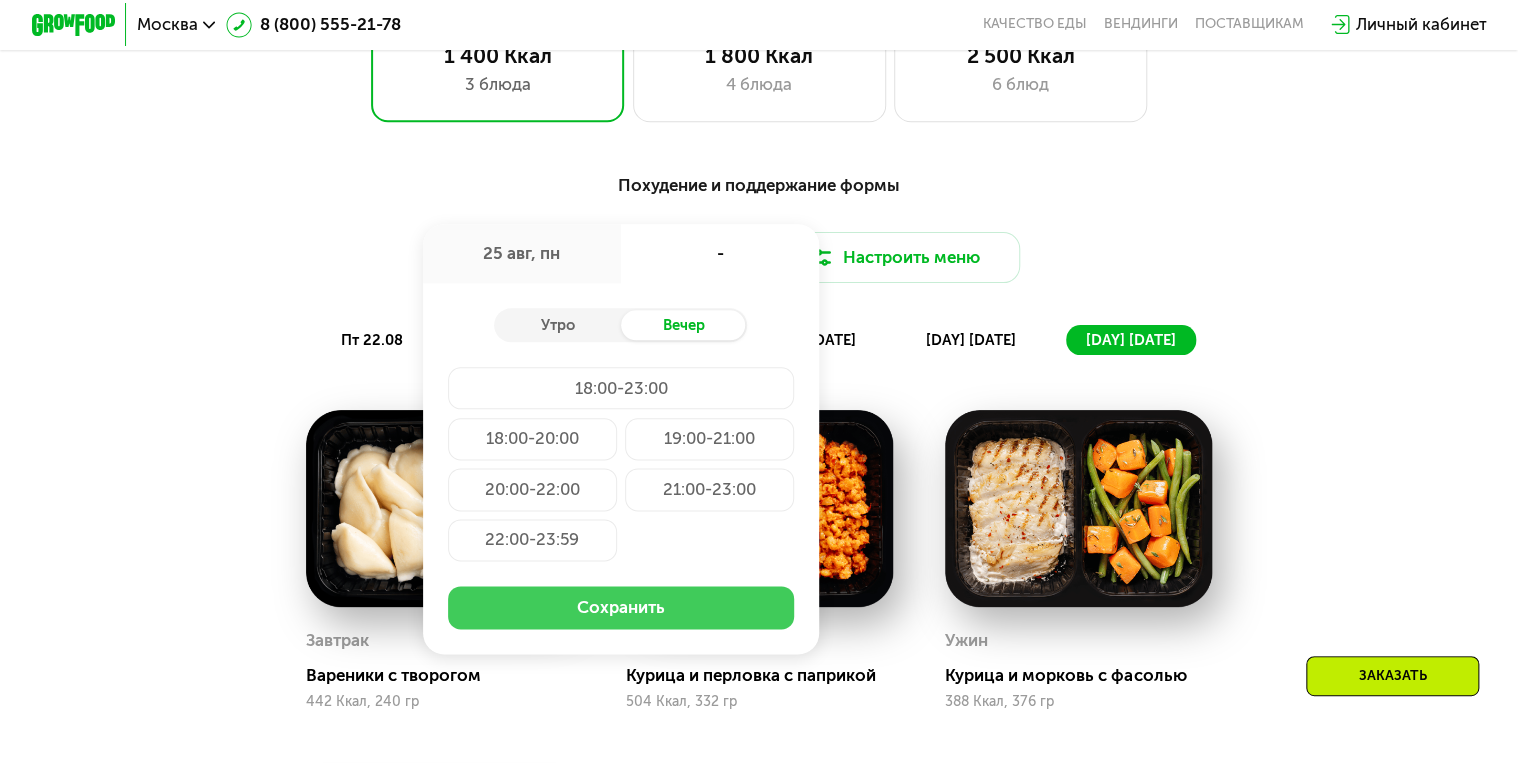 click on "Сохранить" at bounding box center [621, 607] 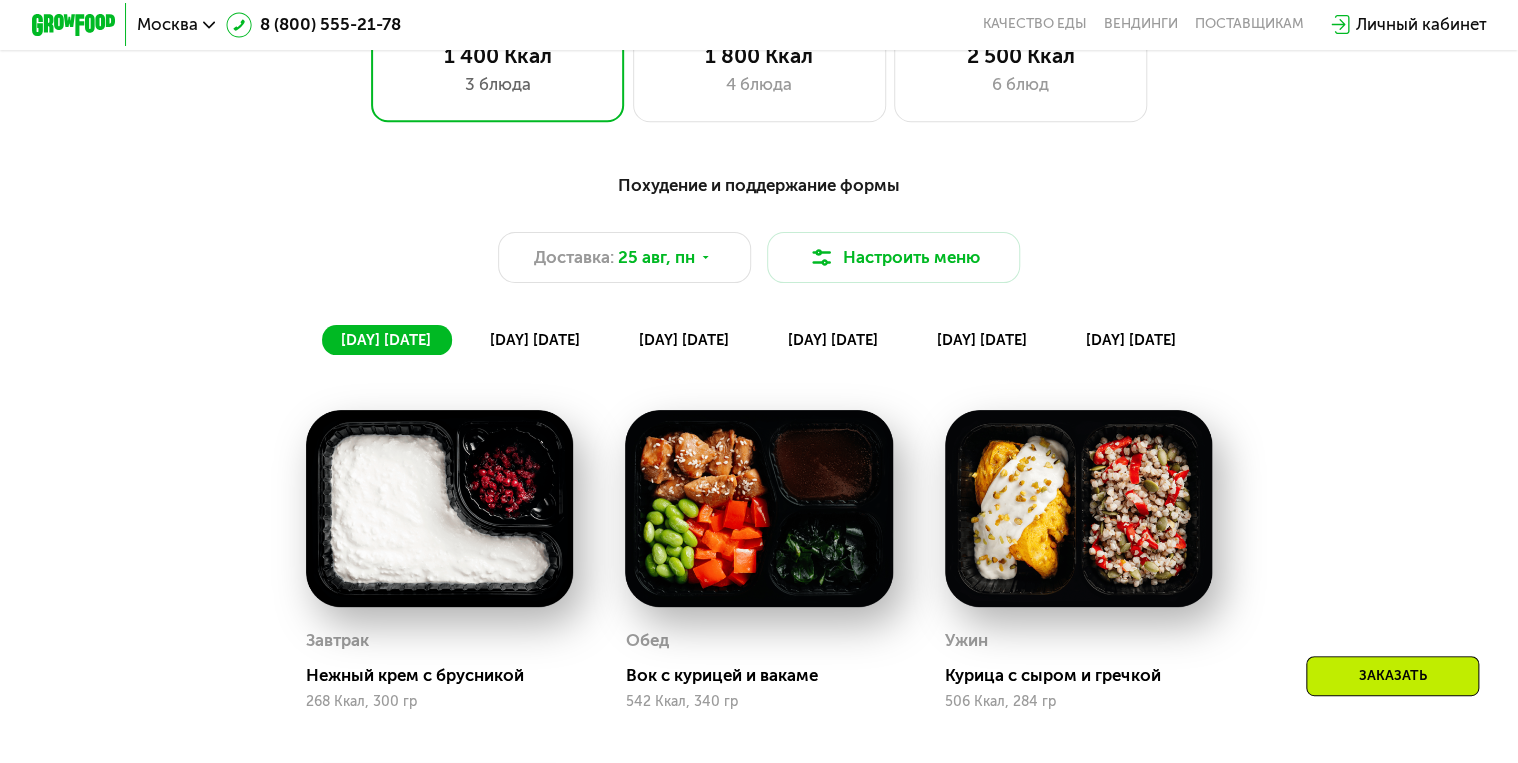 click on "[DAY] [DATE]" at bounding box center [534, 340] 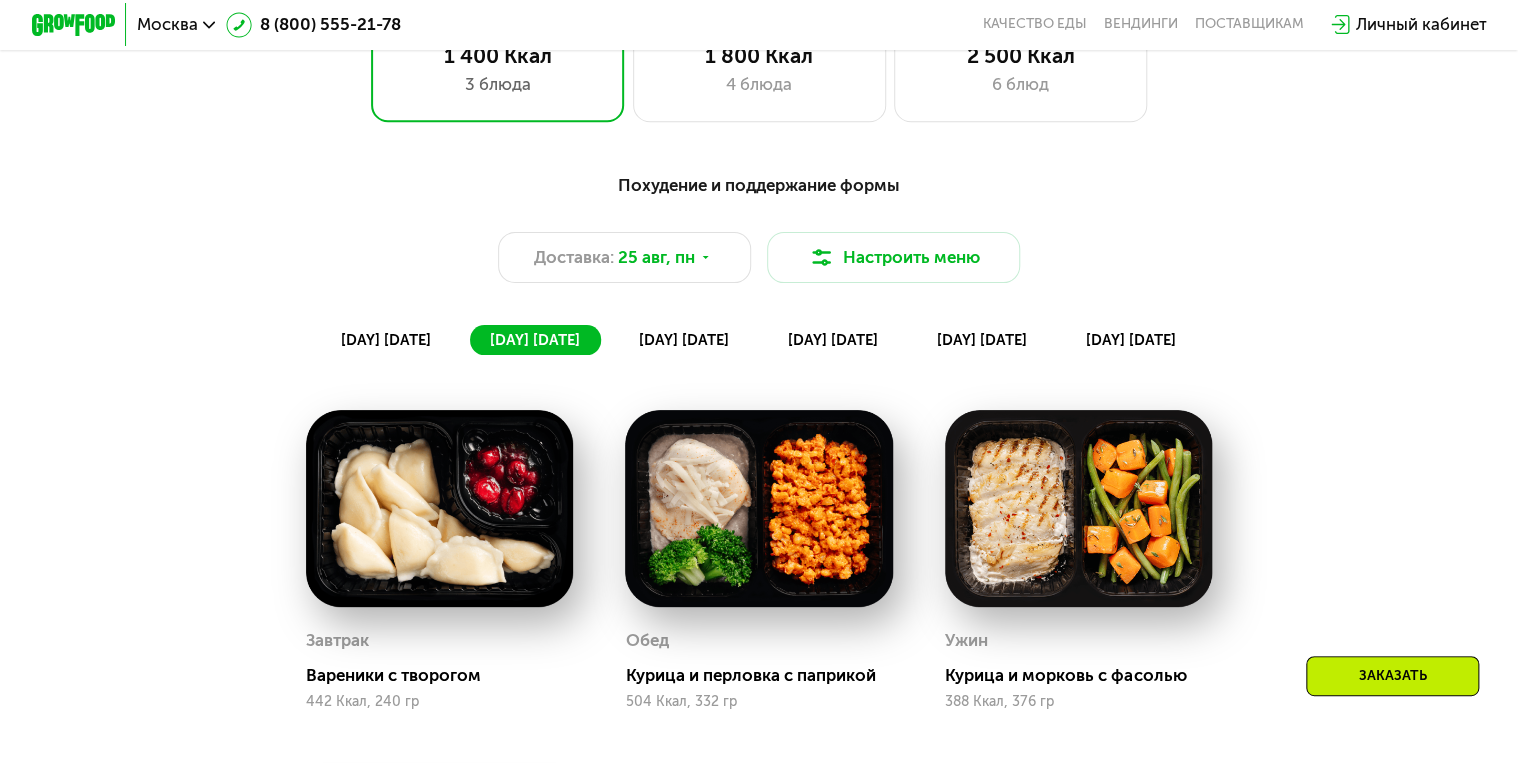 click on "[DAY] [DATE]" 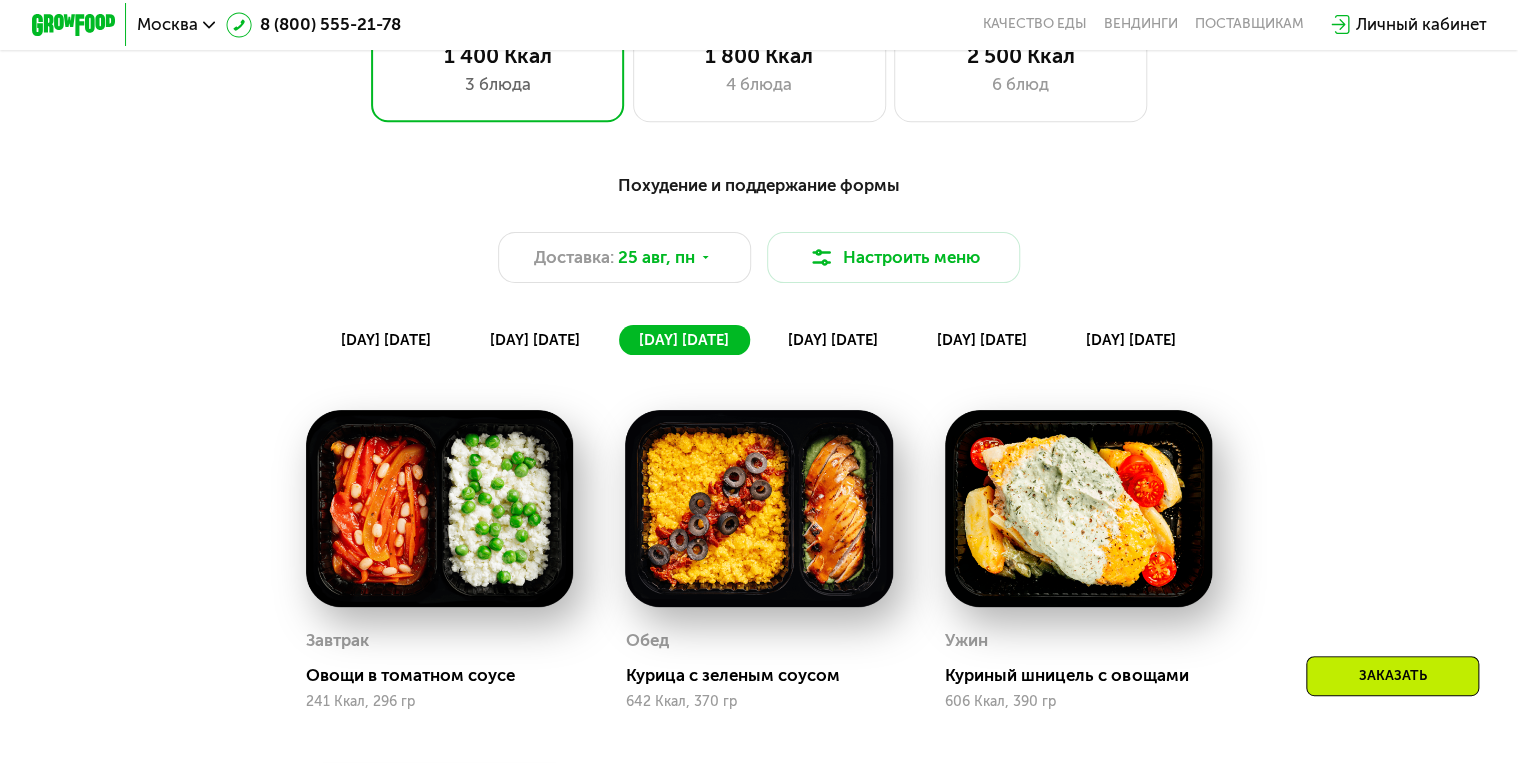 click on "[DAY] [DATE]" 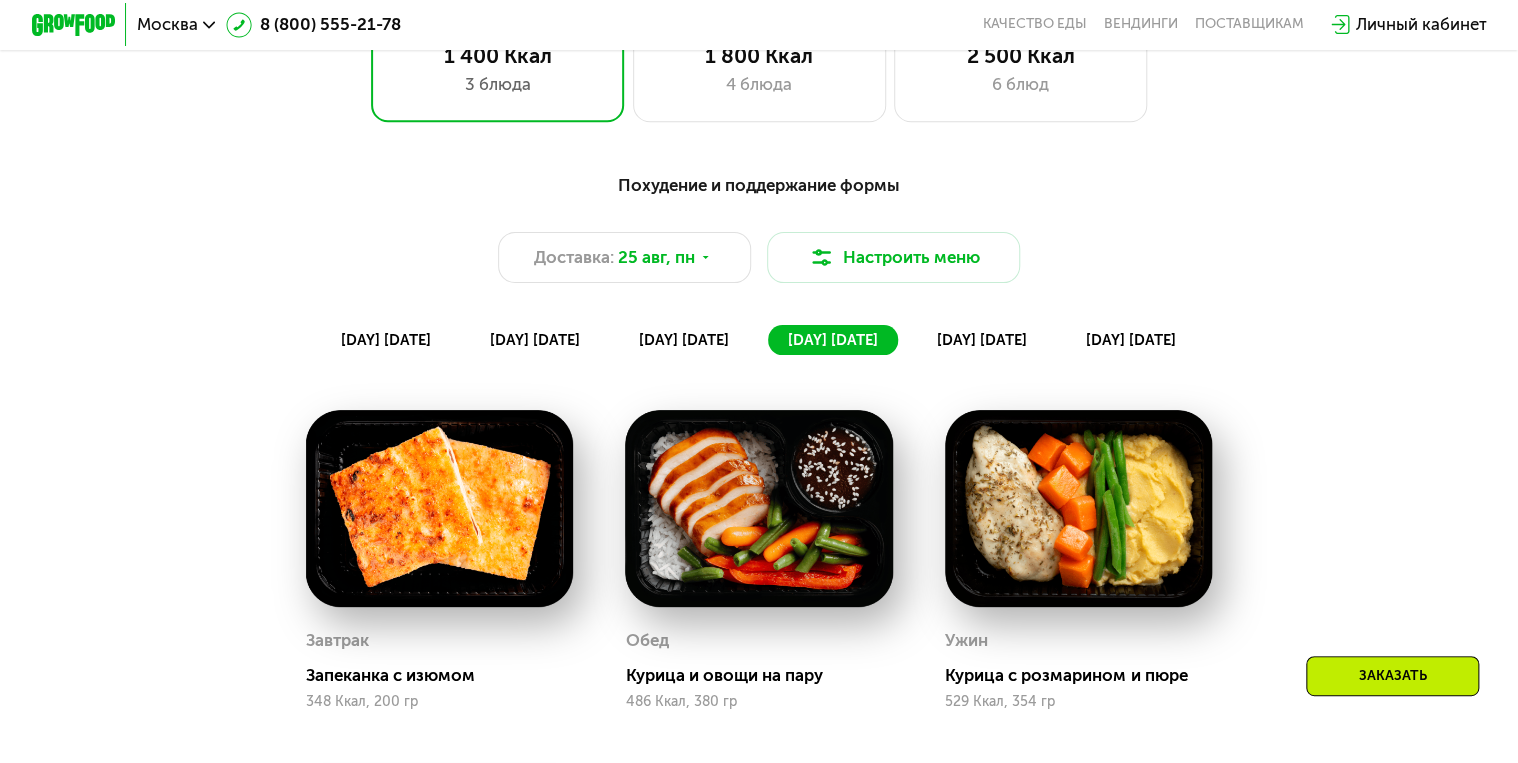 click on "[DAY] [DATE]" at bounding box center [981, 340] 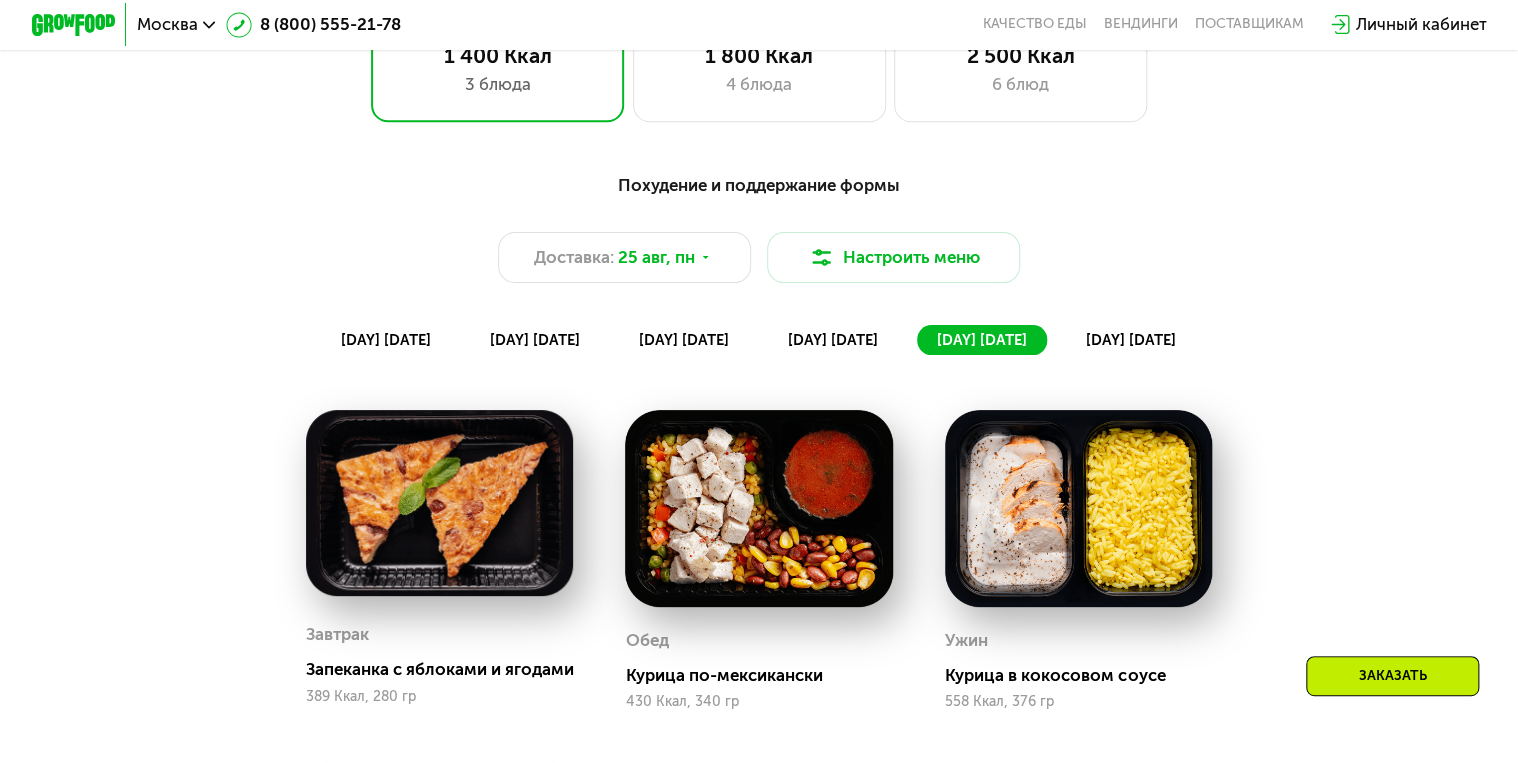 click on "[DAY] [DATE]" at bounding box center (1130, 340) 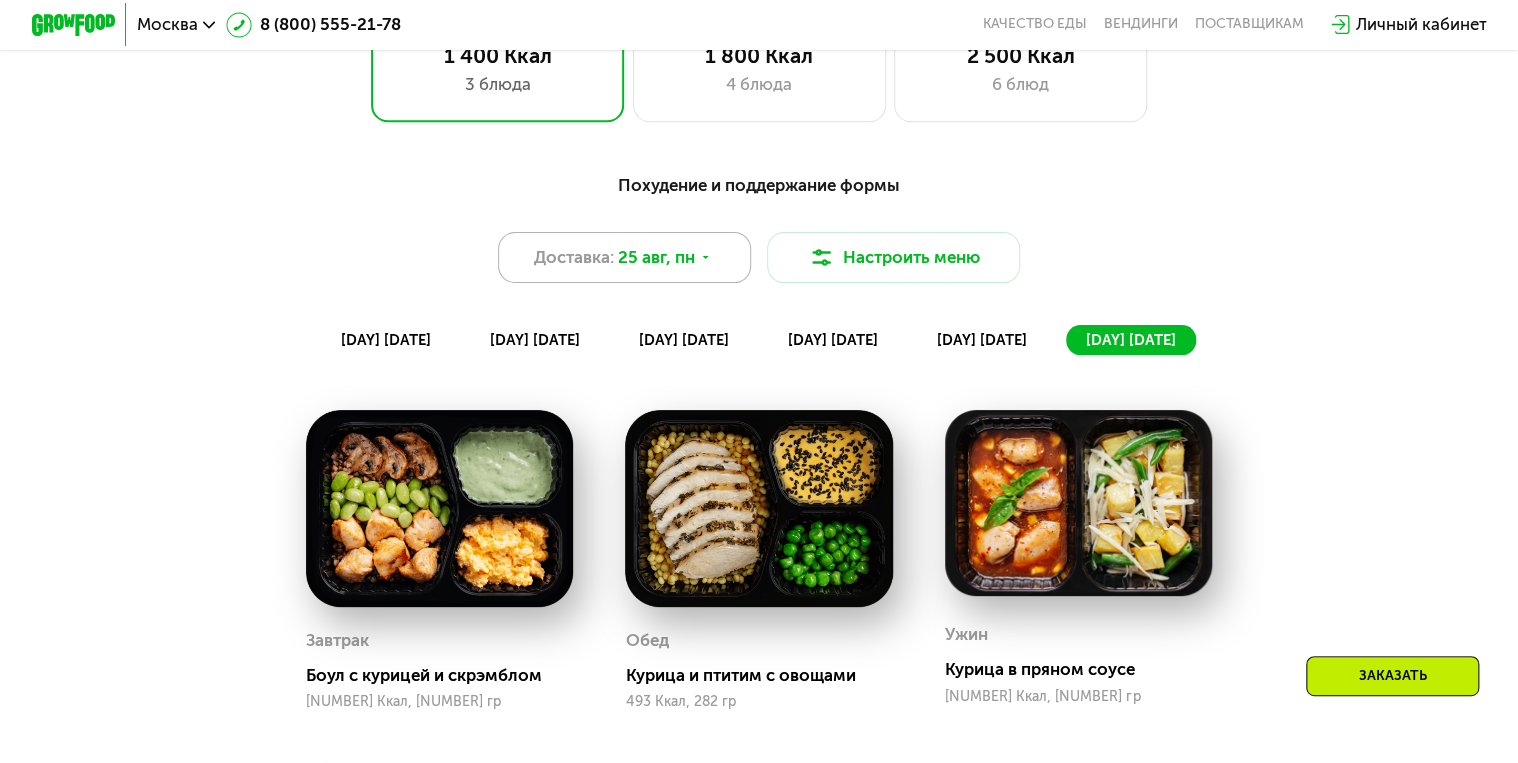 click on "Доставка: [DATE], [DAY]" at bounding box center [624, 257] 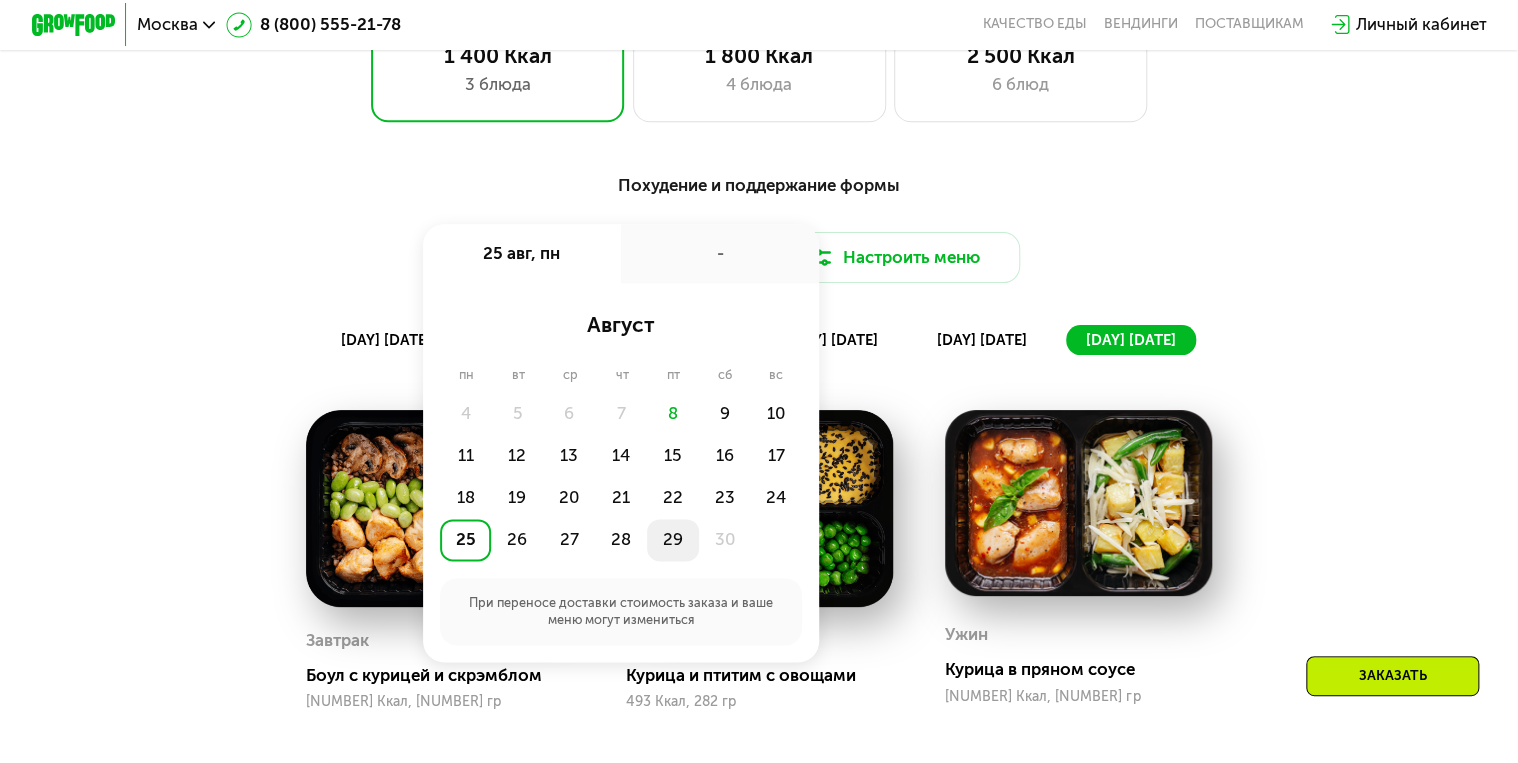 click on "29" 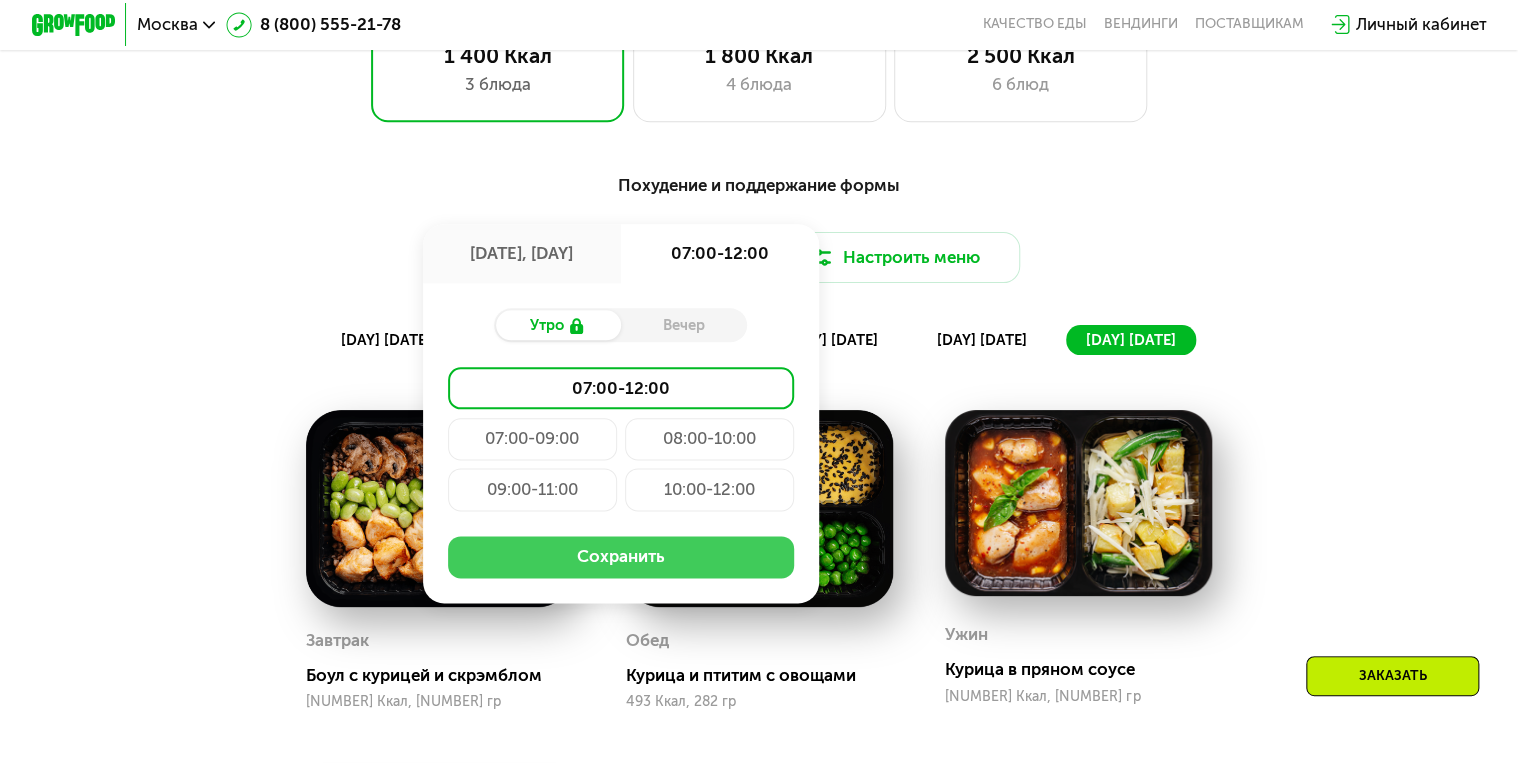 click on "Сохранить" at bounding box center (621, 557) 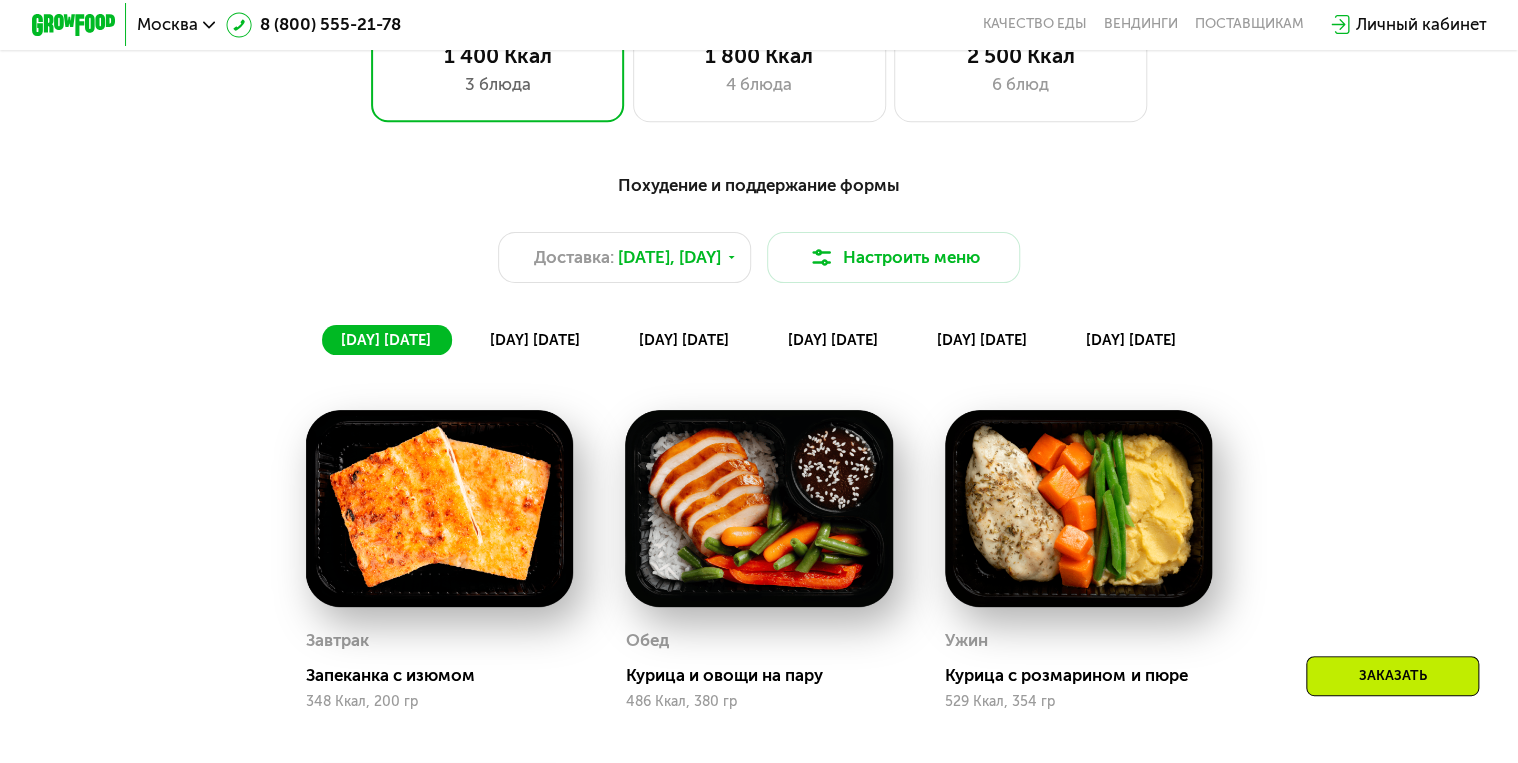 click on "[DAY] [DATE]" at bounding box center (534, 340) 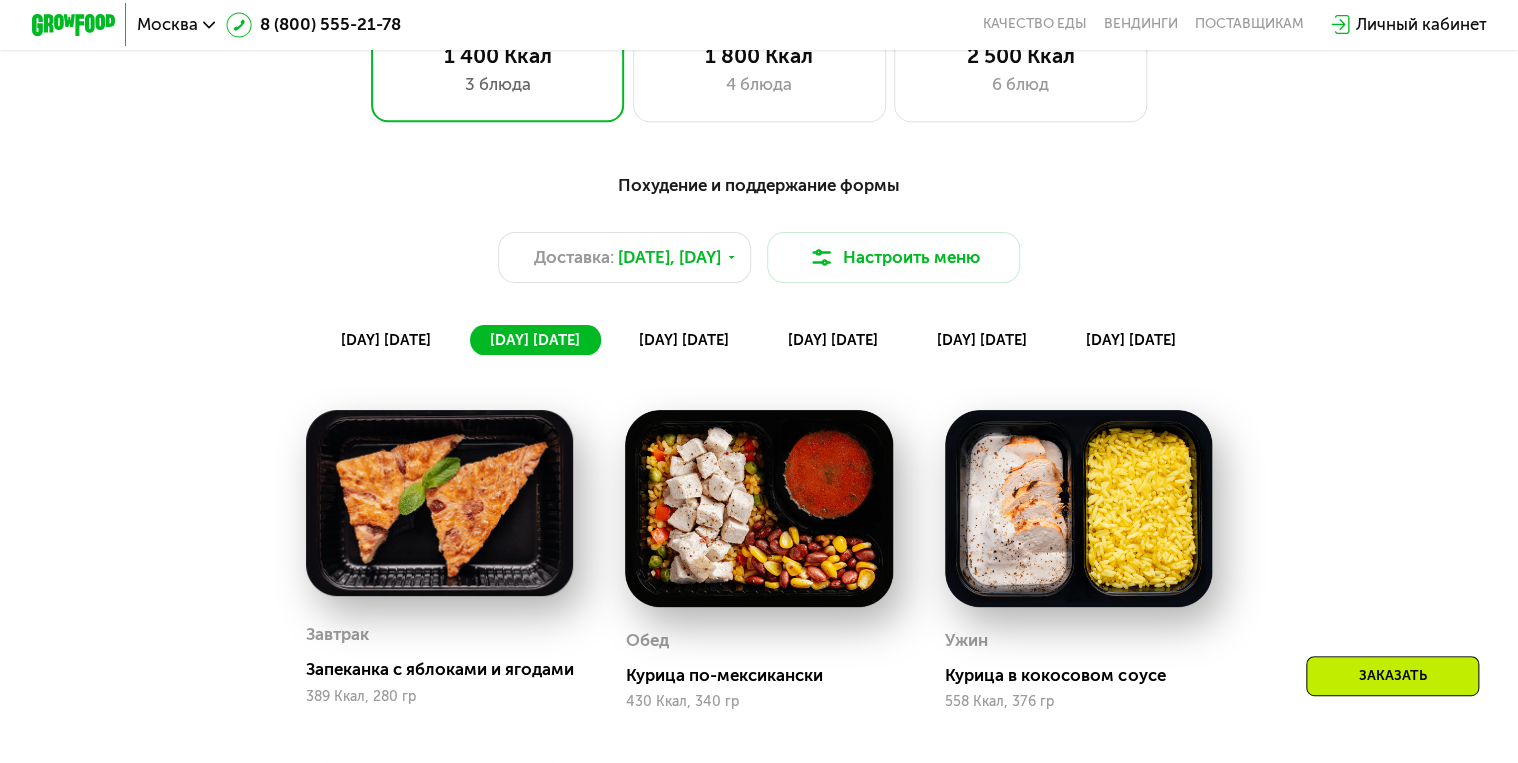 click on "[DAY] [DATE]" 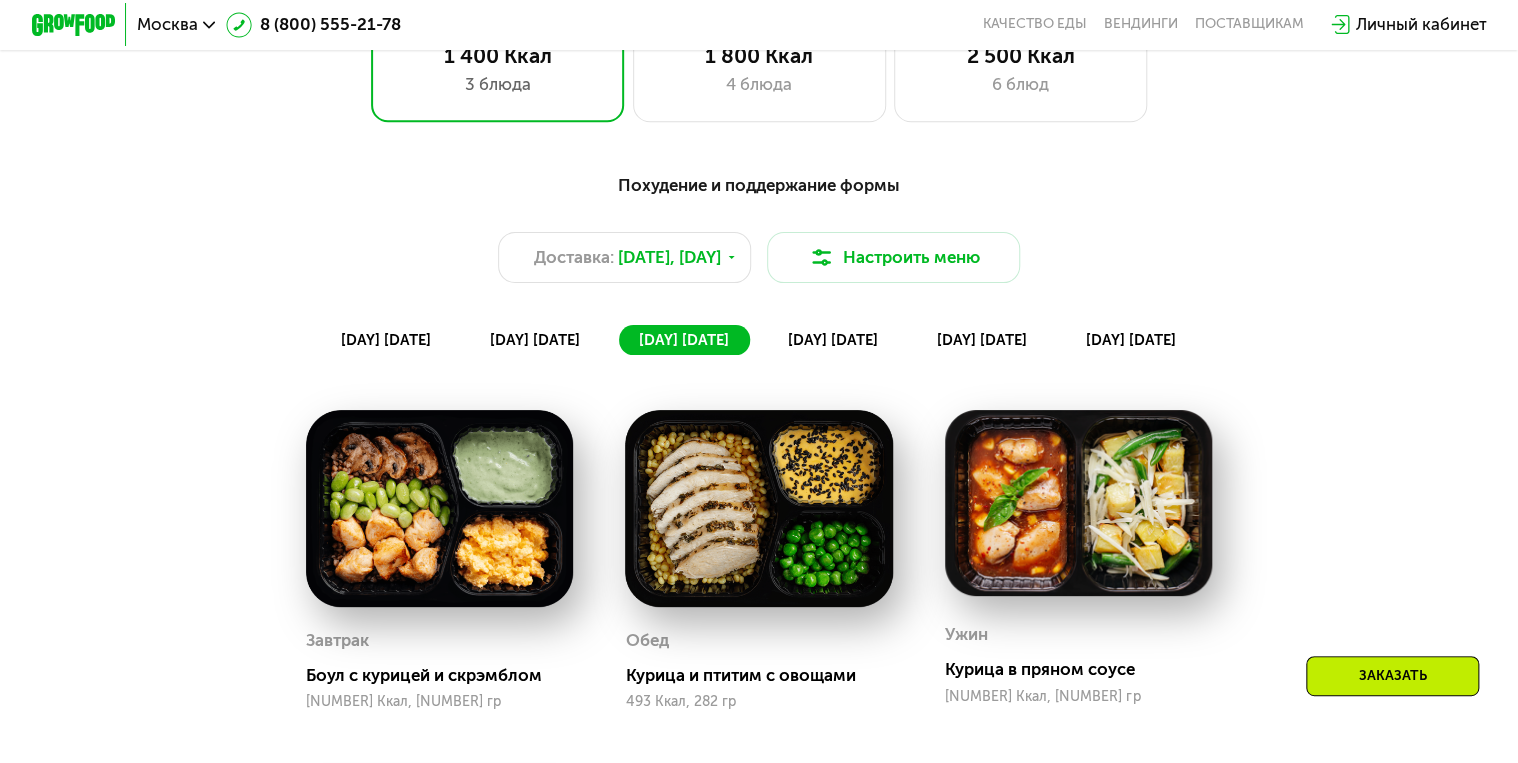 click on "[DAY] [DATE]" at bounding box center (534, 340) 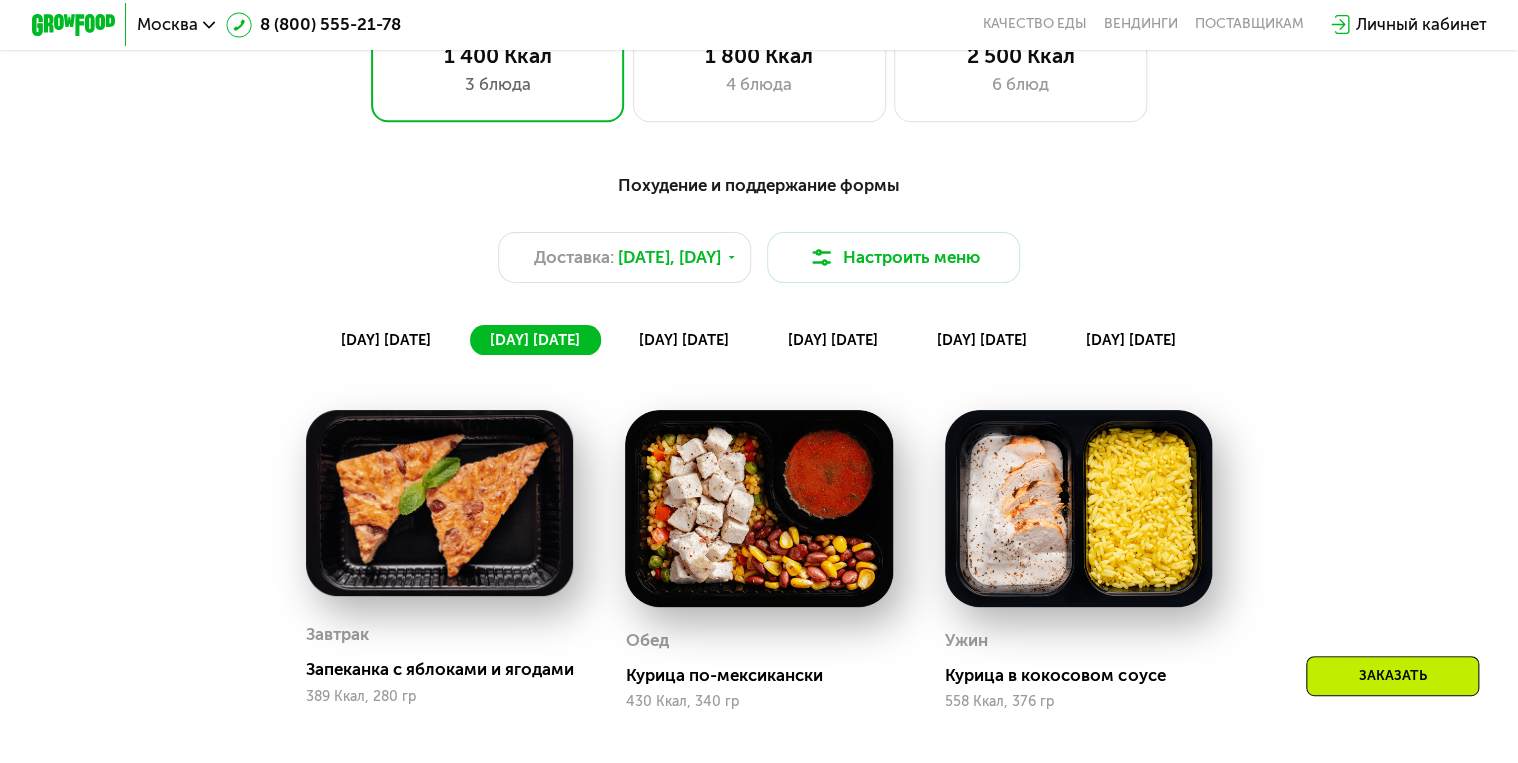 click on "[DAY] [DATE]" at bounding box center [683, 340] 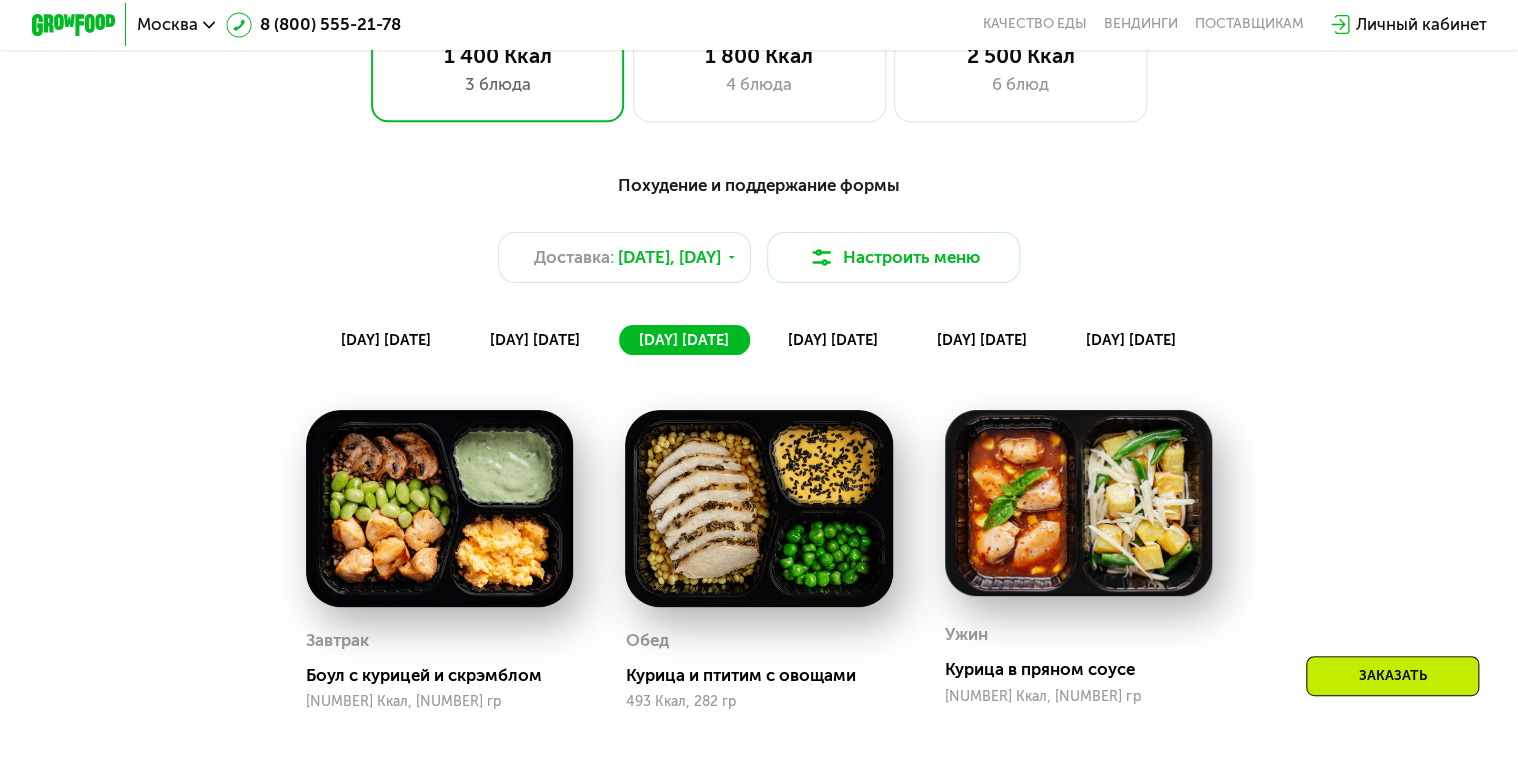 click on "[DAY] [DATE]" at bounding box center (832, 340) 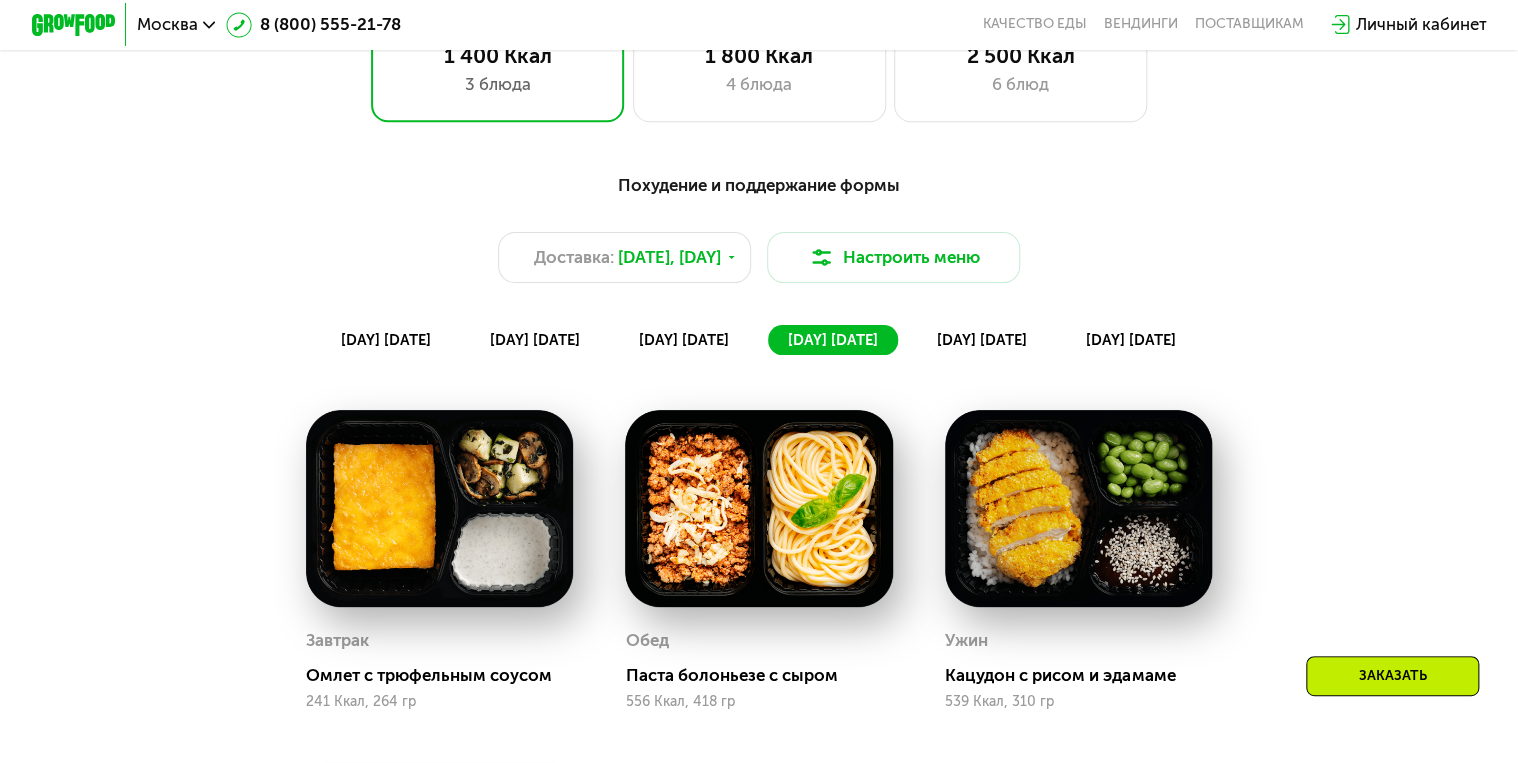 click on "[DAY] [DATE]" 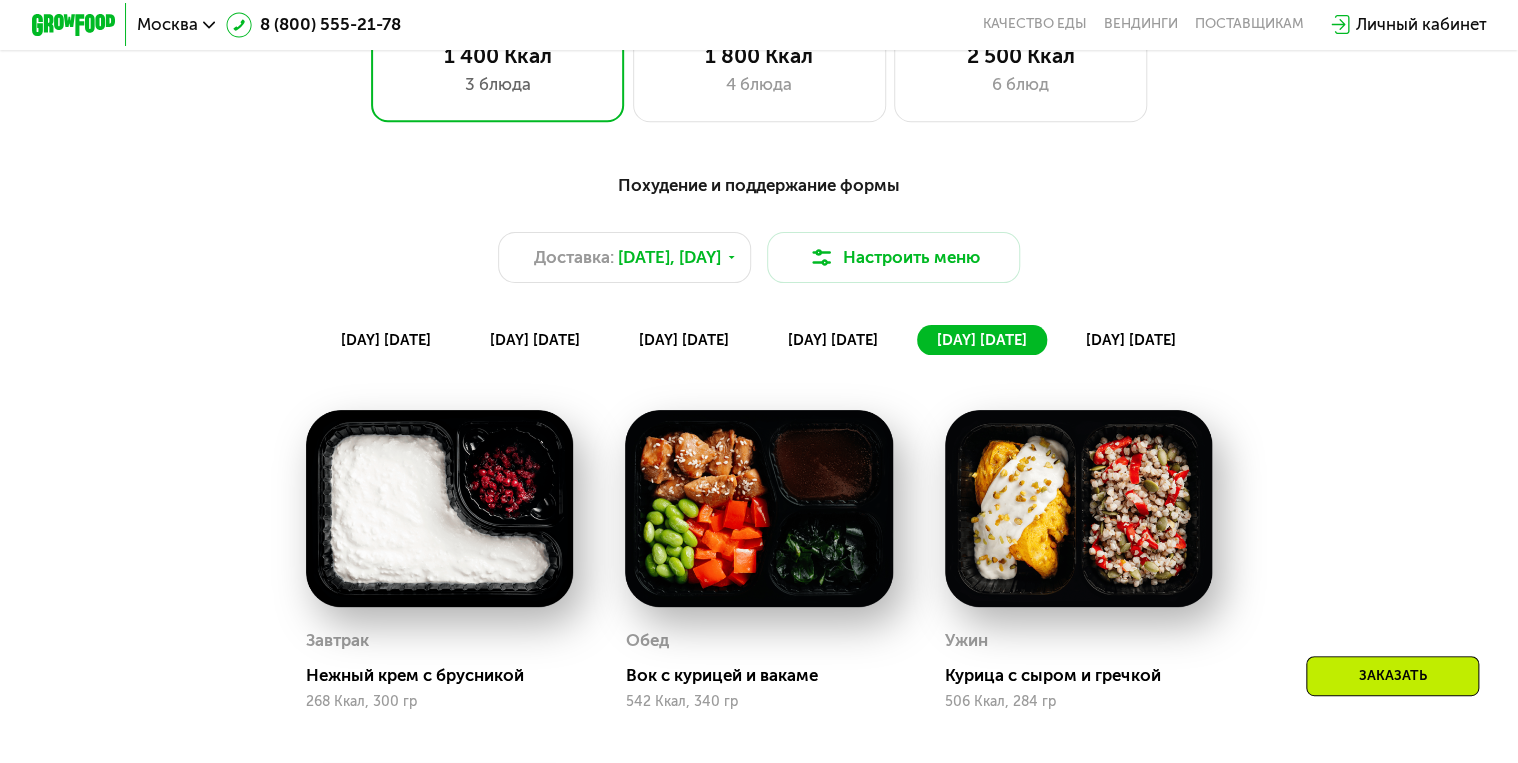 click on "[DAY] [DATE]" at bounding box center [1130, 340] 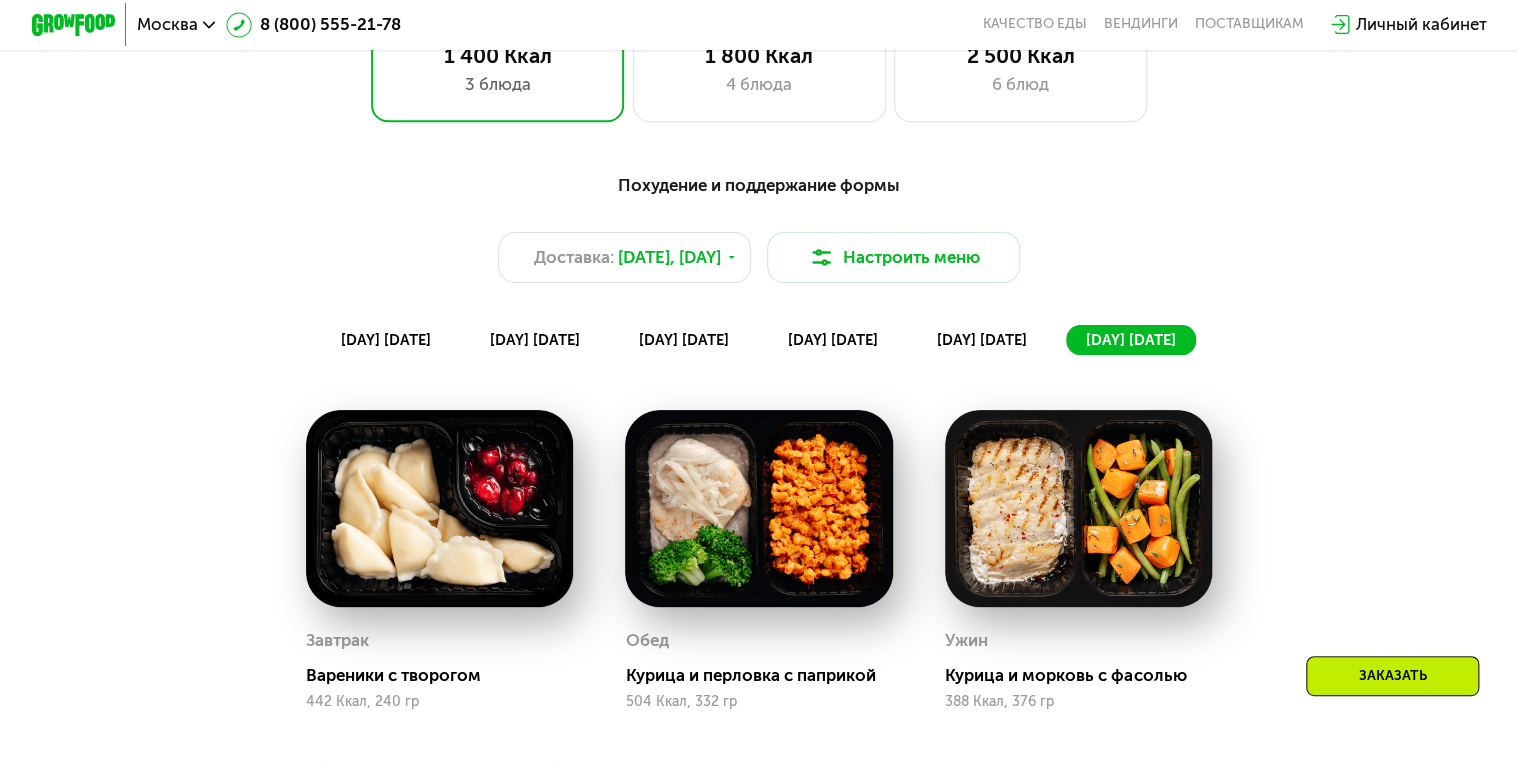 click on "Похудение и поддержание формы Доставка: [DATE], [DAY] Настроить меню  [DAY] [DATE] [DAY] [DATE] [DAY] [DATE] [DAY] [DATE] [DAY] [DATE] [DAY] [DATE]" at bounding box center (759, 263) 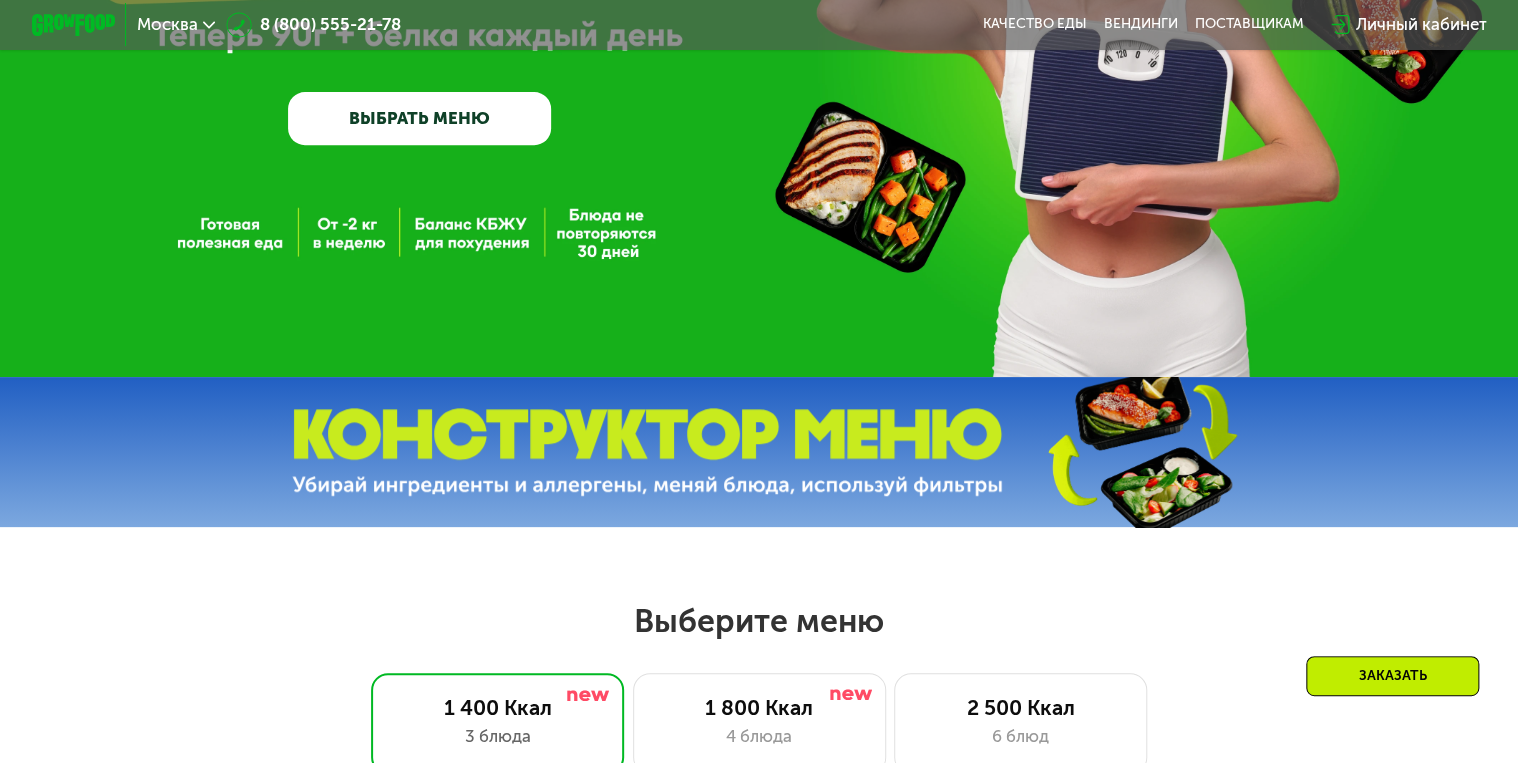 scroll, scrollTop: 112, scrollLeft: 0, axis: vertical 